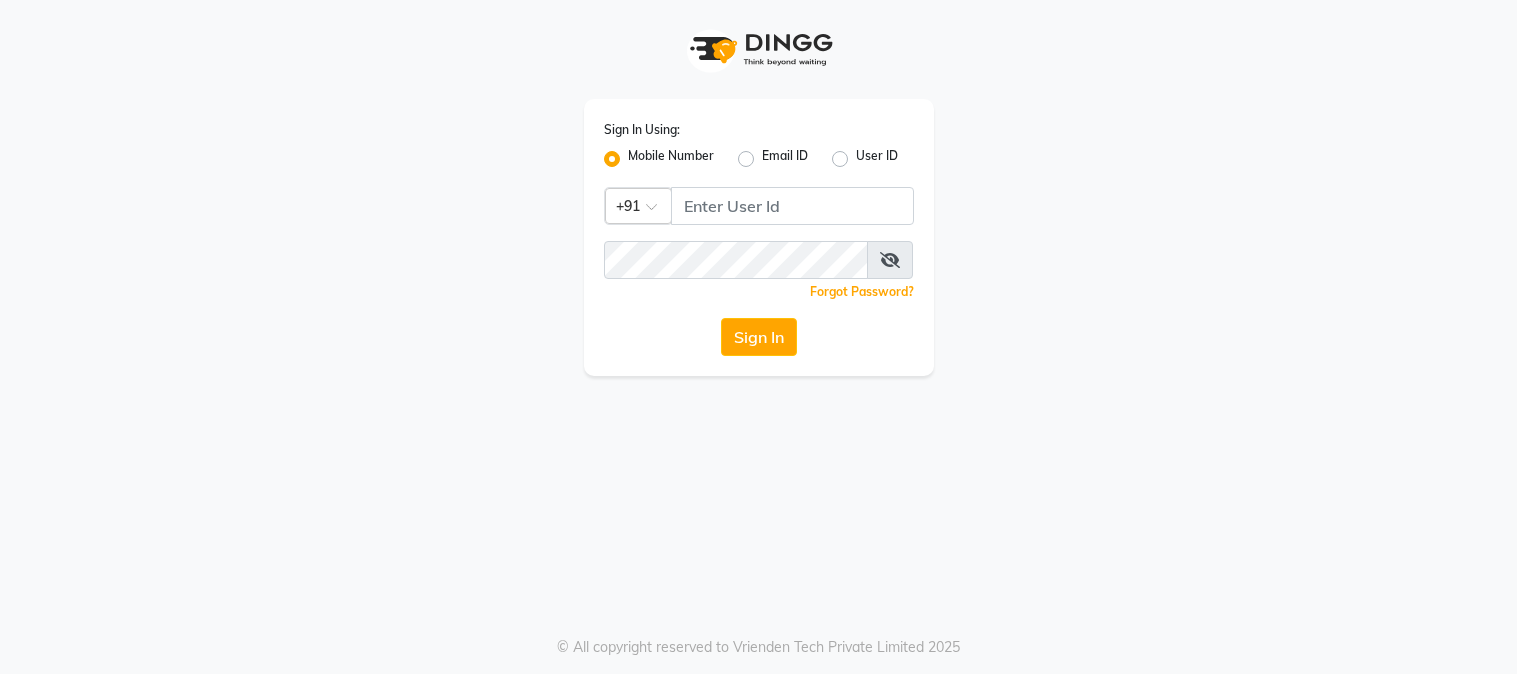 scroll, scrollTop: 0, scrollLeft: 0, axis: both 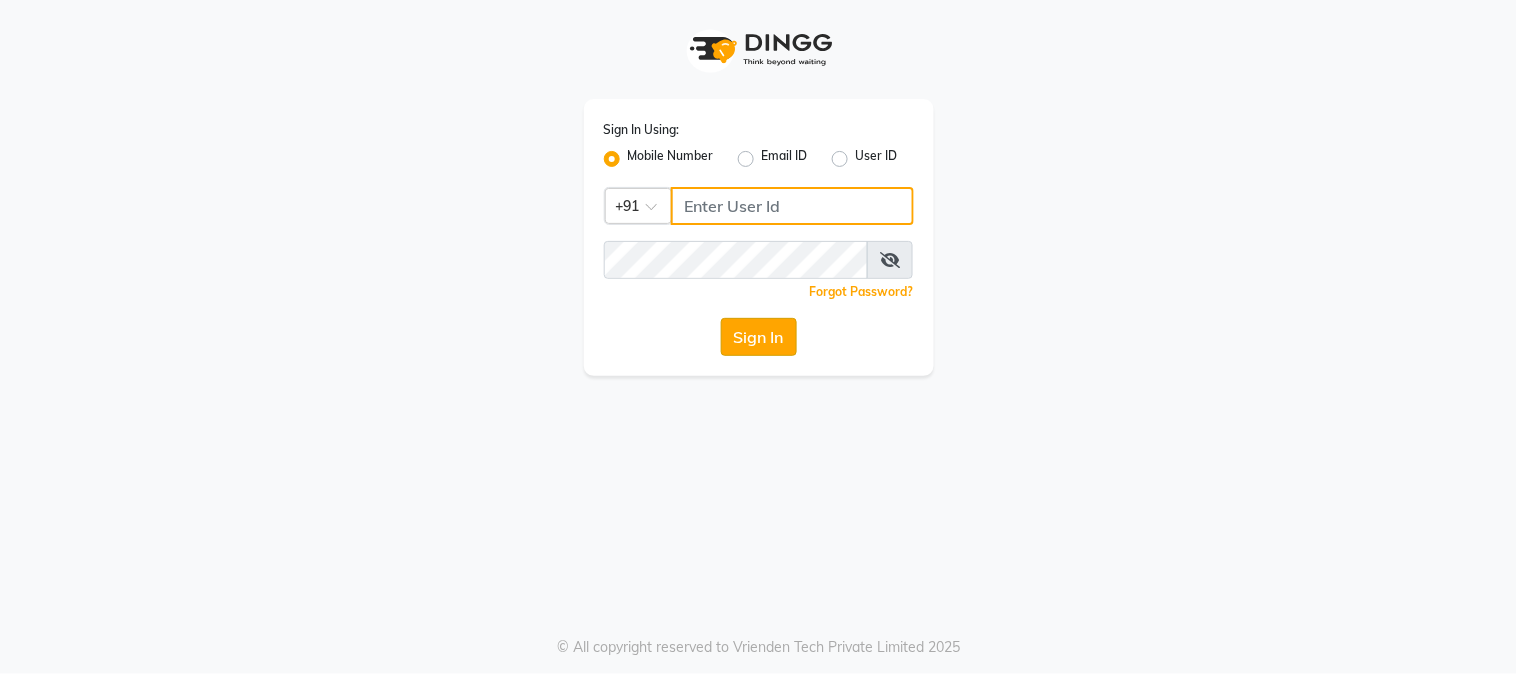type on "[PHONE]" 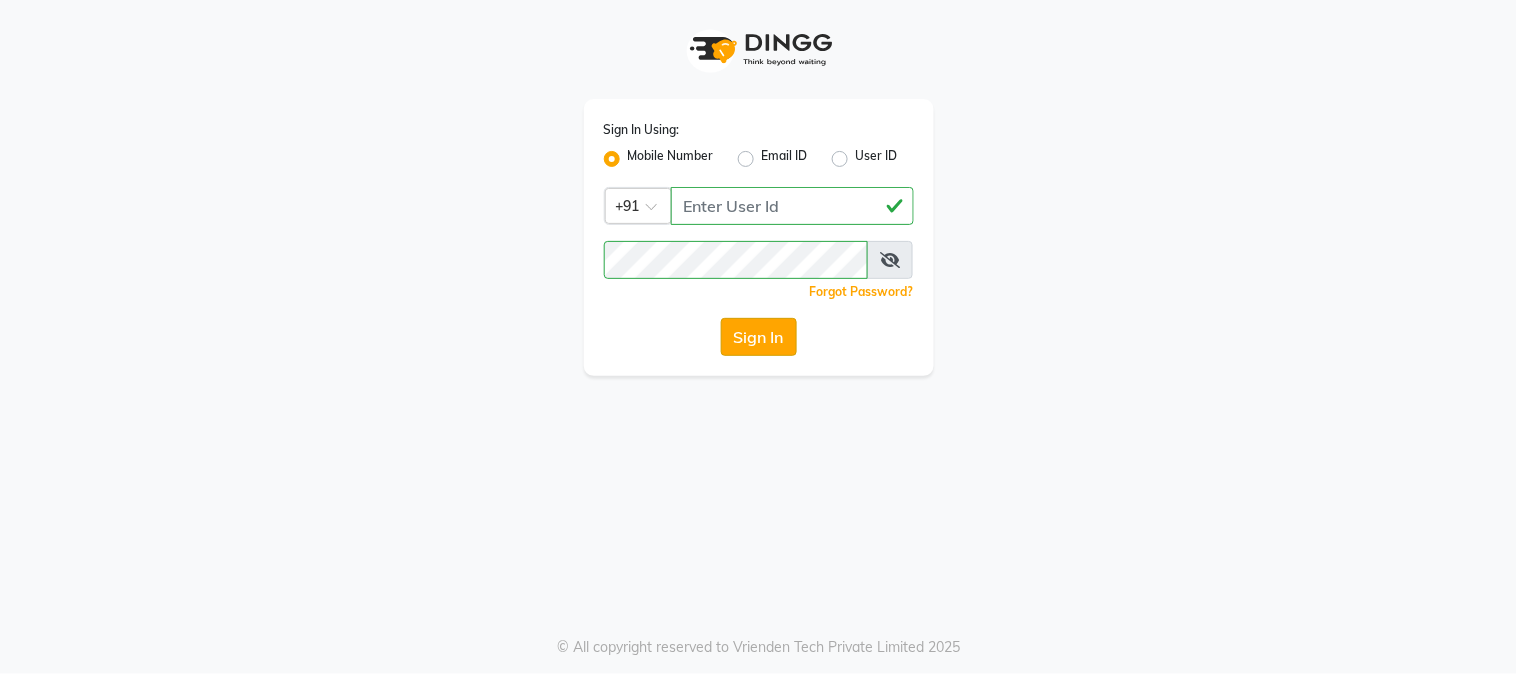 click on "Sign In" 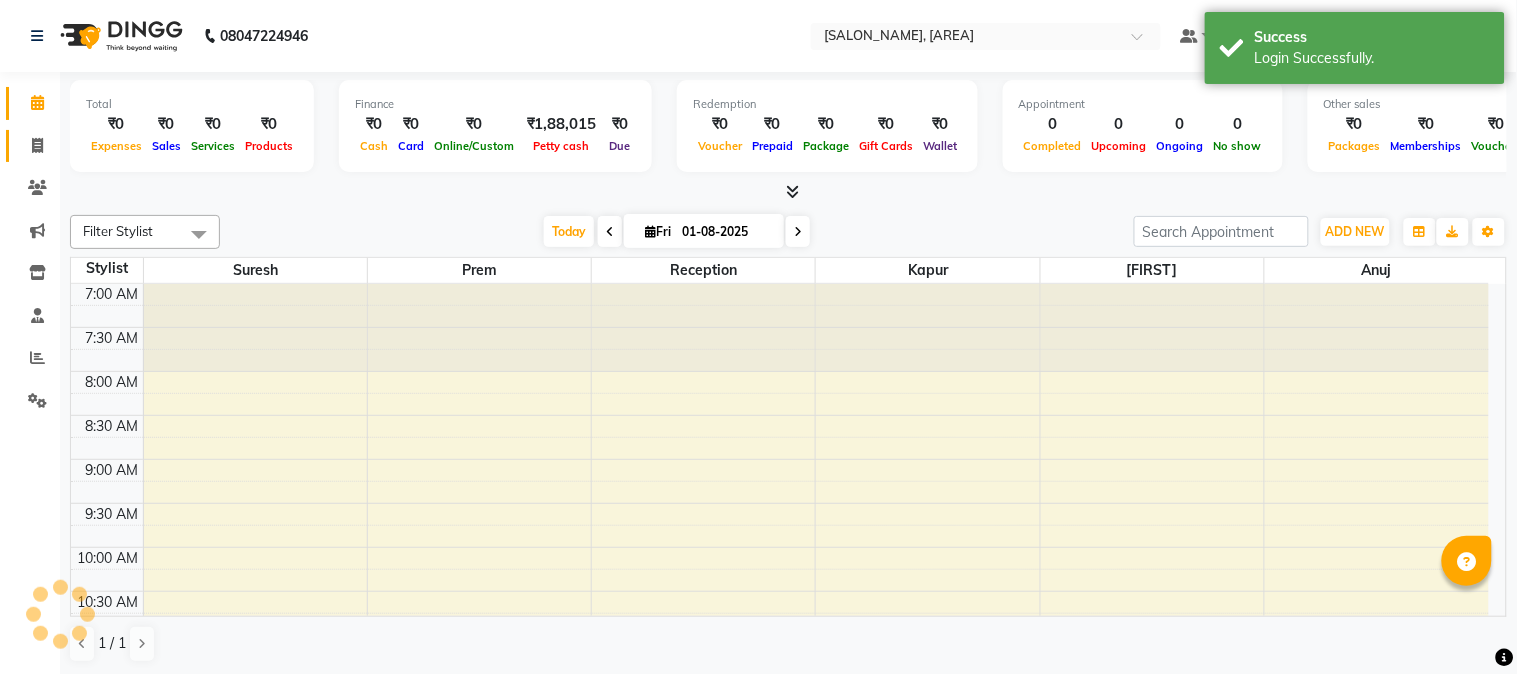 scroll, scrollTop: 0, scrollLeft: 0, axis: both 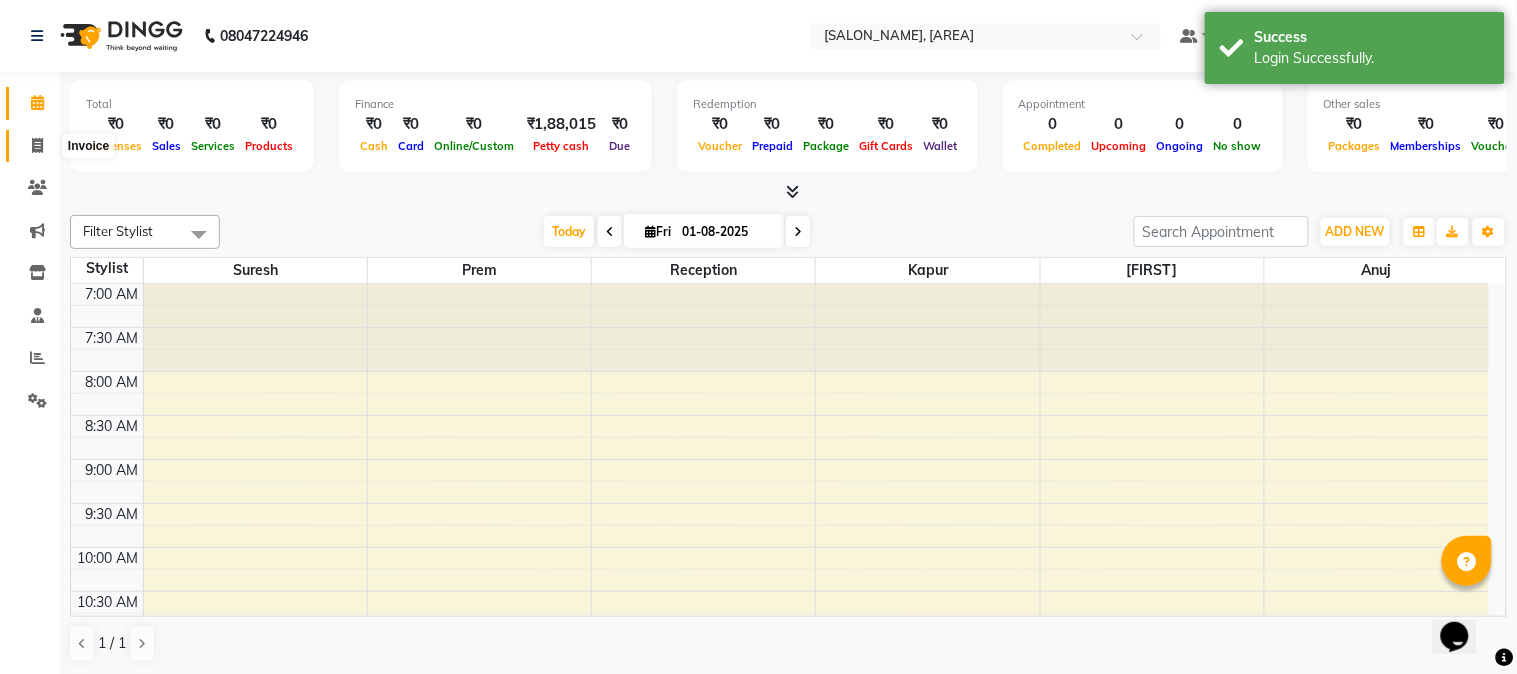 click 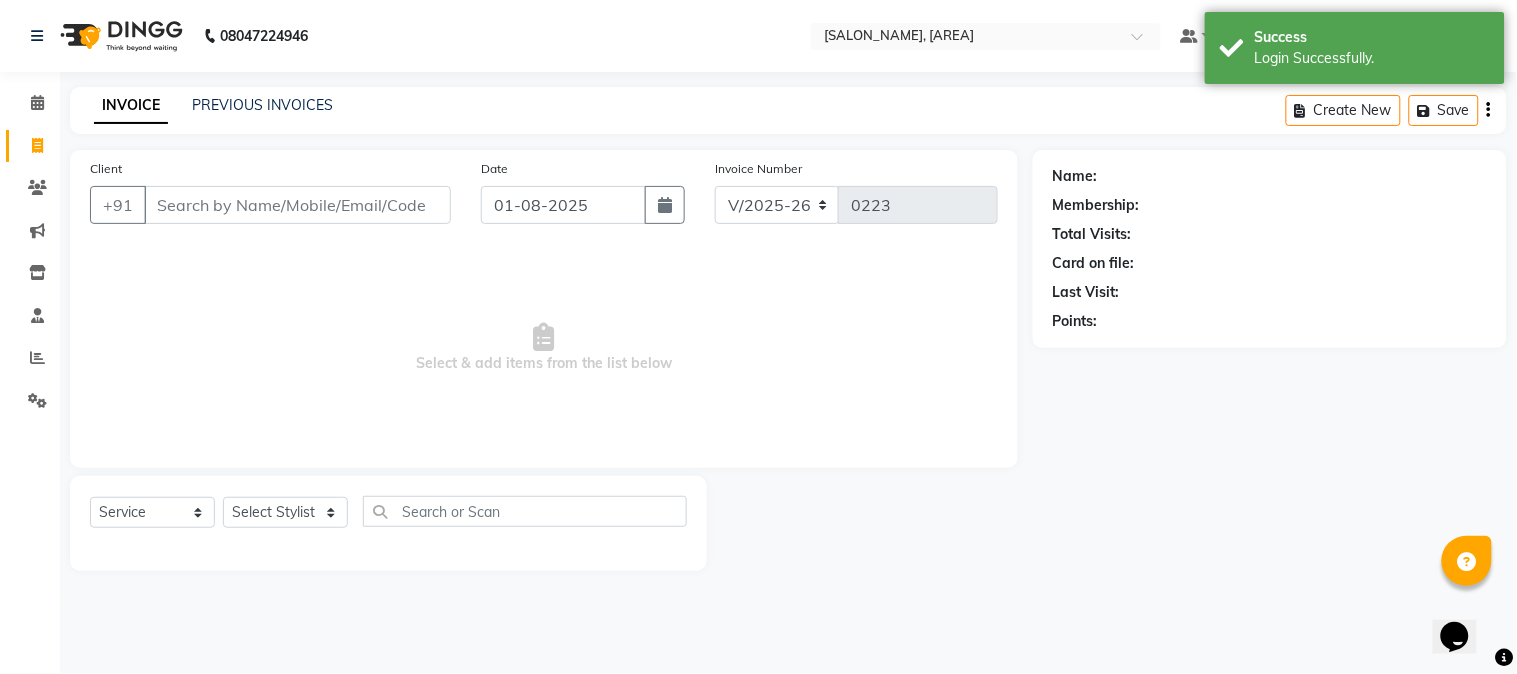 click on "Client" at bounding box center [297, 205] 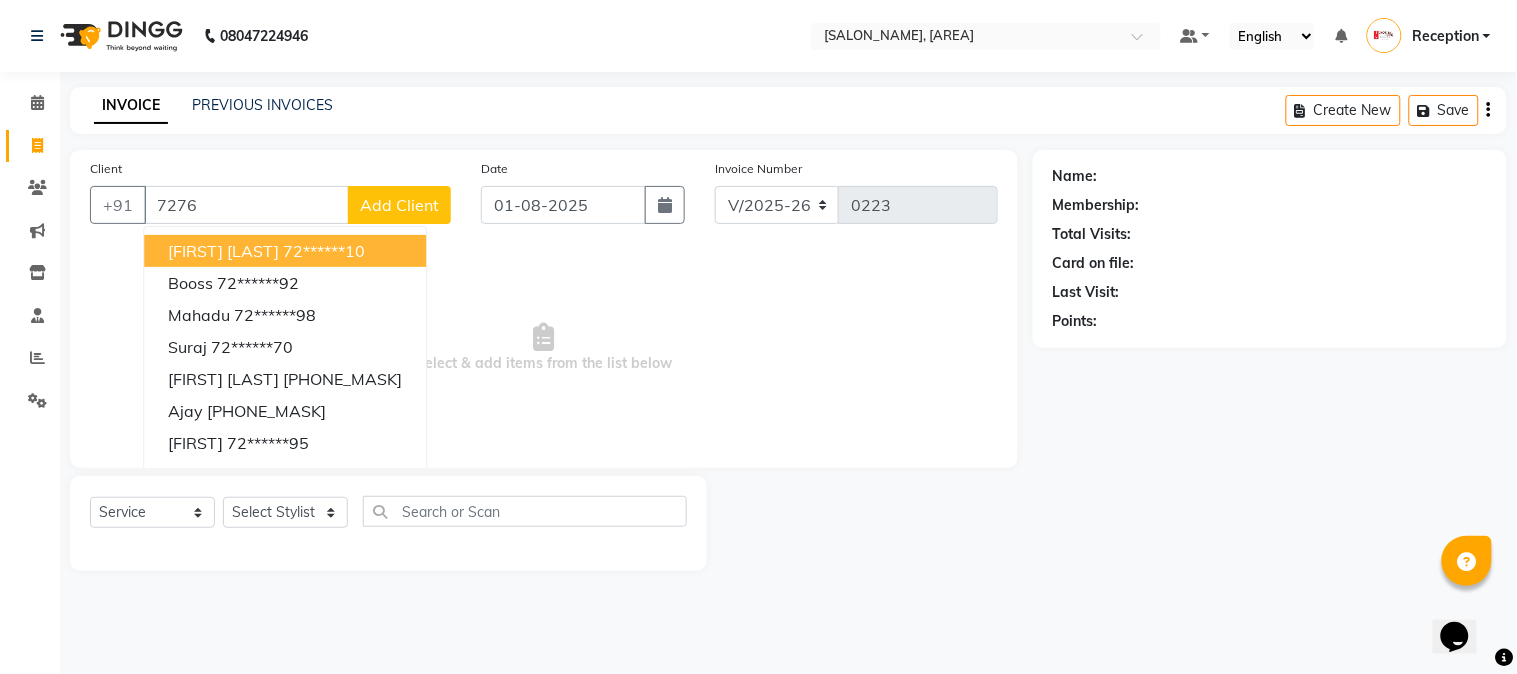click on "[FIRST] [LAST]" at bounding box center [223, 251] 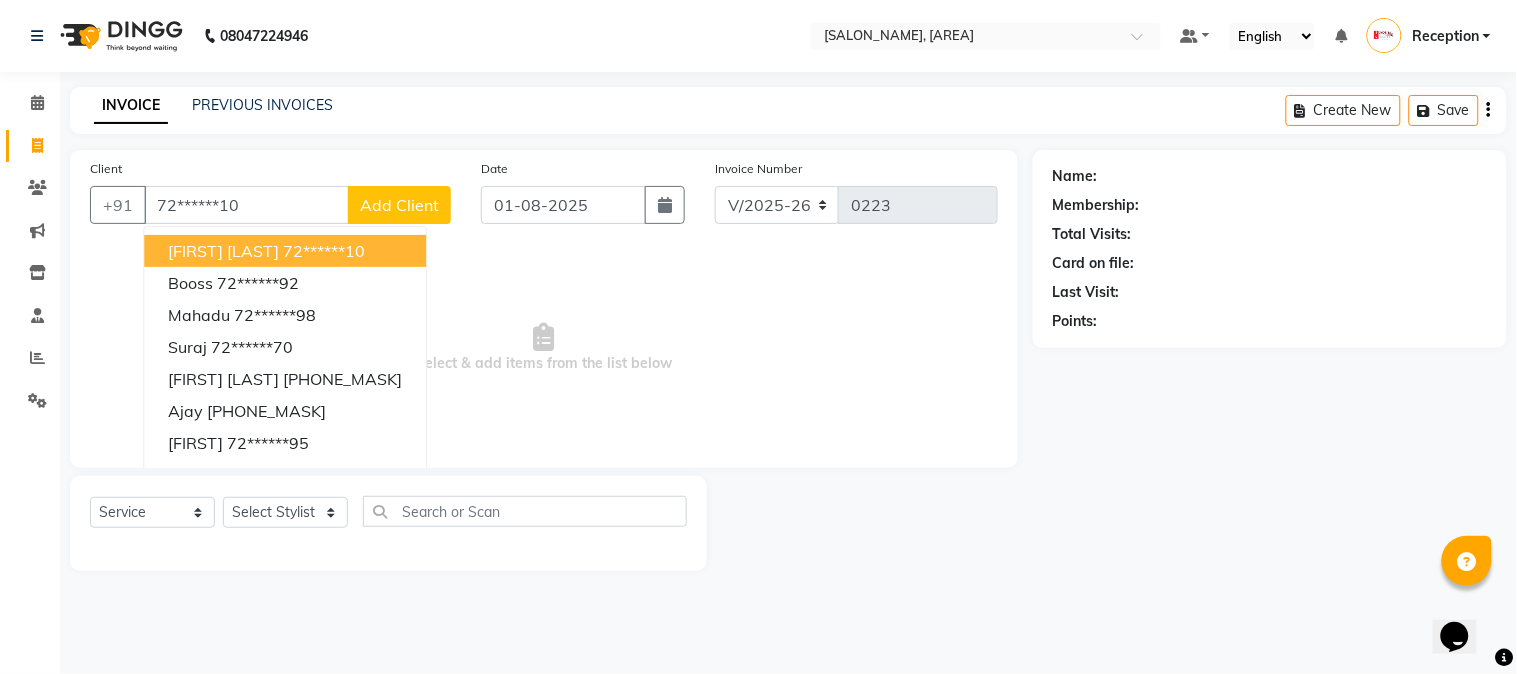 type on "72******10" 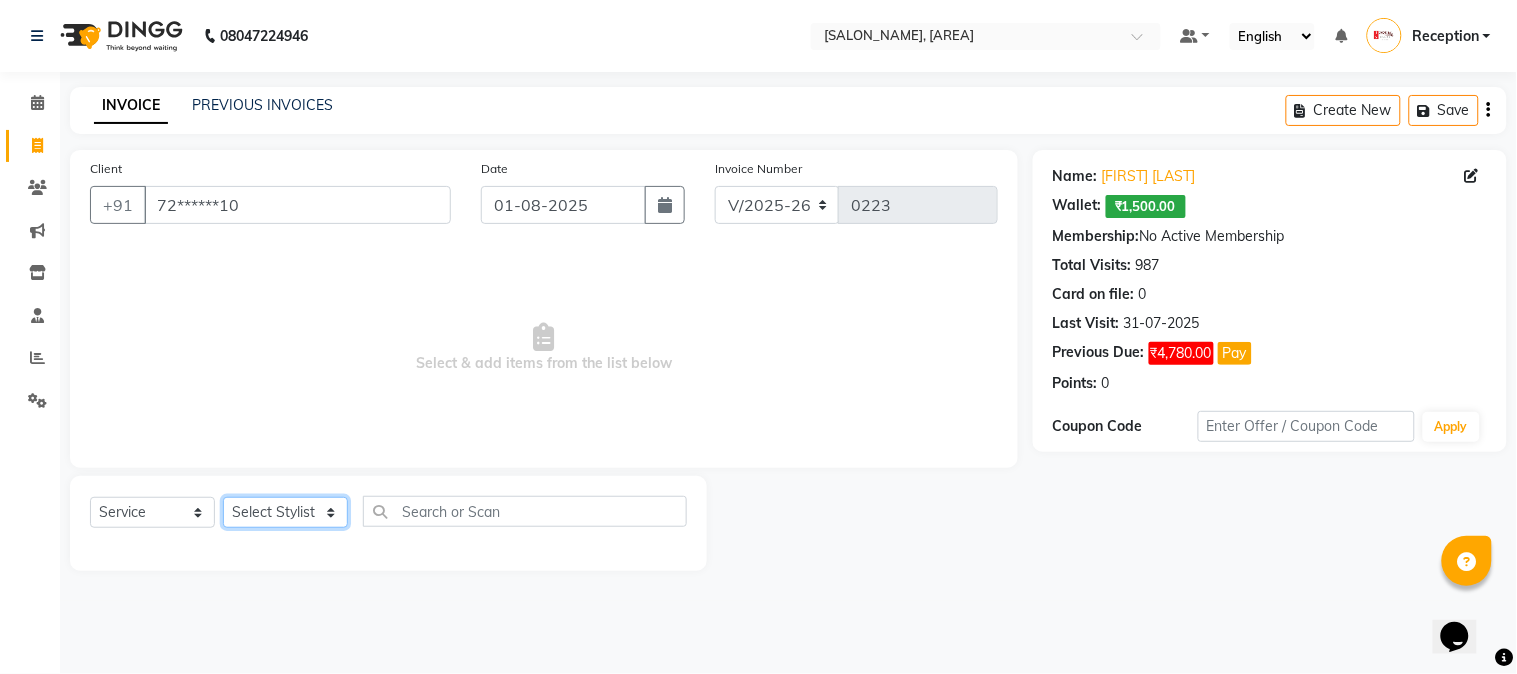 click on "Select Stylist [FIRST] [LAST] [LAST] [FIRST] [RECEPTION] [FIRST]" 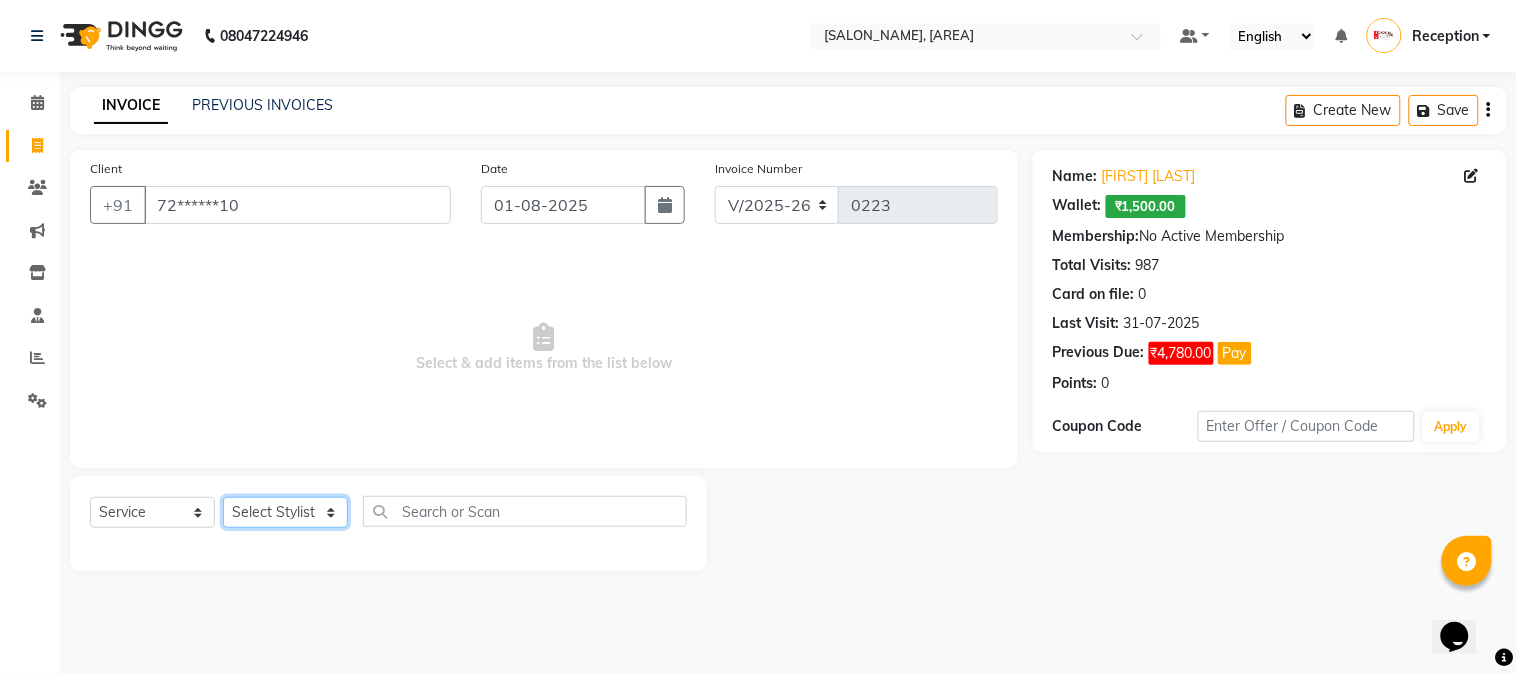 select on "59472" 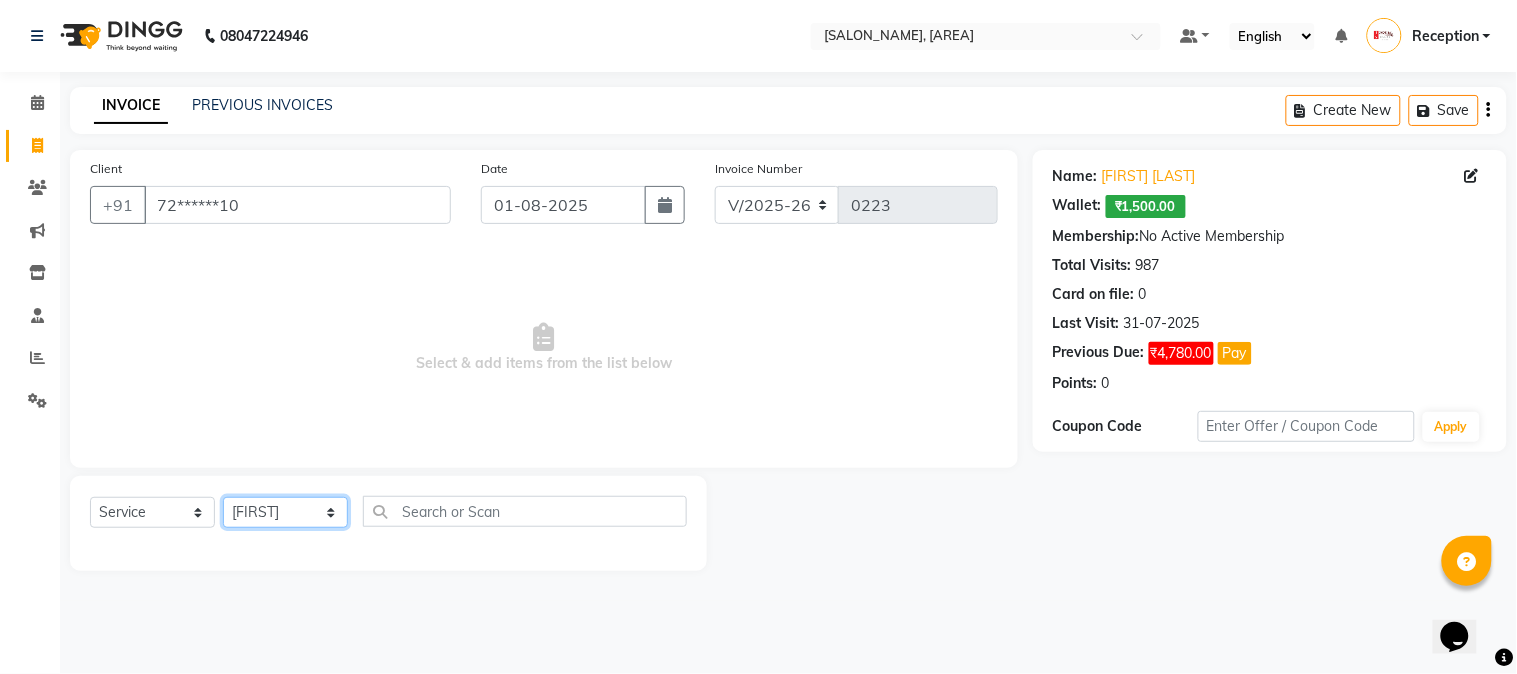 click on "Select Stylist [FIRST] [LAST] [LAST] [FIRST] [RECEPTION] [FIRST]" 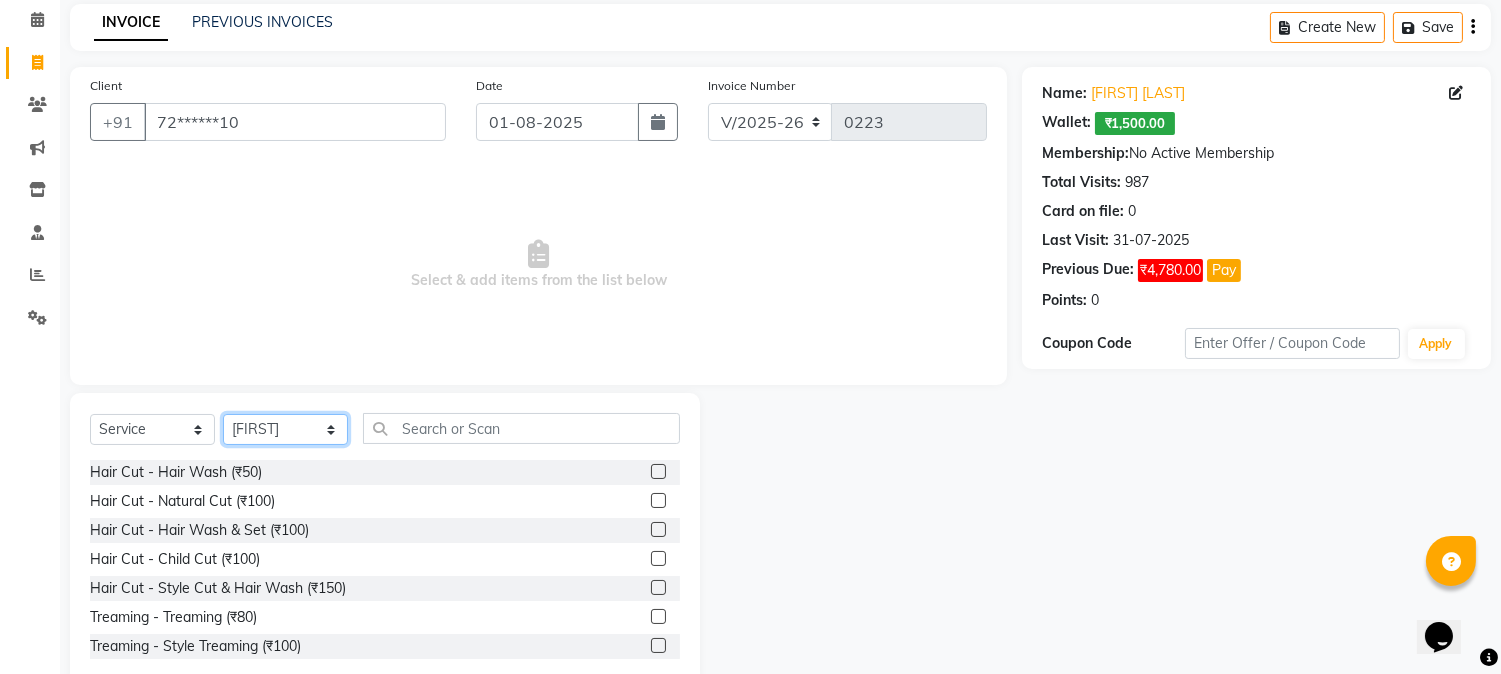 scroll, scrollTop: 126, scrollLeft: 0, axis: vertical 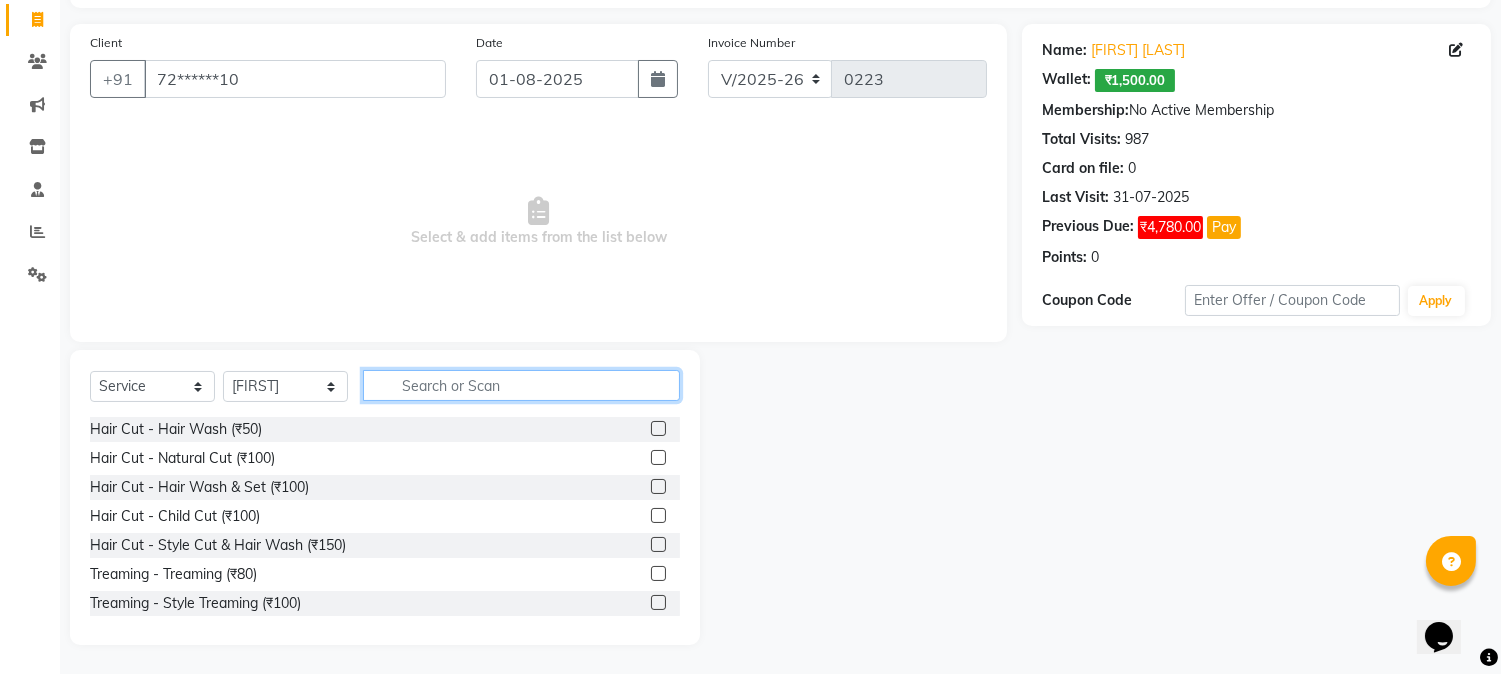 click 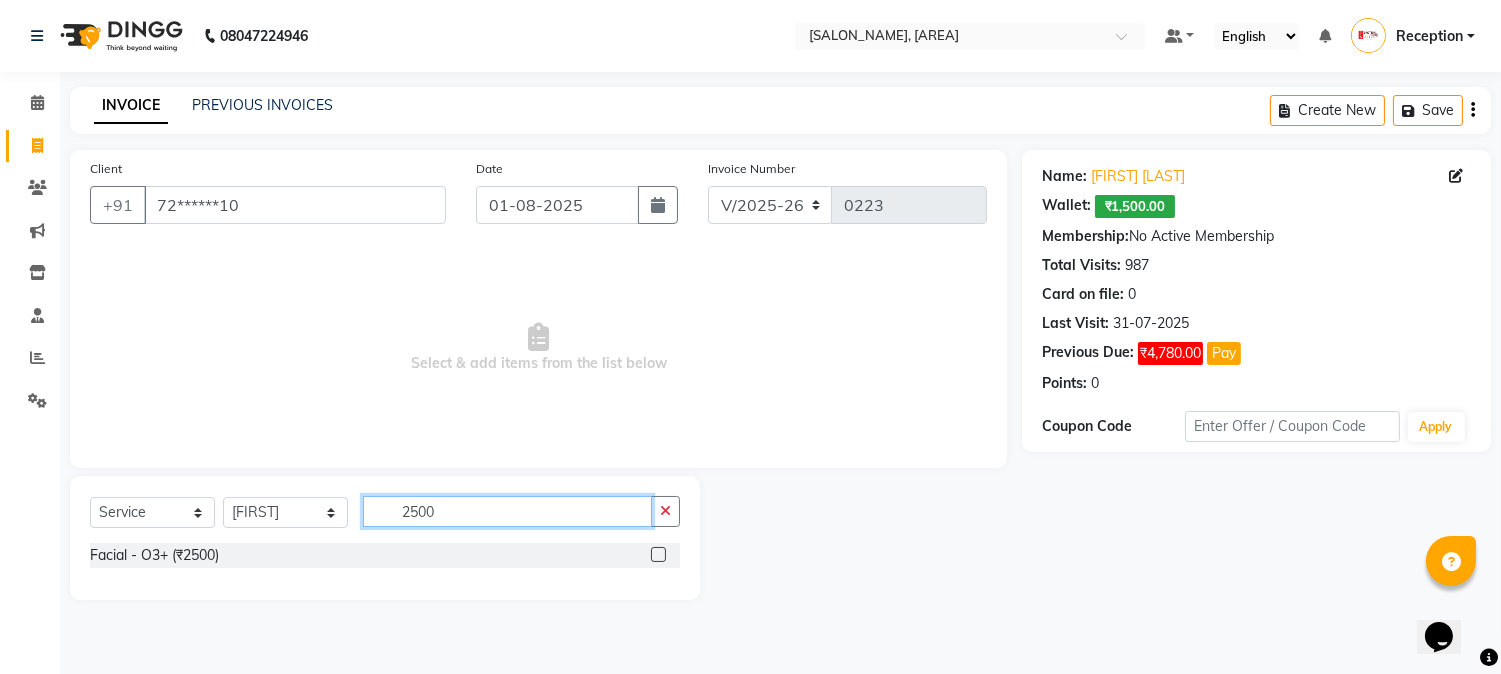 scroll, scrollTop: 0, scrollLeft: 0, axis: both 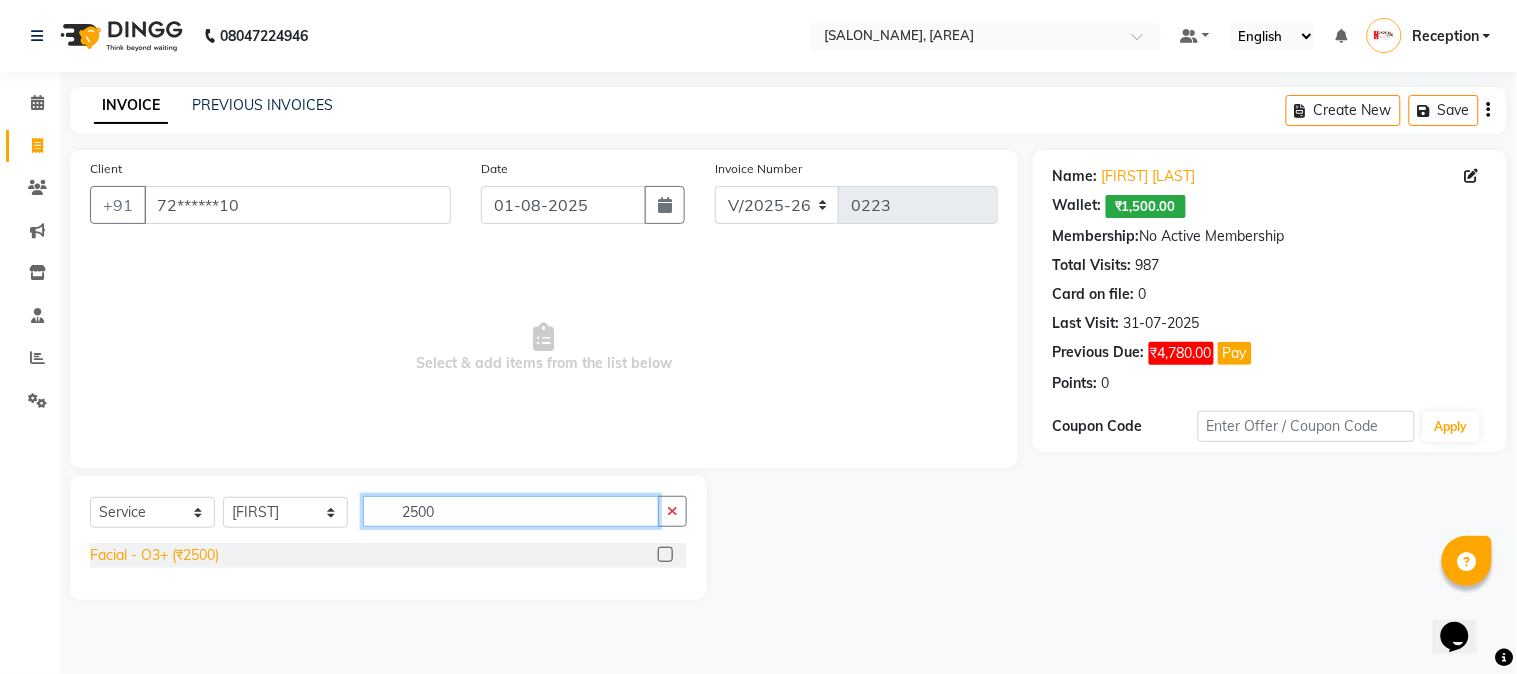 type on "2500" 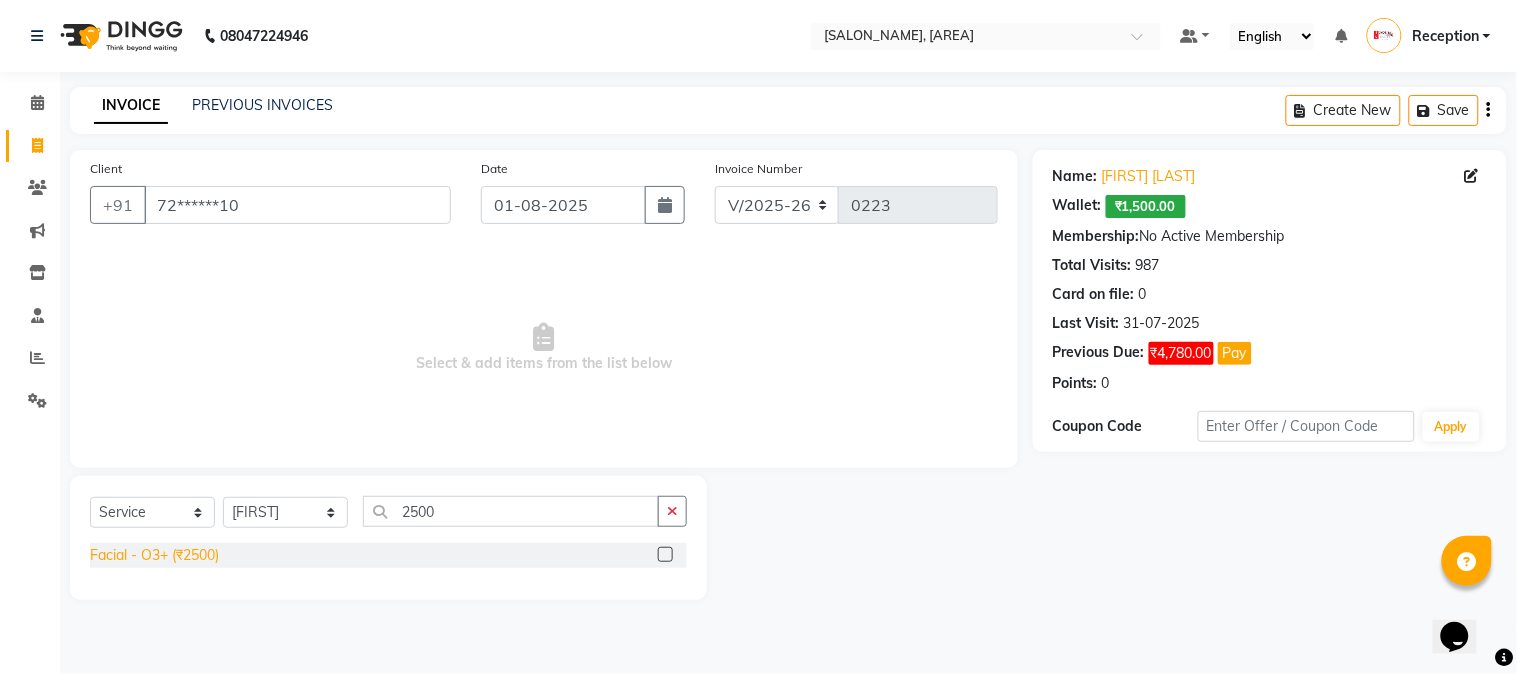 click on "Facial - O3+ (₹2500)" 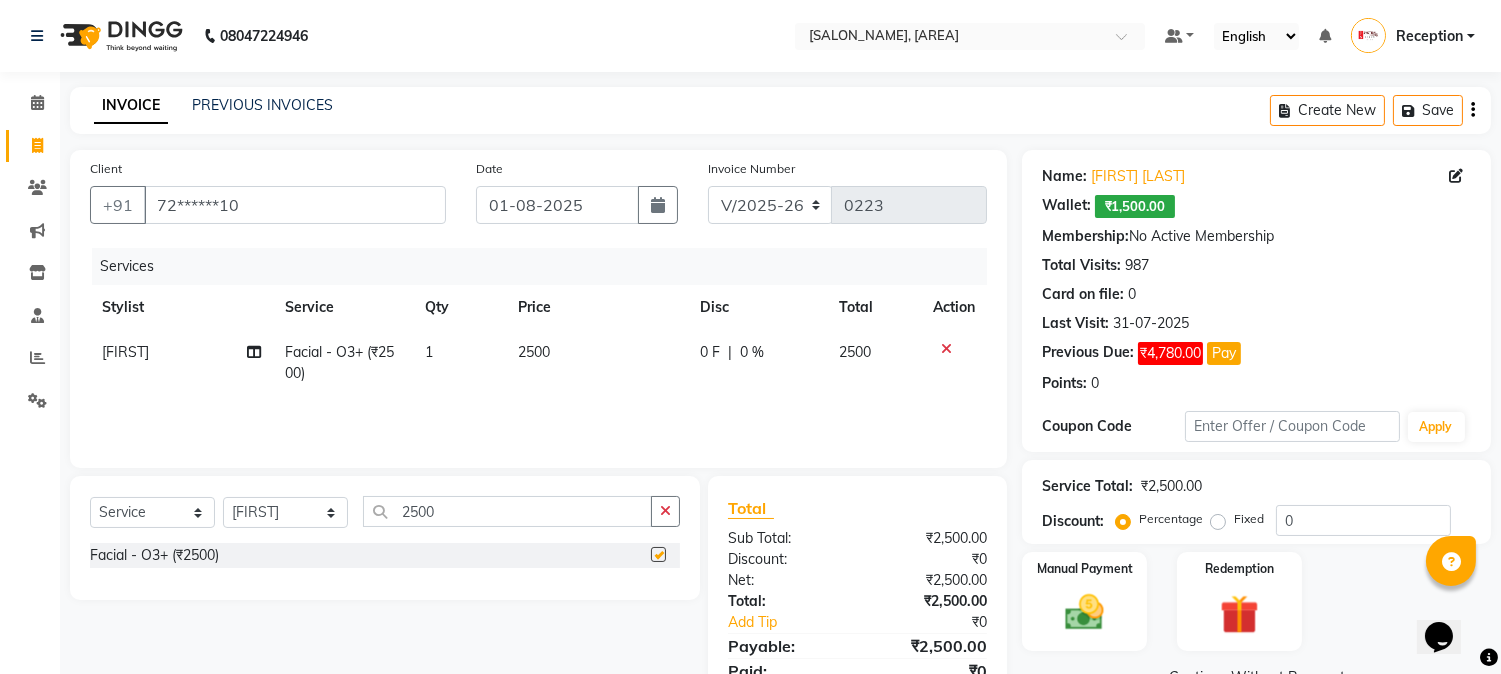 checkbox on "false" 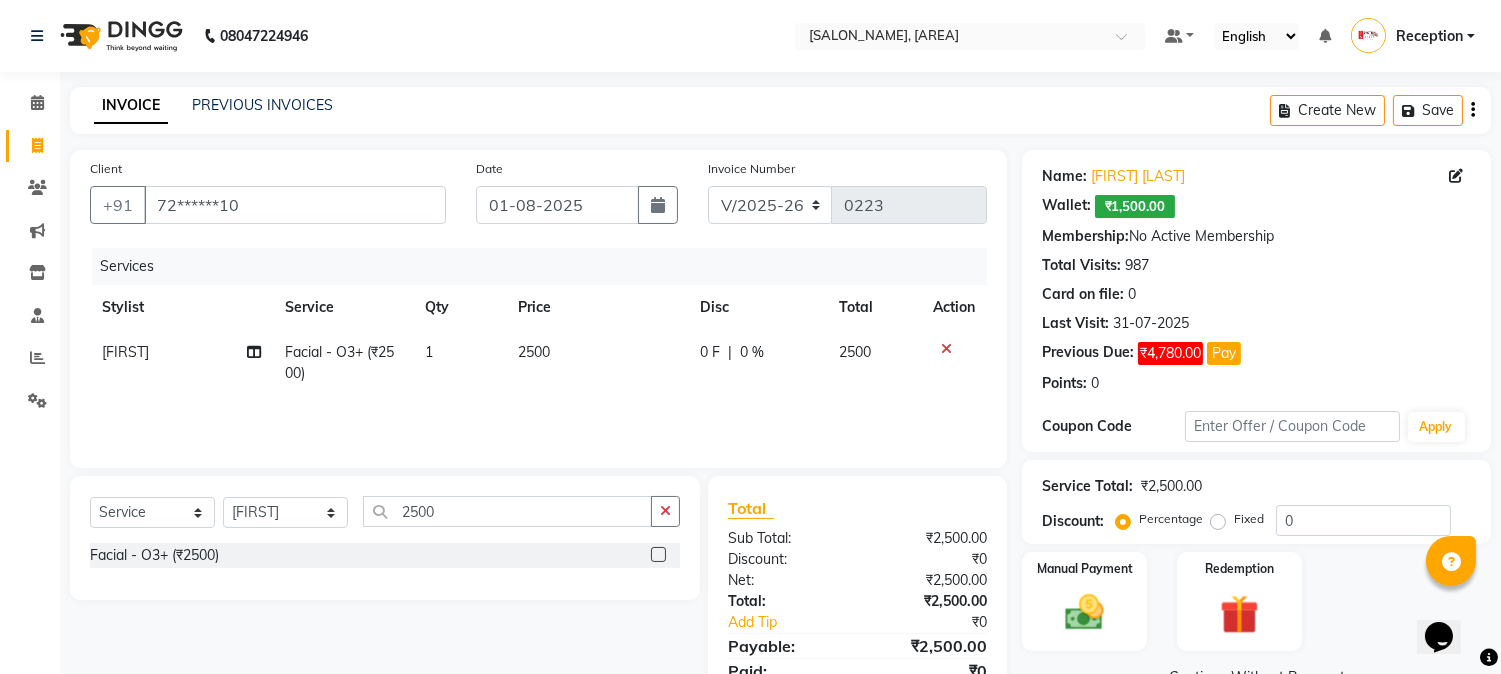 scroll, scrollTop: 84, scrollLeft: 0, axis: vertical 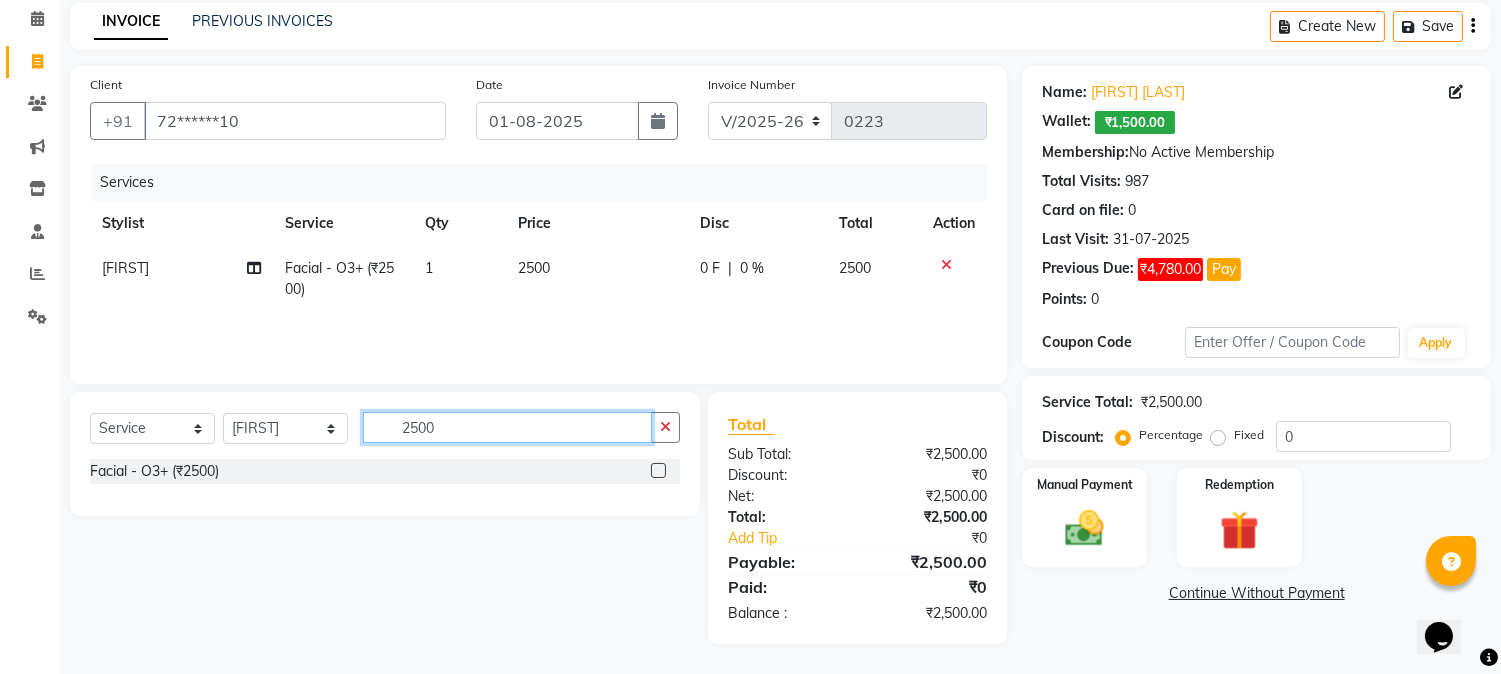 click on "2500" 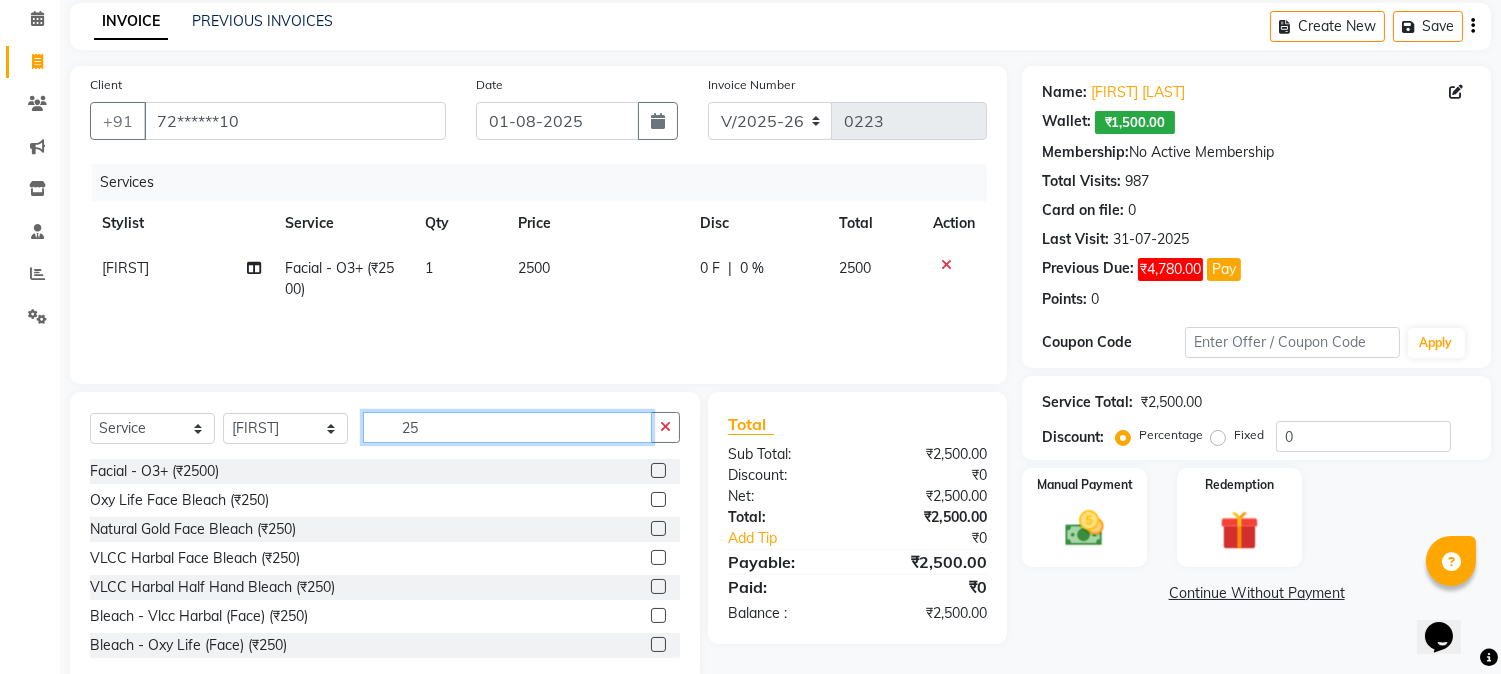 type on "2" 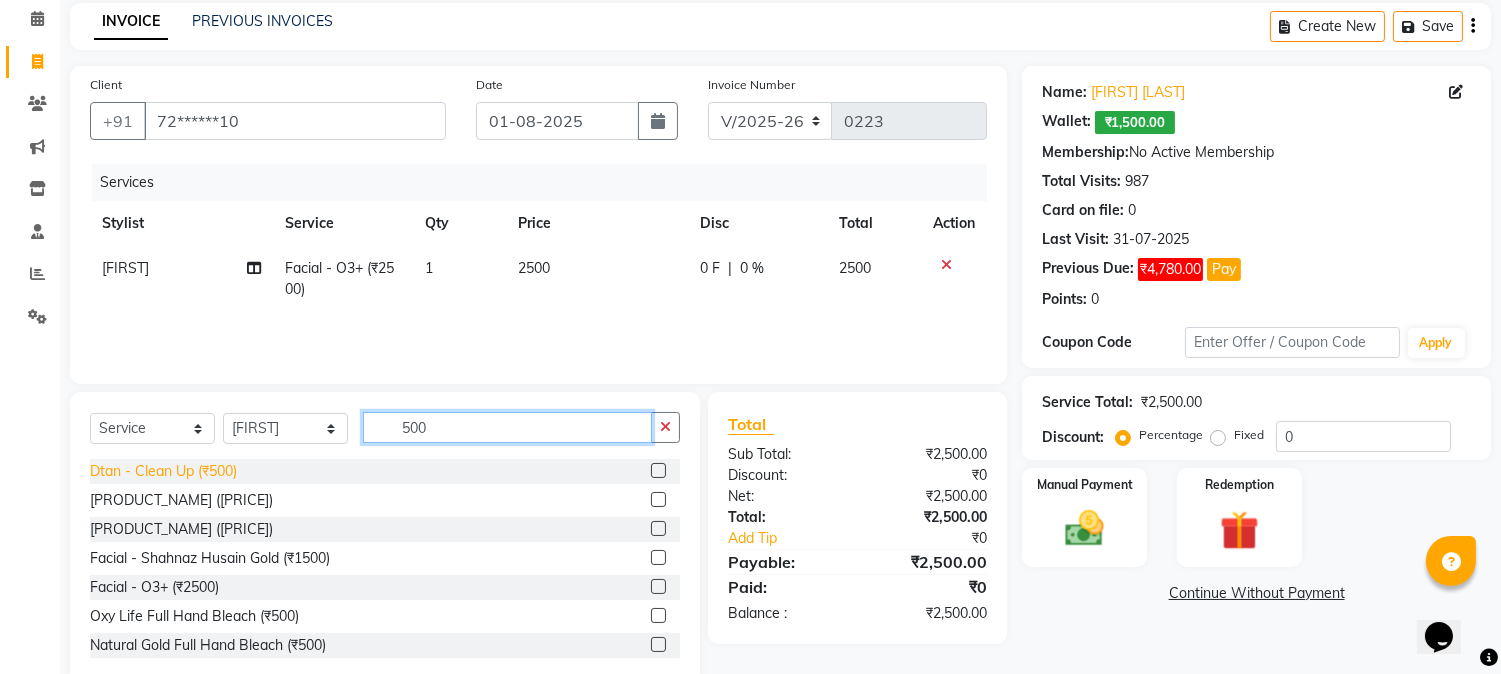 type on "500" 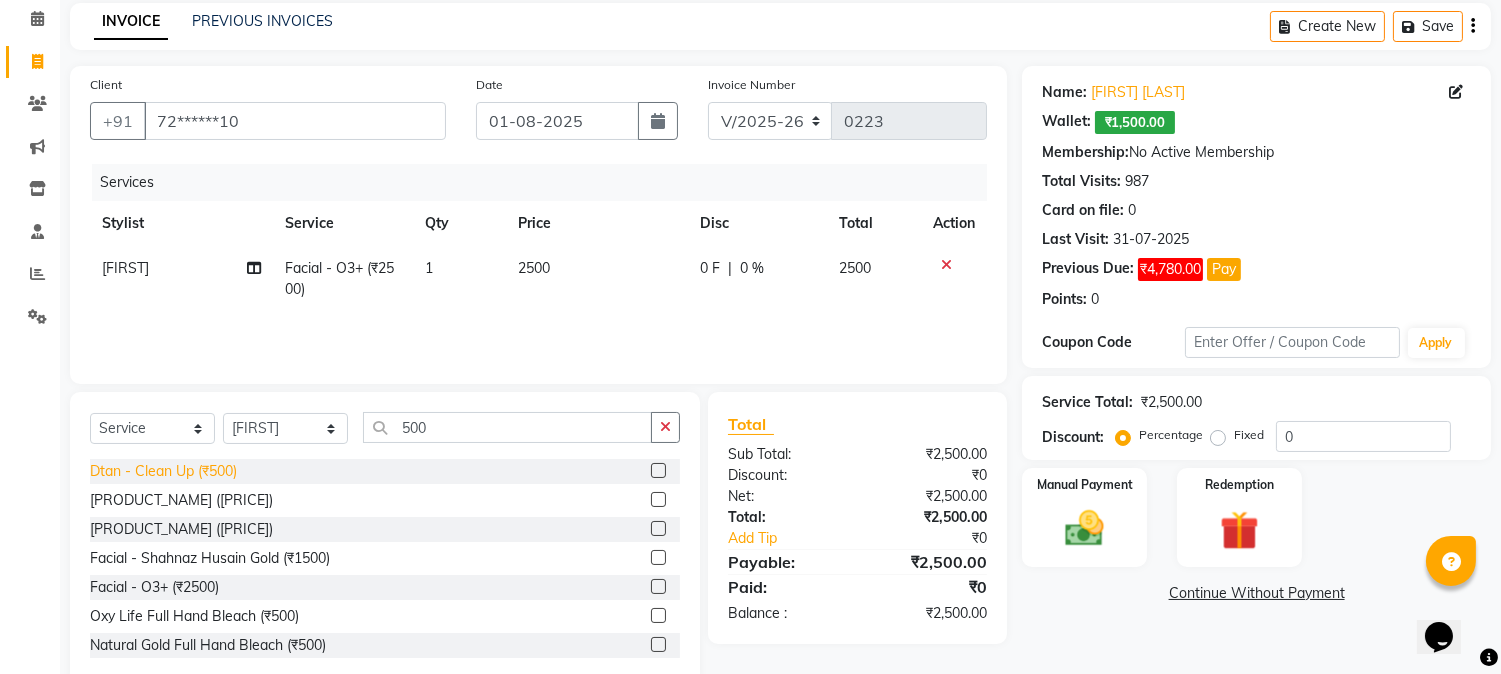 click on "Dtan - Clean Up (₹500)" 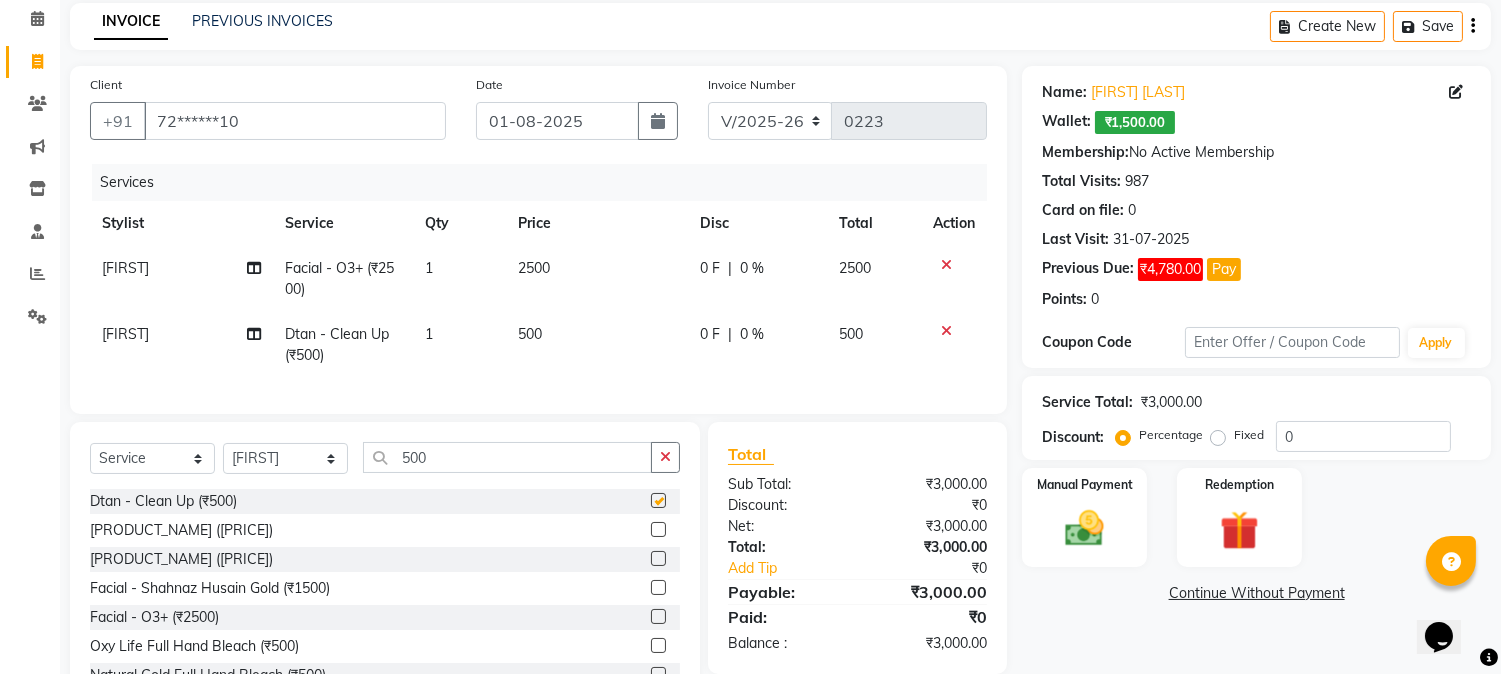 checkbox on "false" 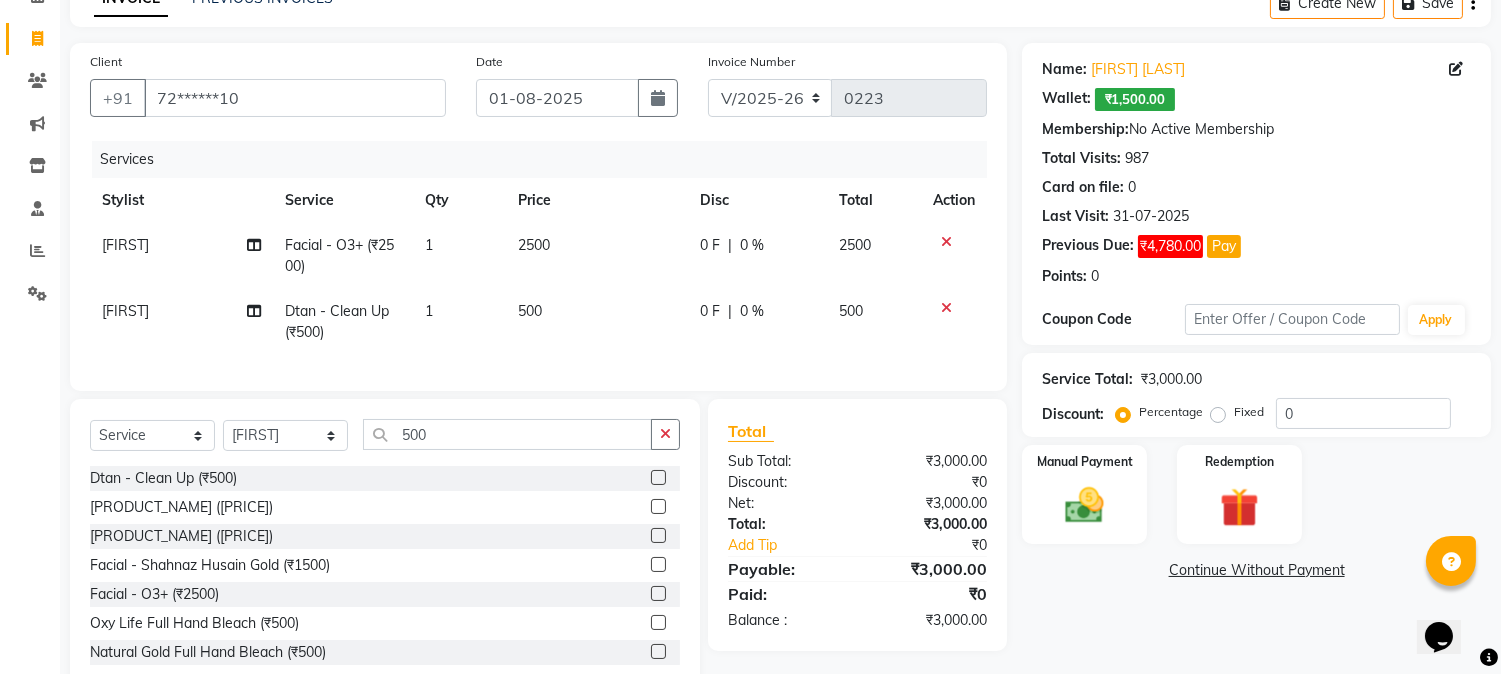 scroll, scrollTop: 173, scrollLeft: 0, axis: vertical 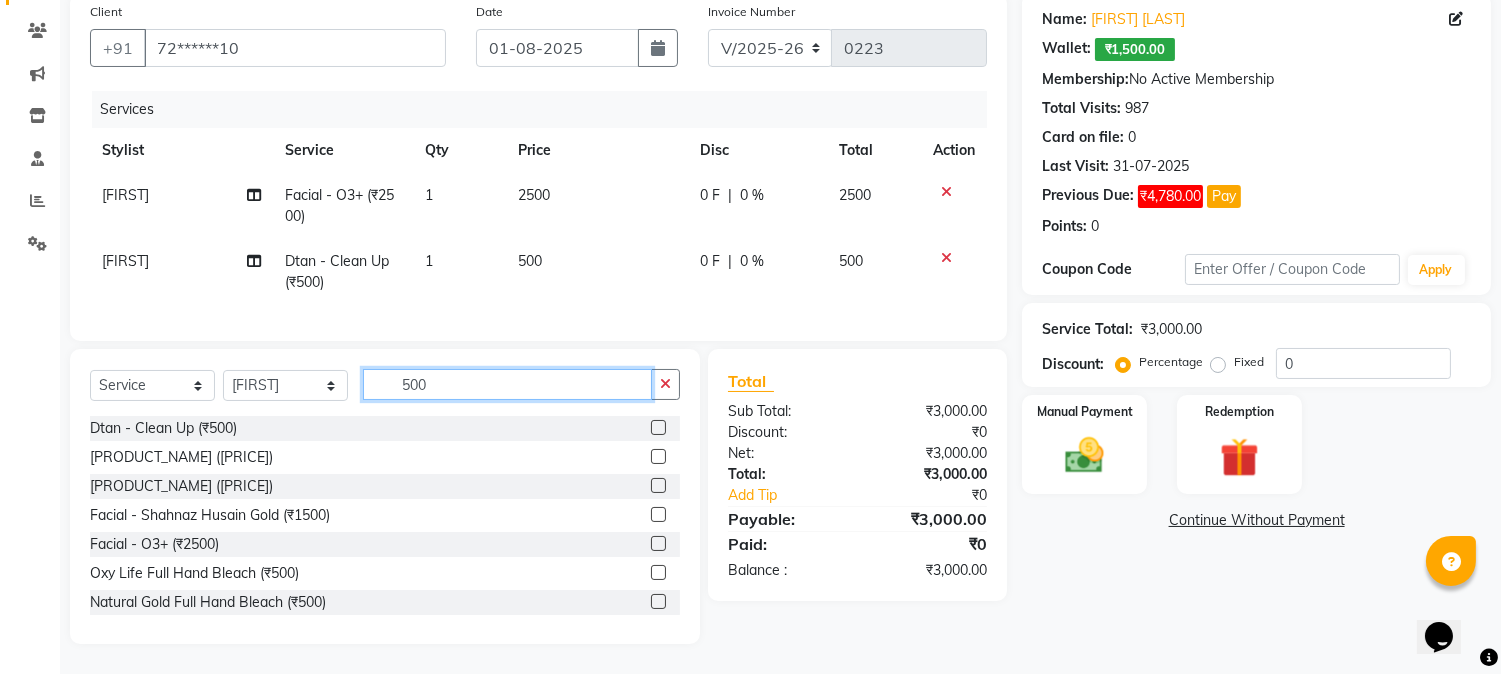 click on "500" 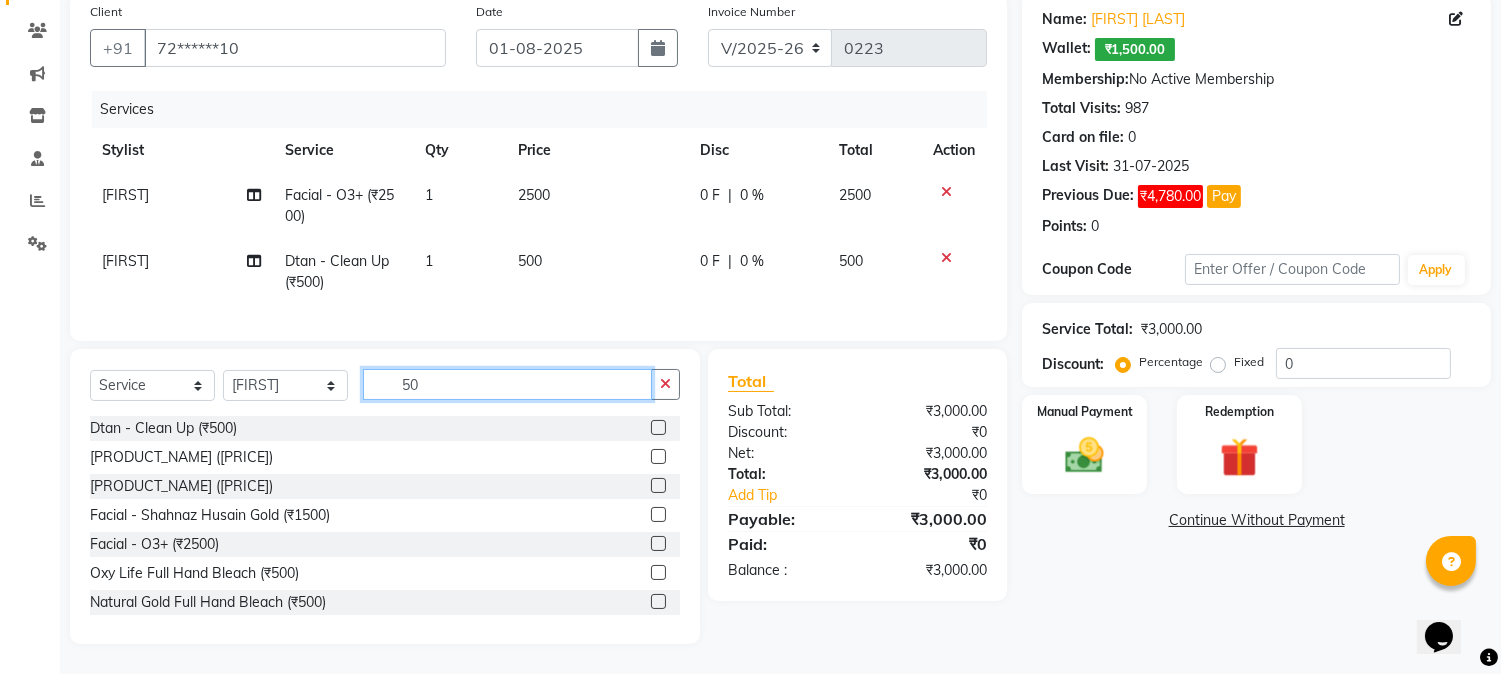 type on "5" 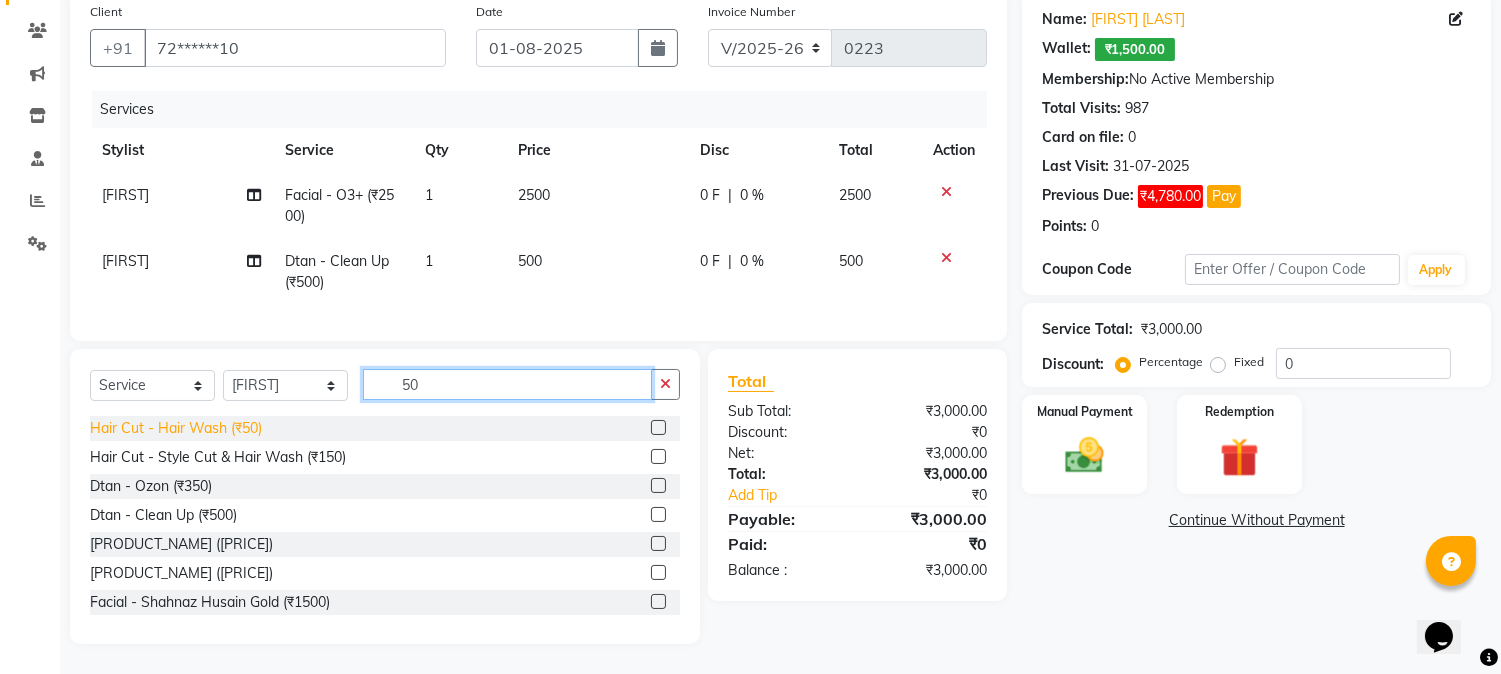 type on "50" 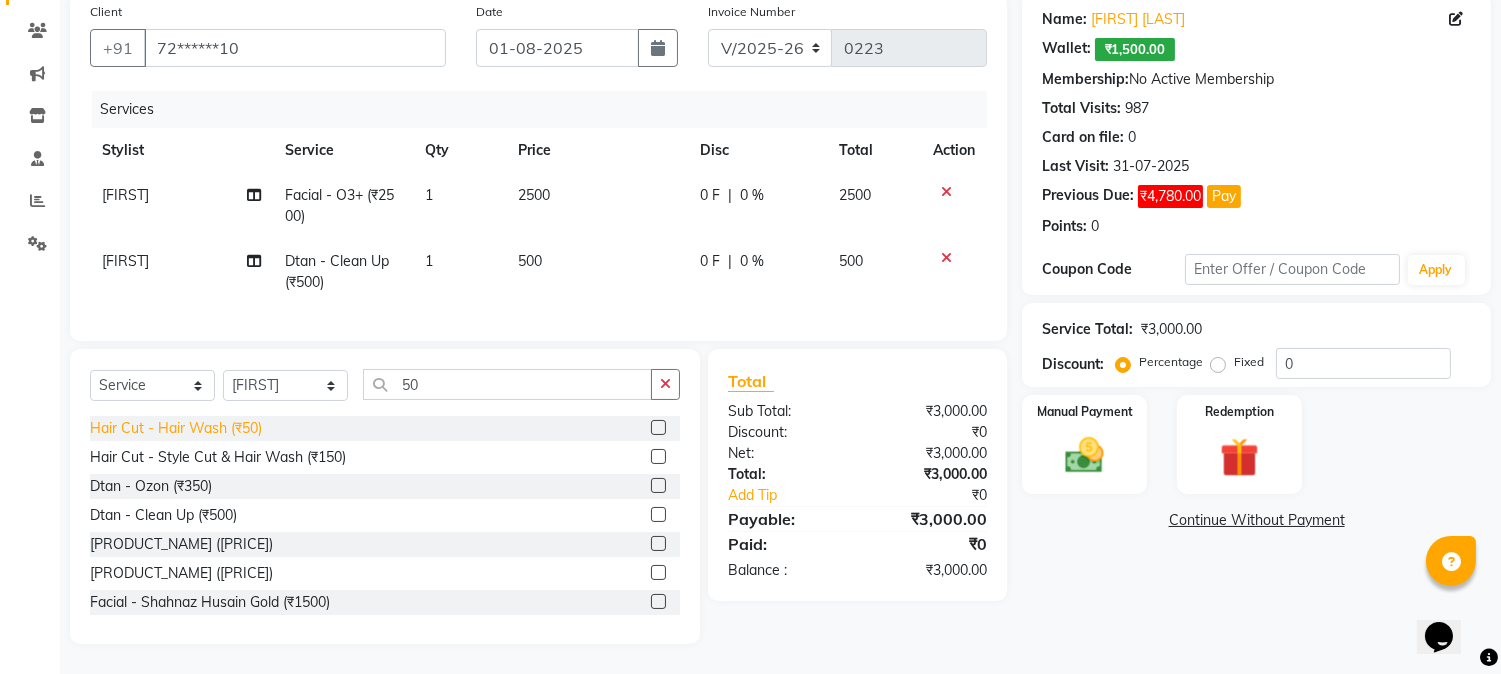 click on "Hair Cut - Hair Wash (₹50)" 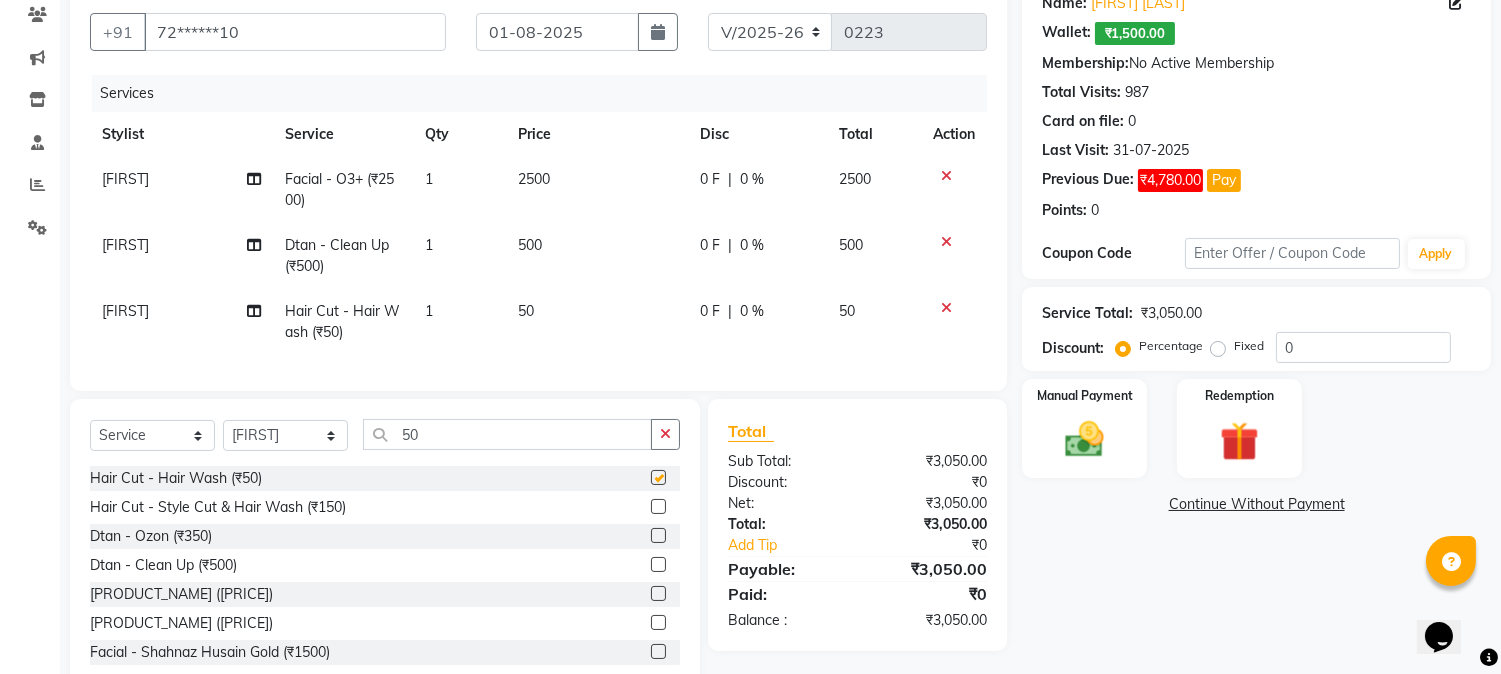 checkbox on "false" 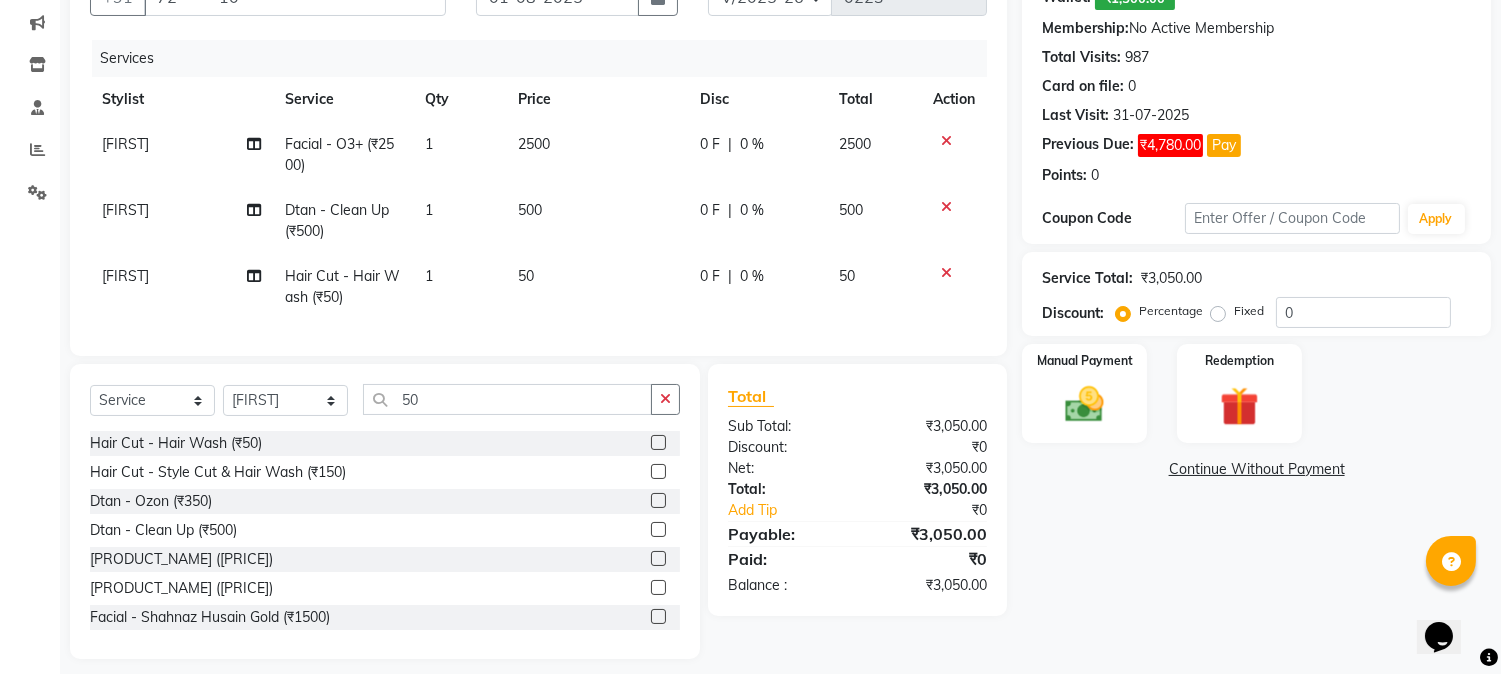 scroll, scrollTop: 240, scrollLeft: 0, axis: vertical 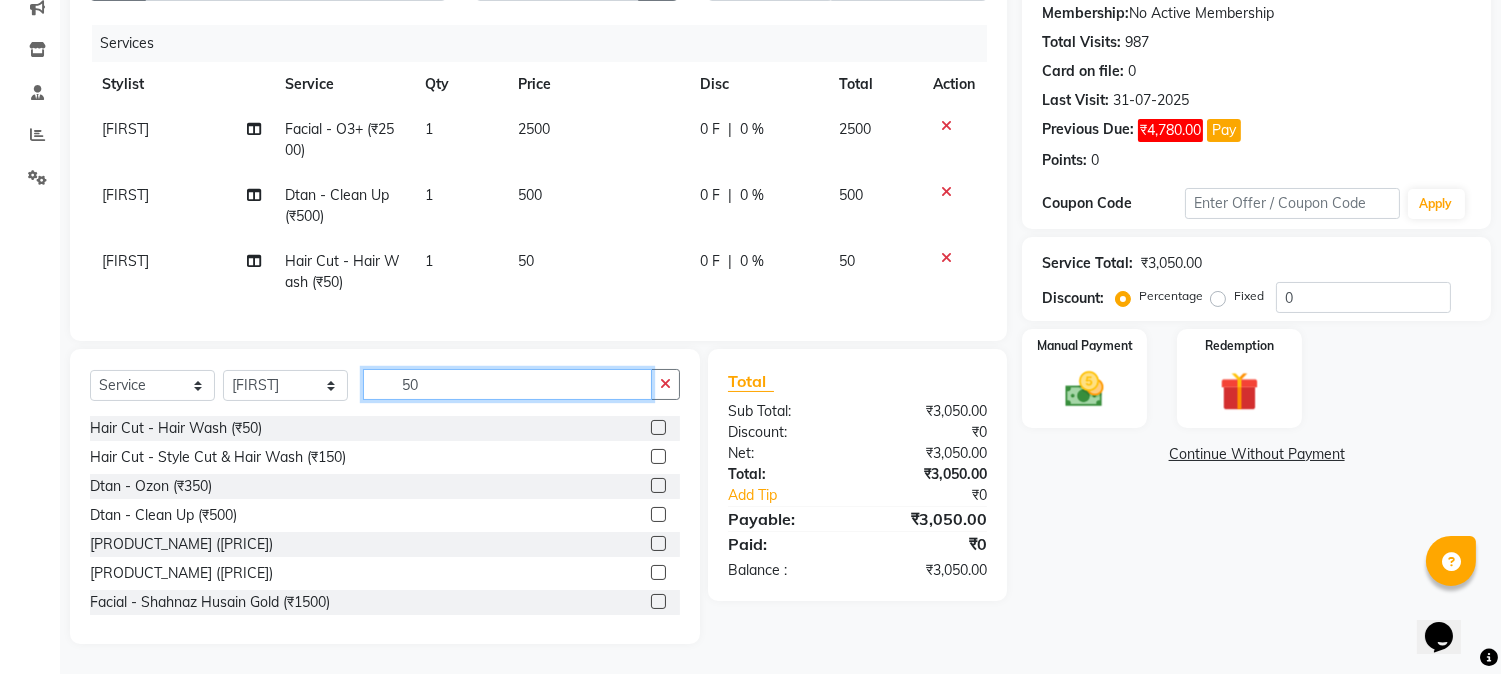 click on "50" 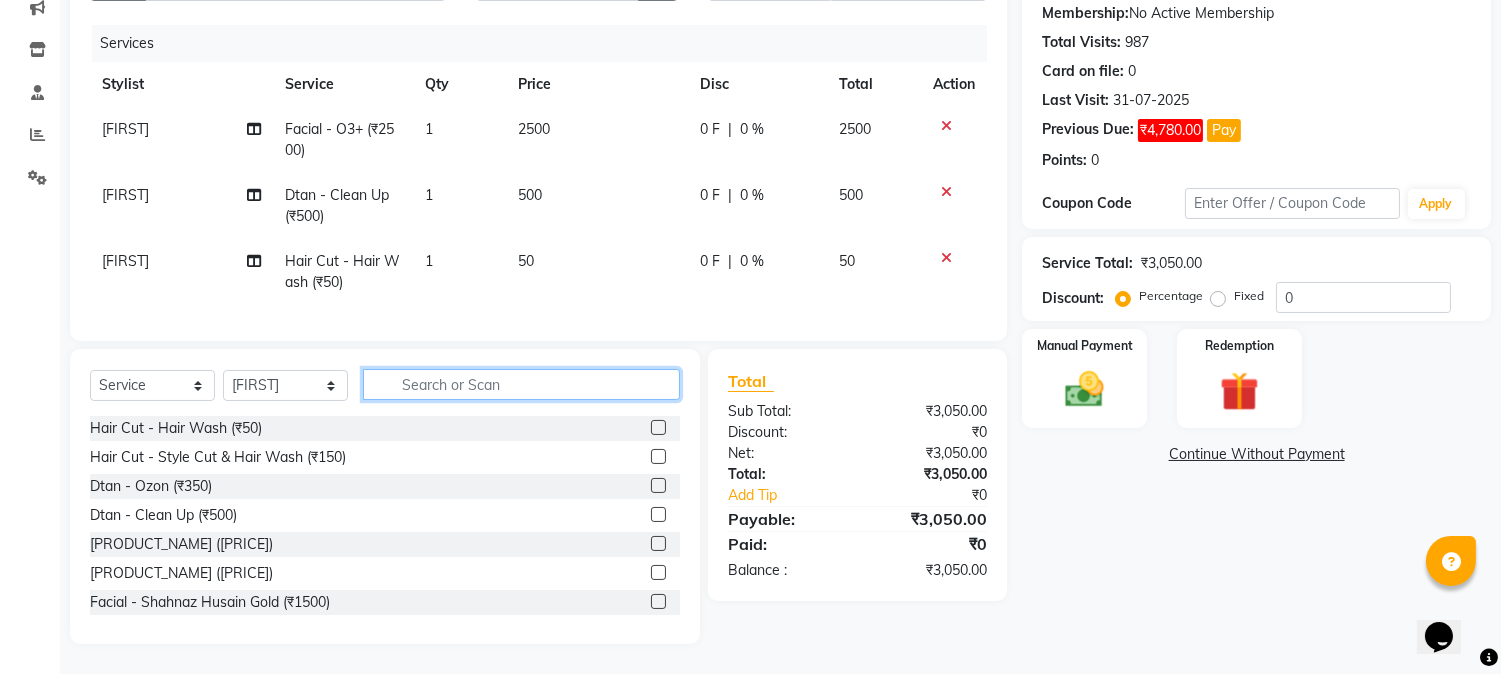 scroll, scrollTop: 238, scrollLeft: 0, axis: vertical 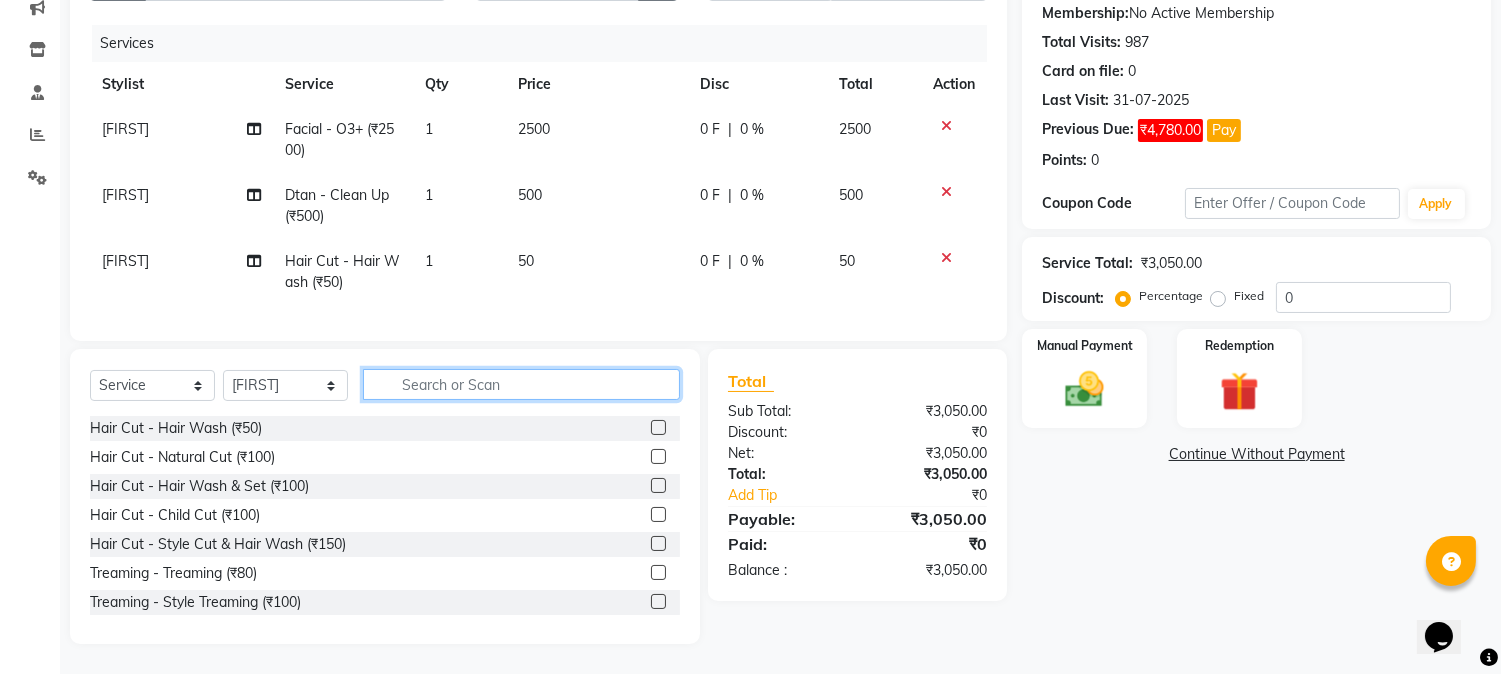 type 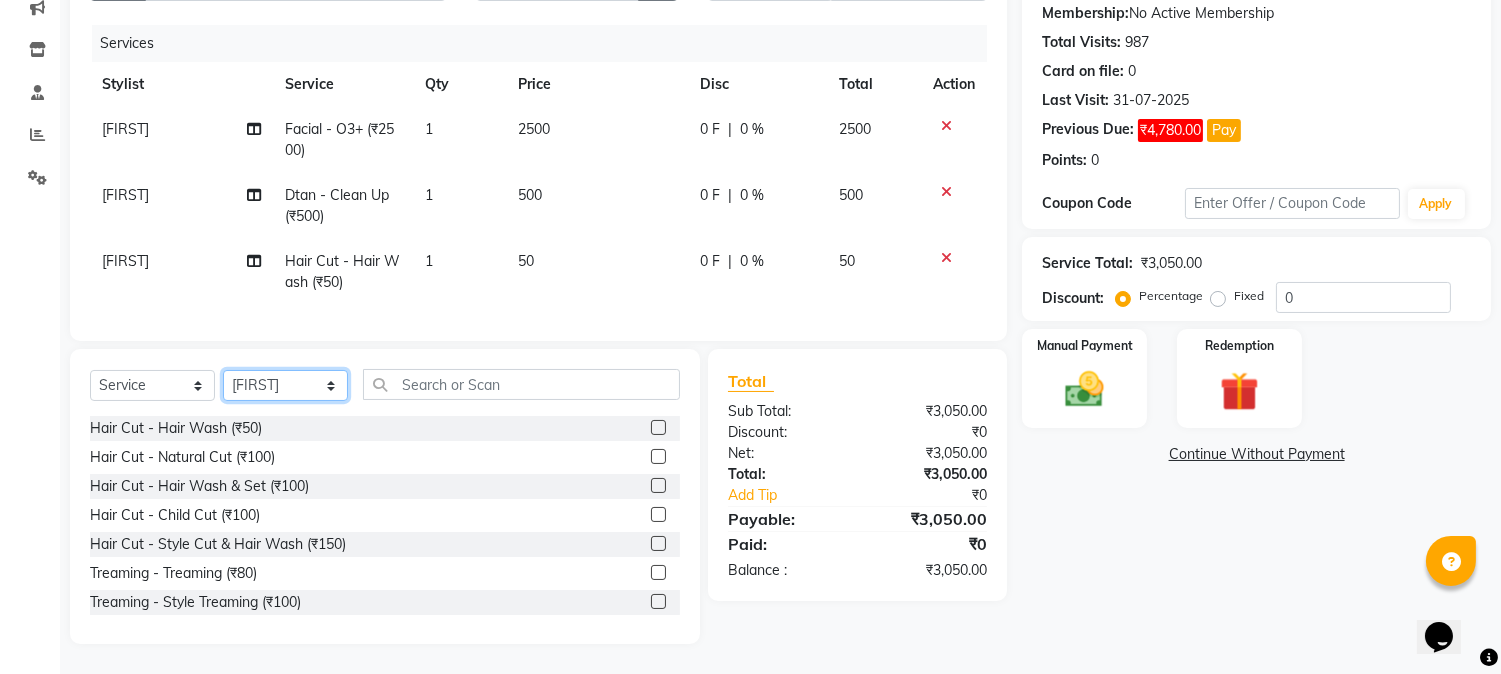 click on "Select Stylist [FIRST] [LAST] [LAST] [FIRST] [RECEPTION] [FIRST]" 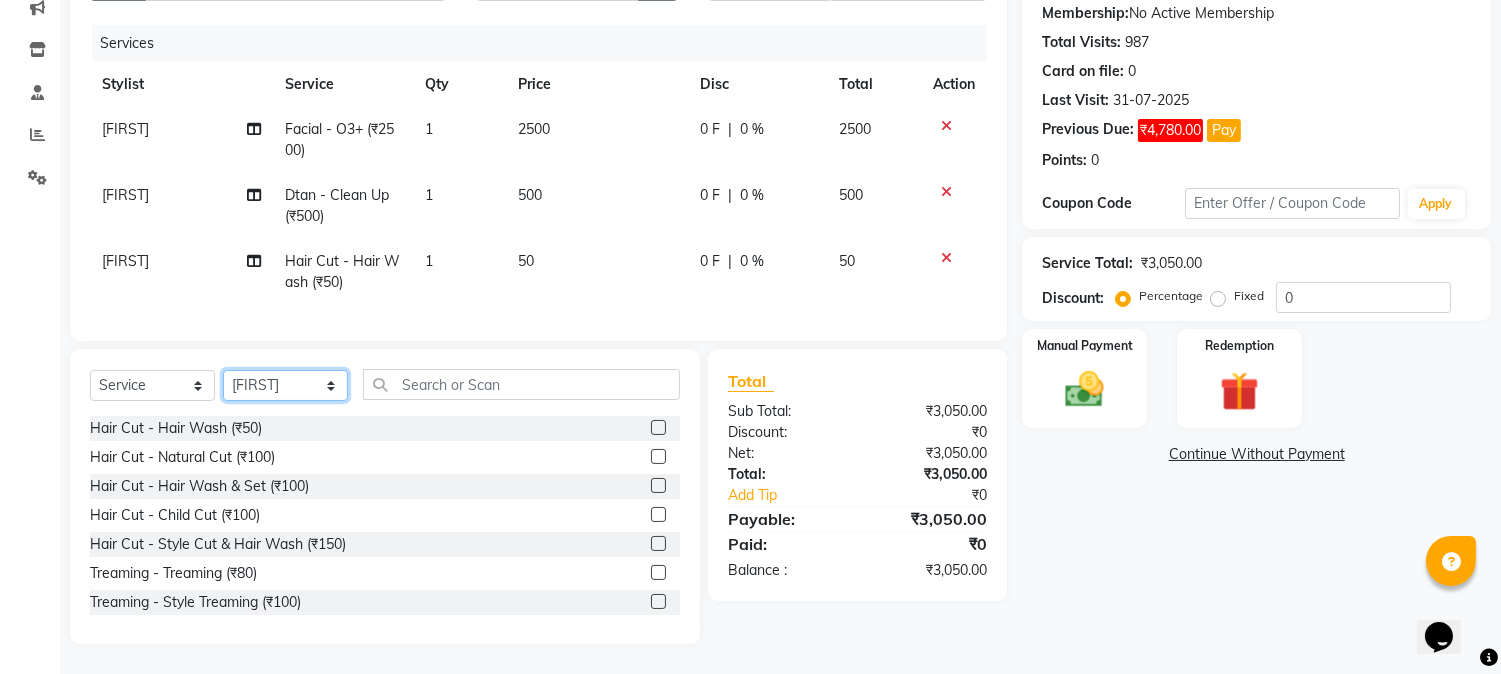 select on "9312" 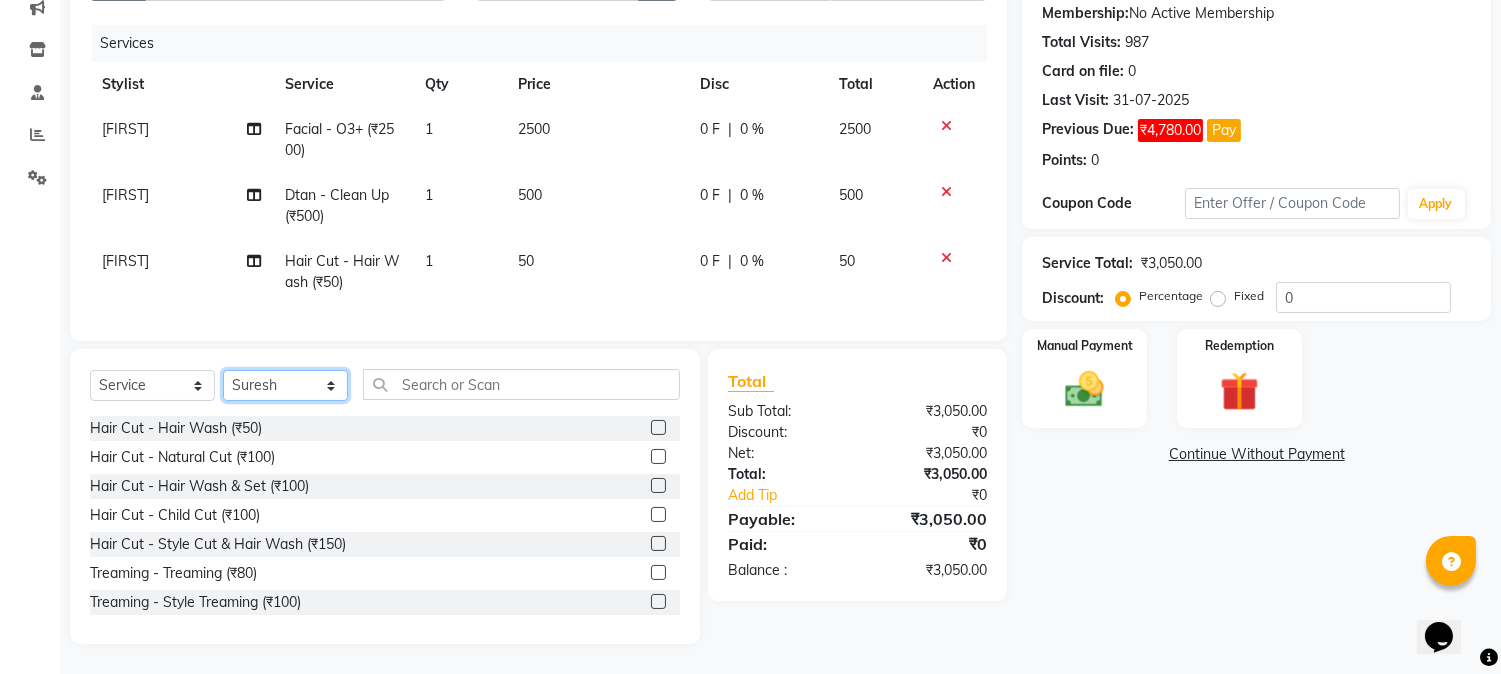 click on "Select Stylist [FIRST] [LAST] [LAST] [FIRST] [RECEPTION] [FIRST]" 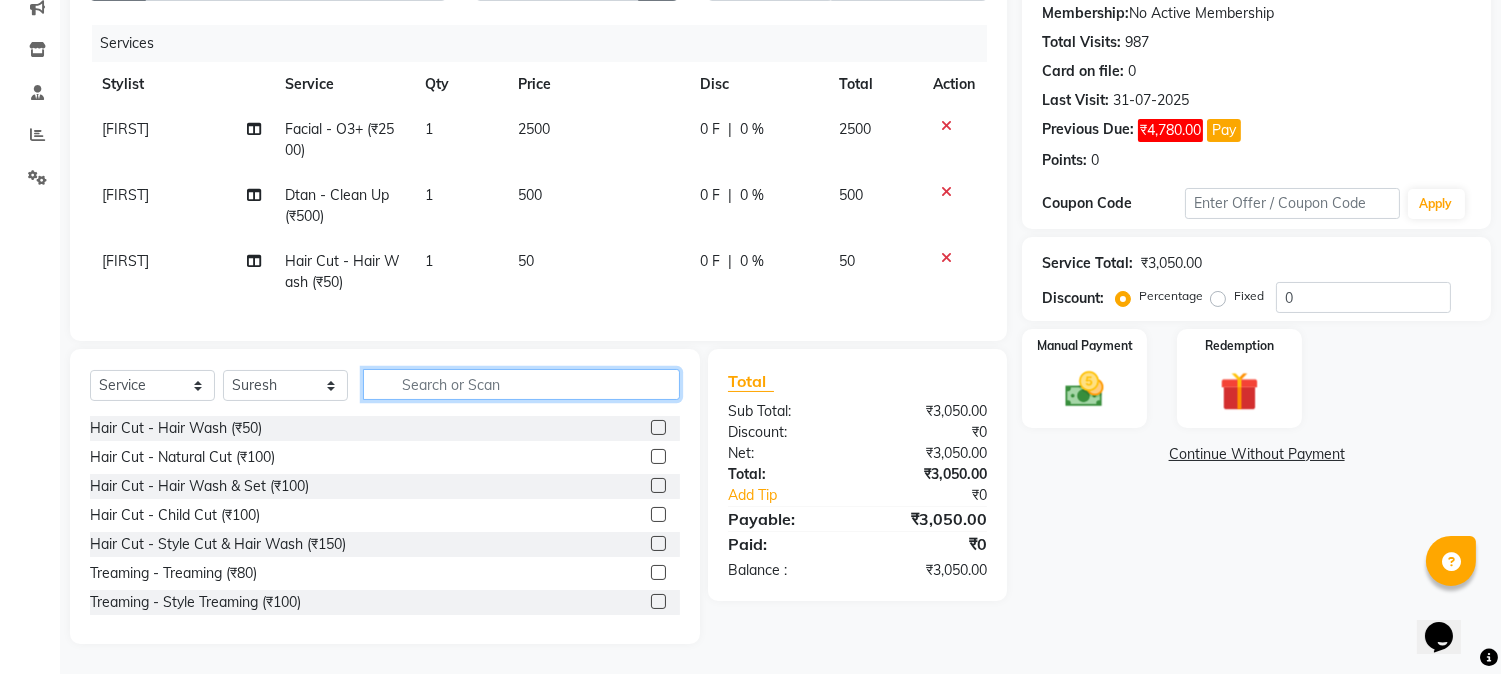 click 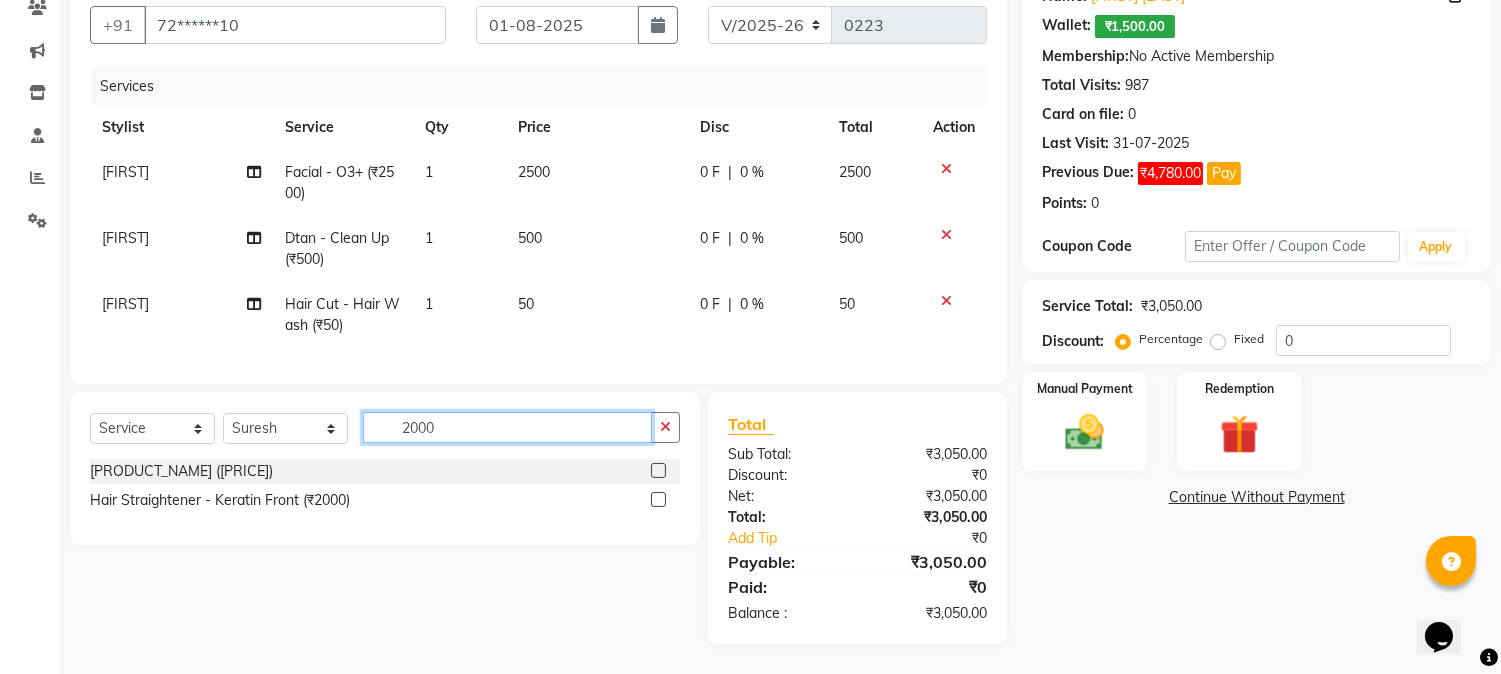 scroll, scrollTop: 196, scrollLeft: 0, axis: vertical 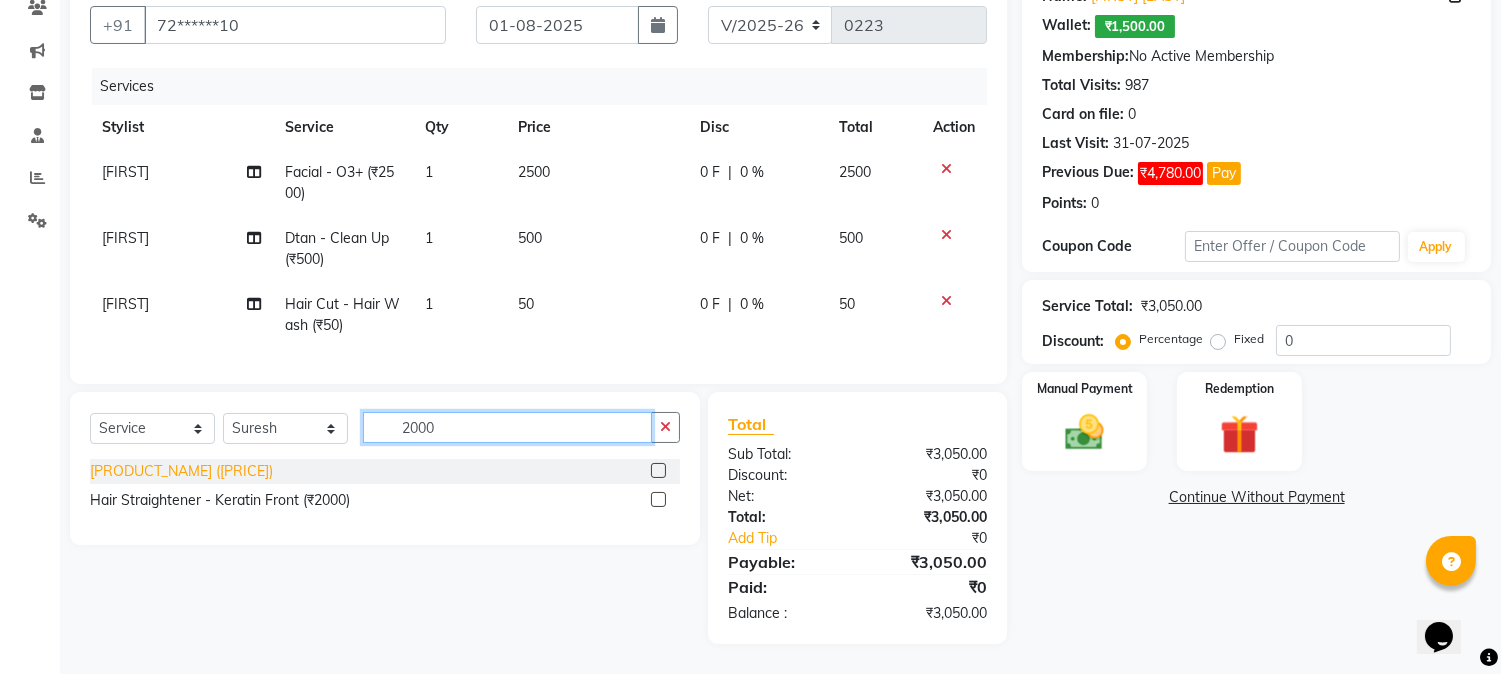 type on "2000" 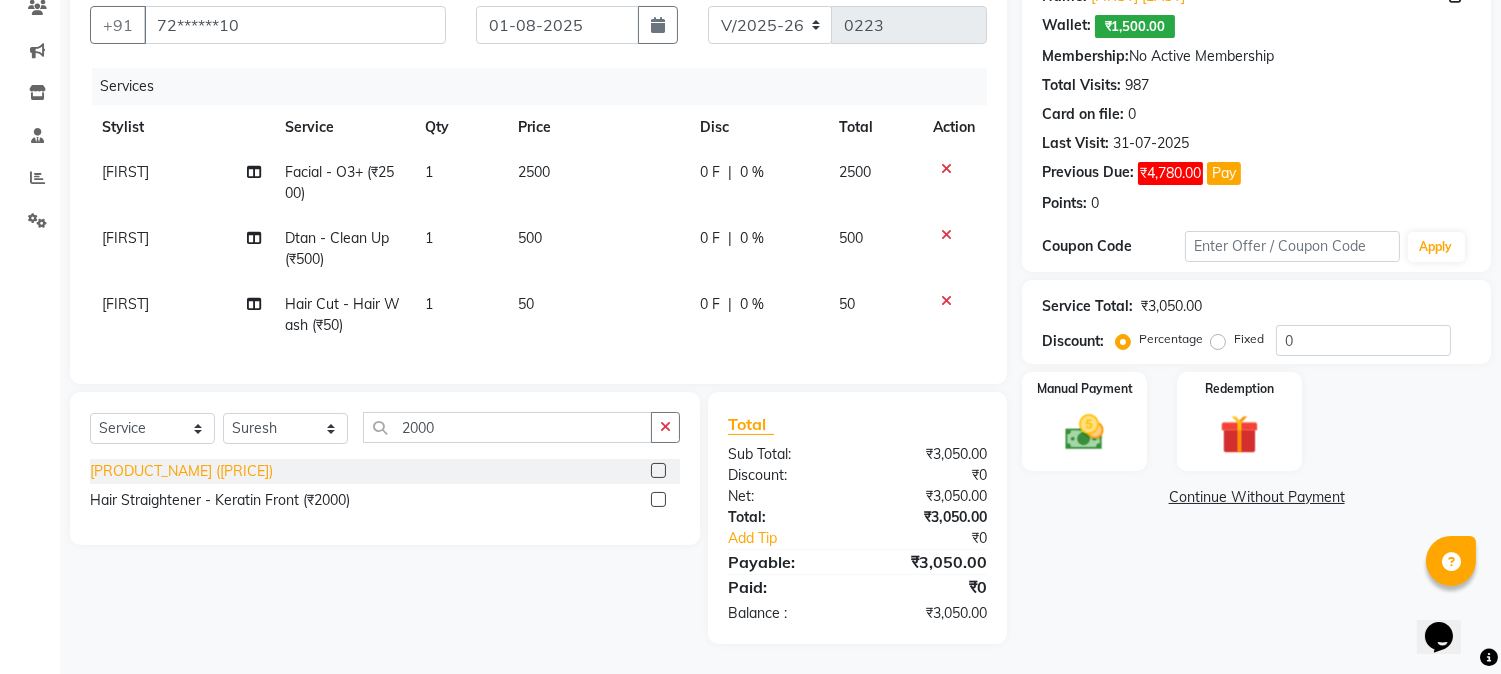 click on "[PRODUCT_NAME] ([PRICE])" 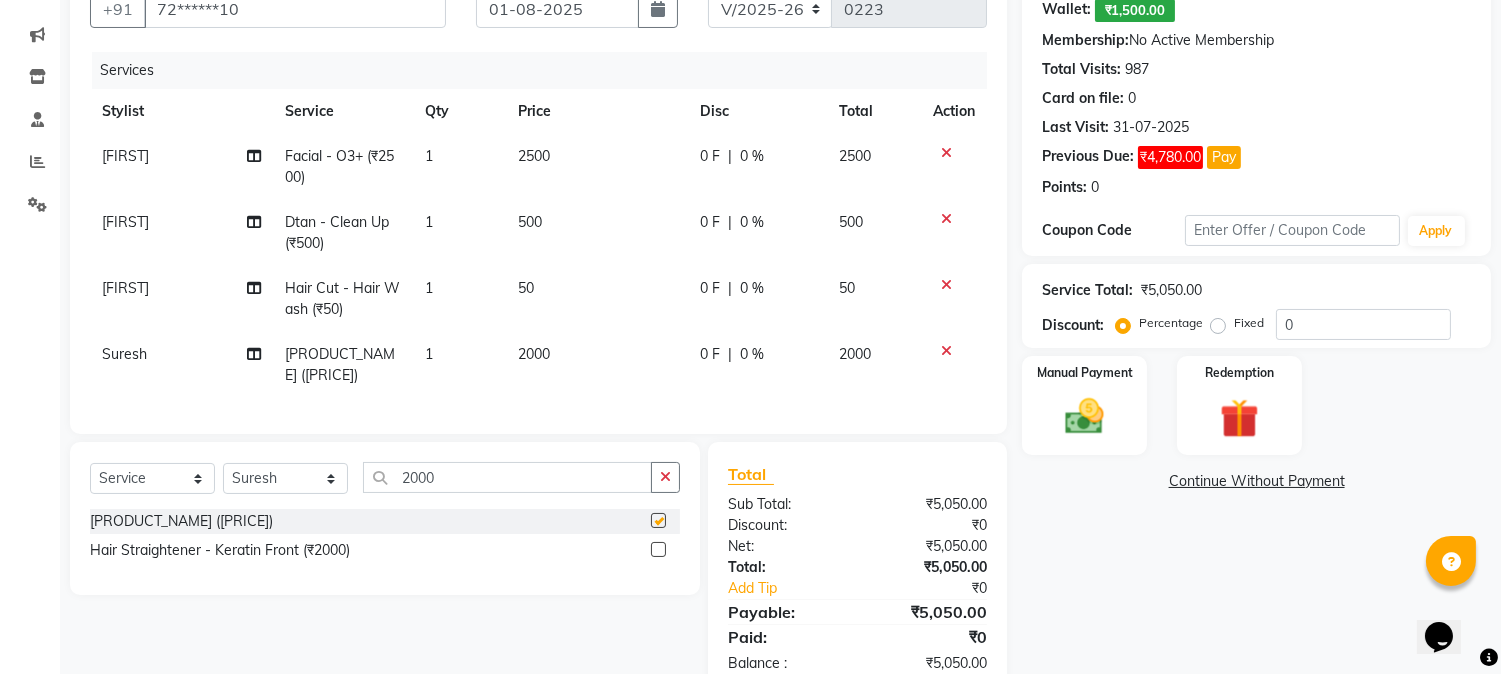 checkbox on "false" 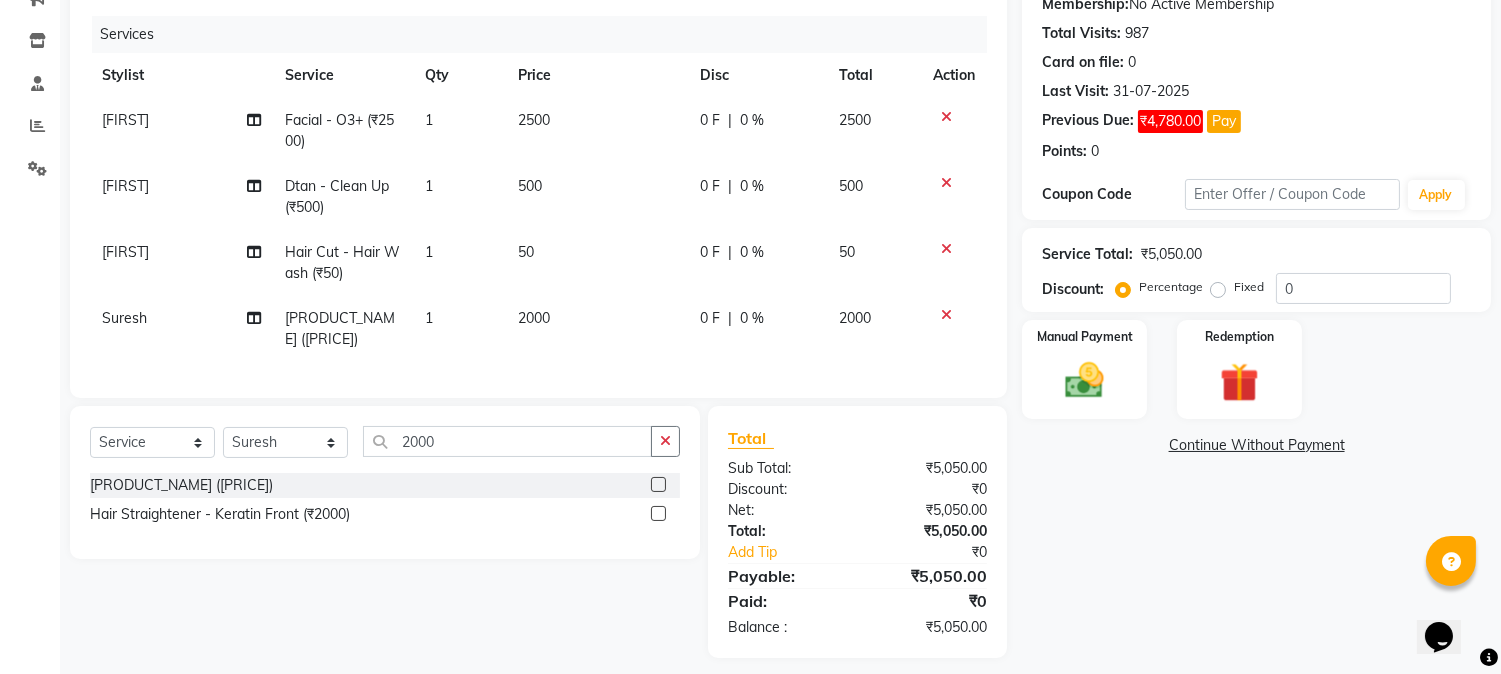 scroll, scrollTop: 262, scrollLeft: 0, axis: vertical 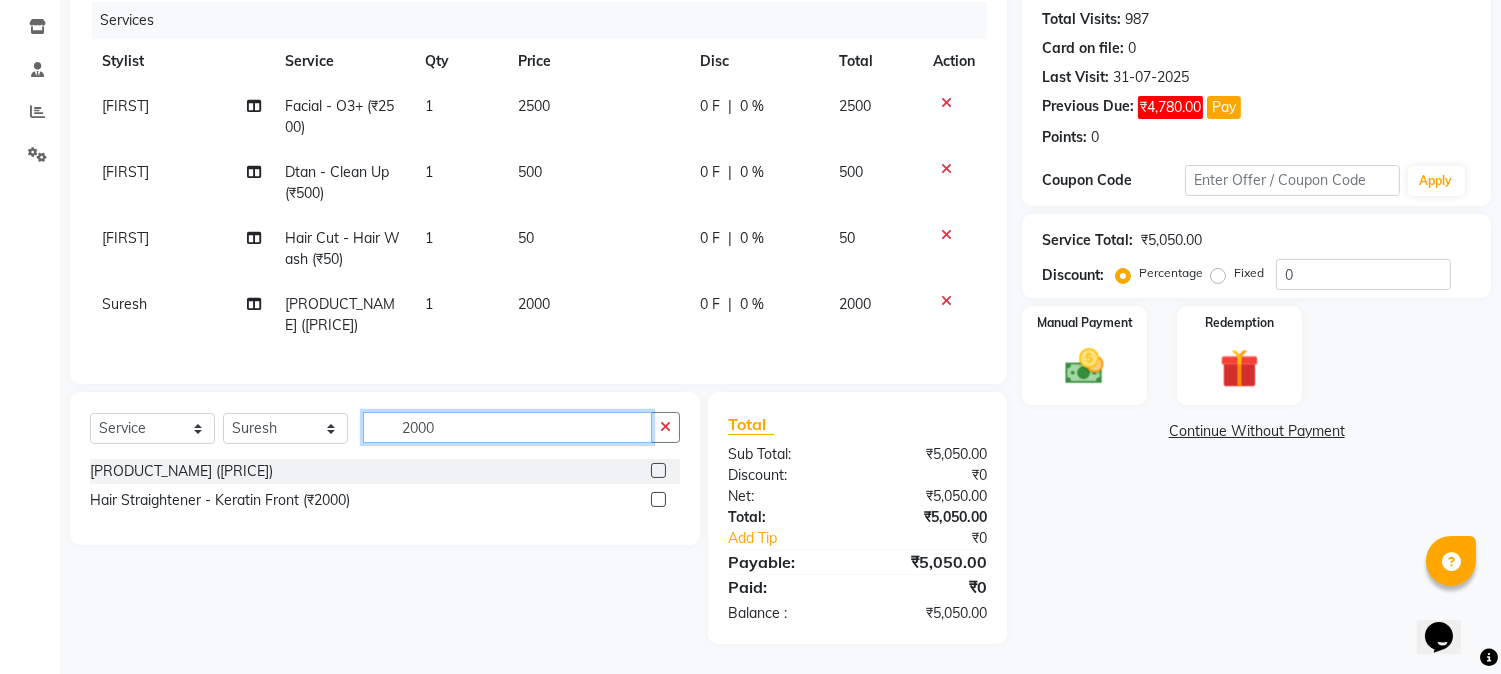 click on "2000" 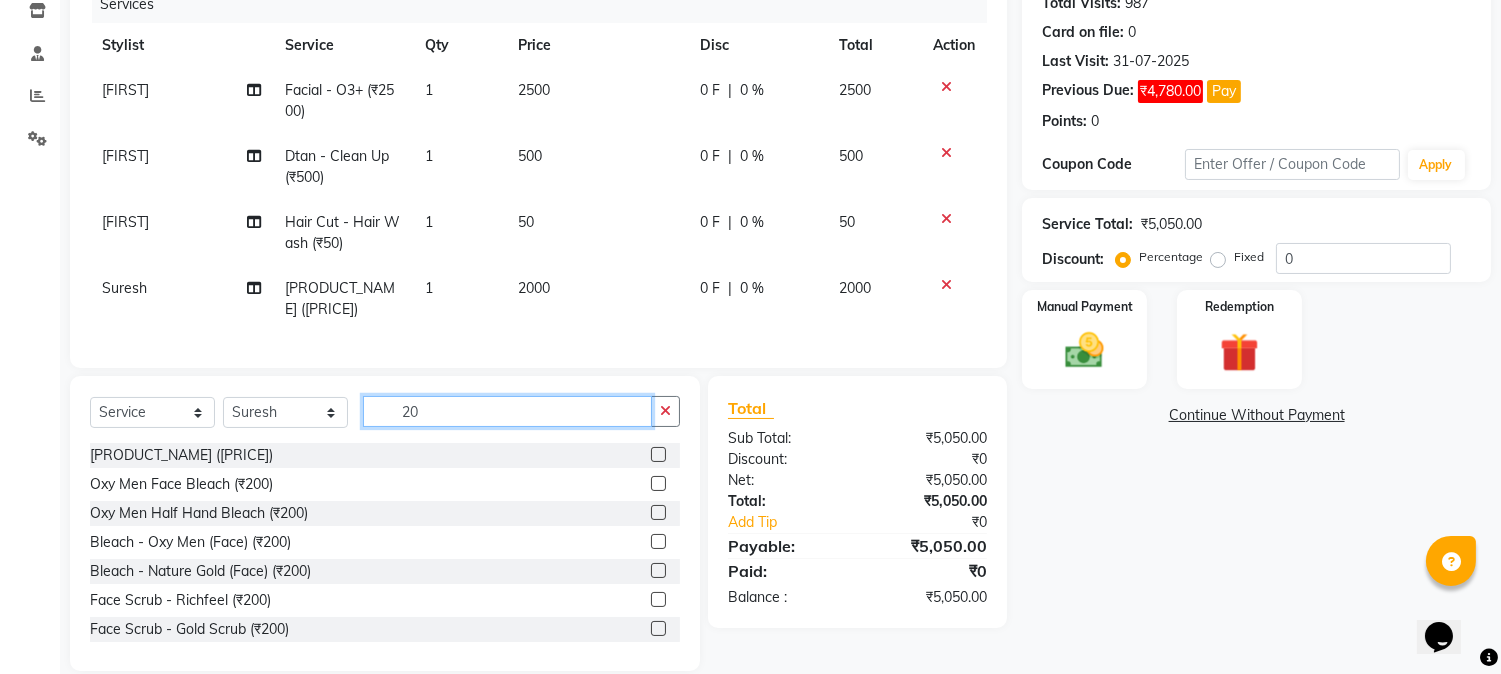 type on "2" 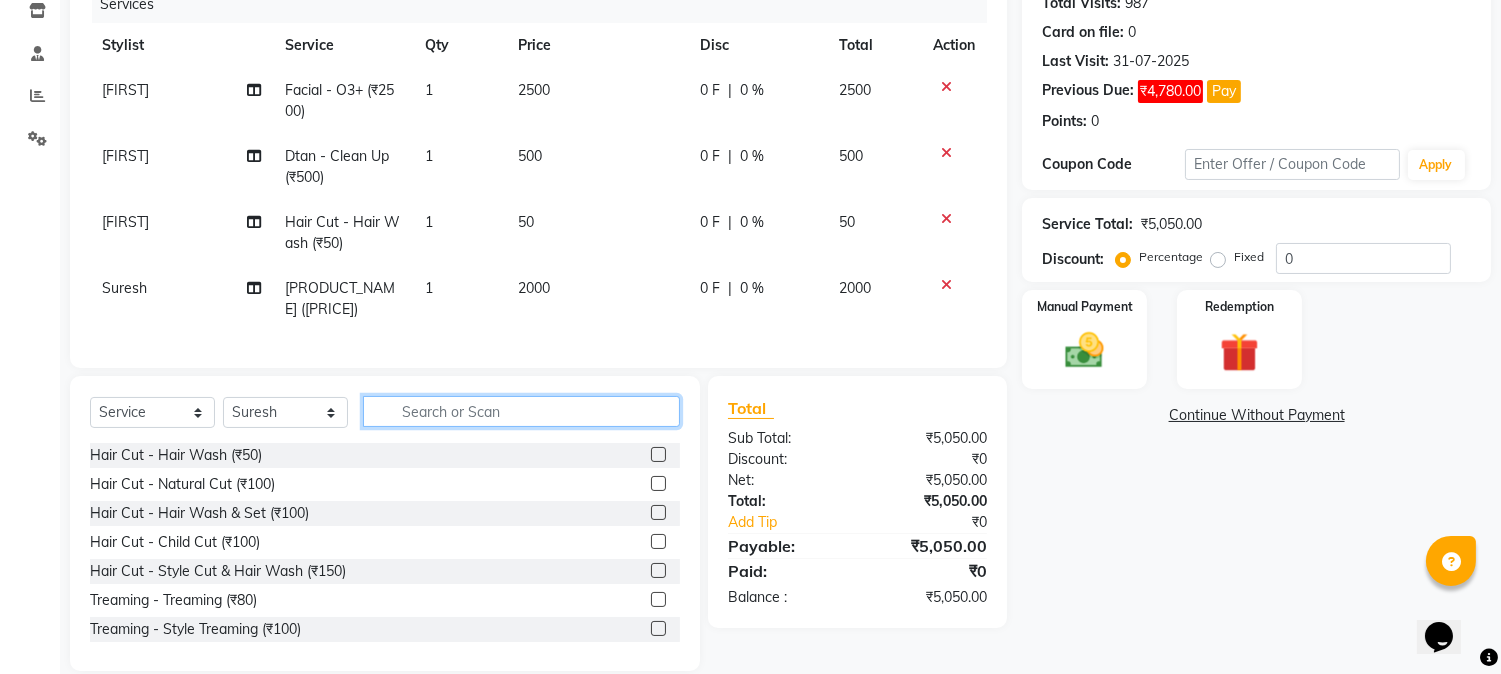 click 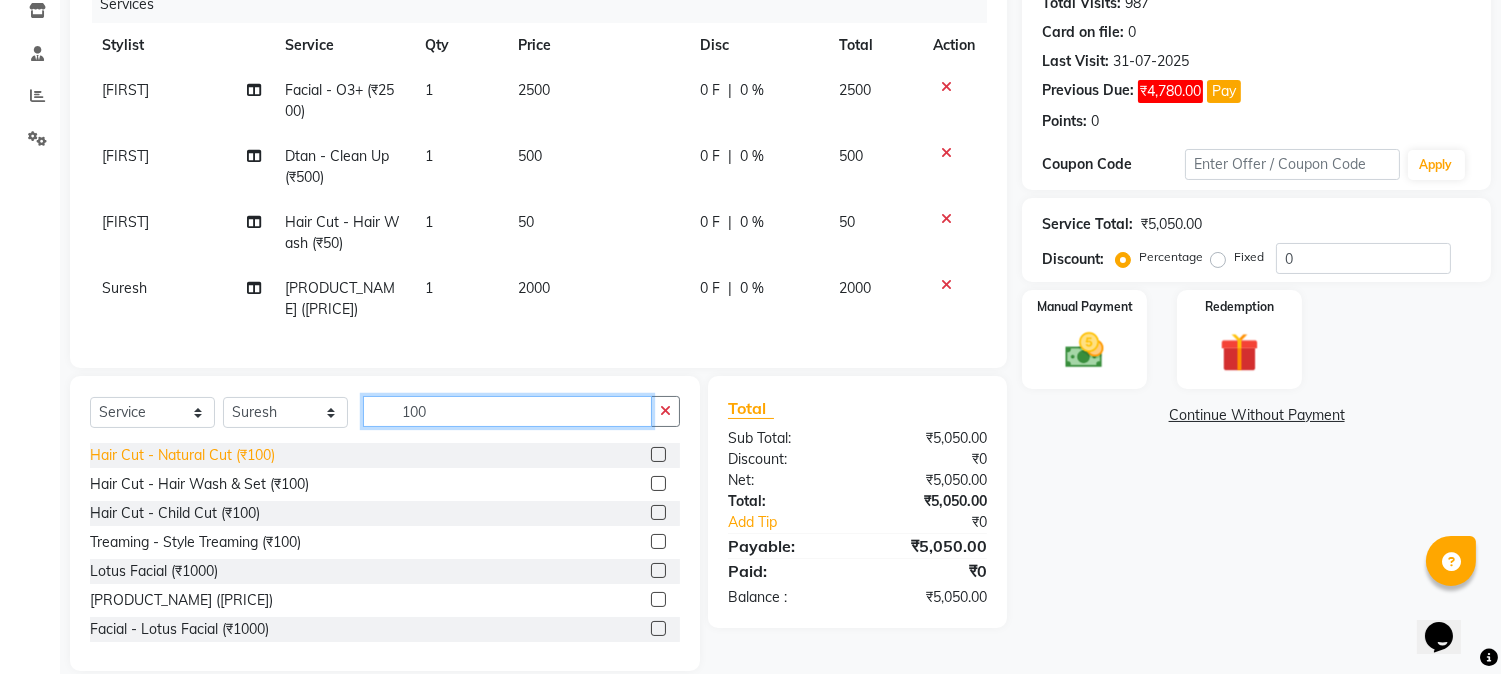 type on "100" 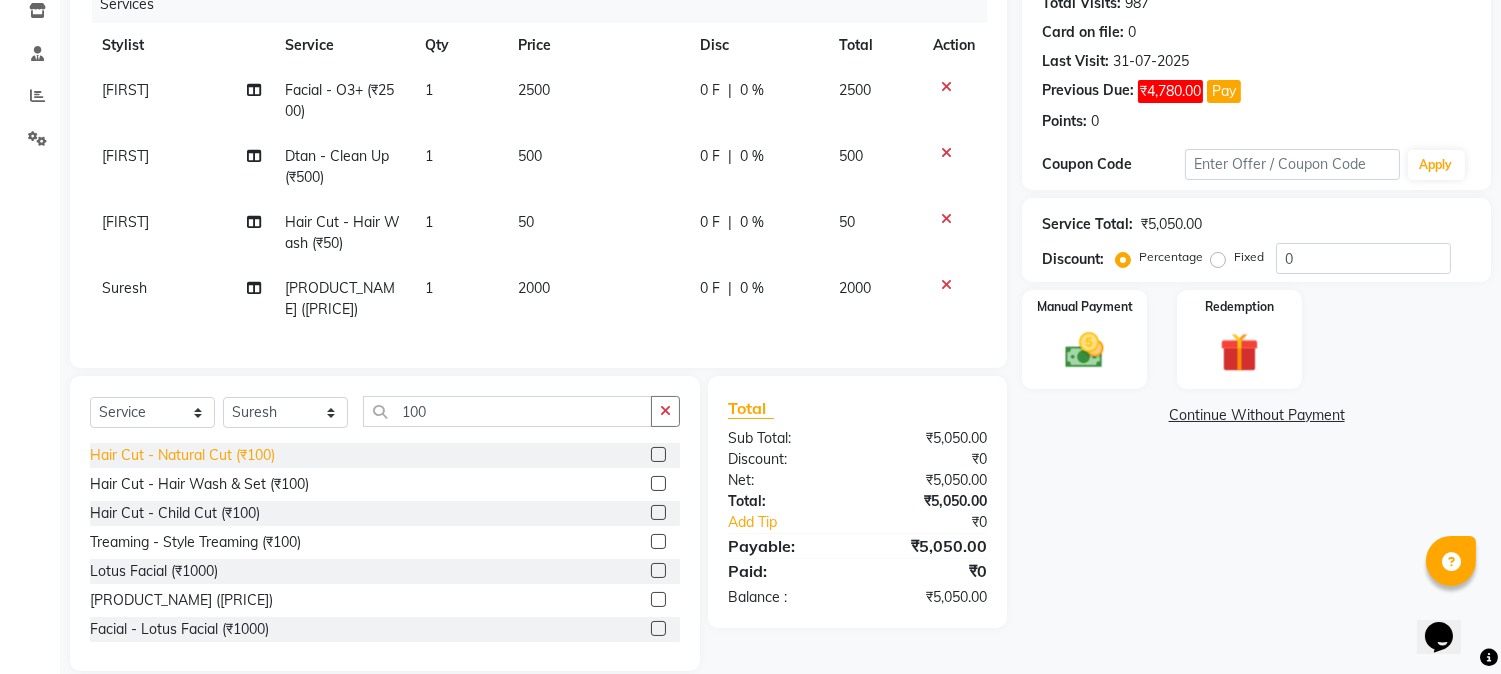 click on "Hair Cut - Natural Cut (₹100)" 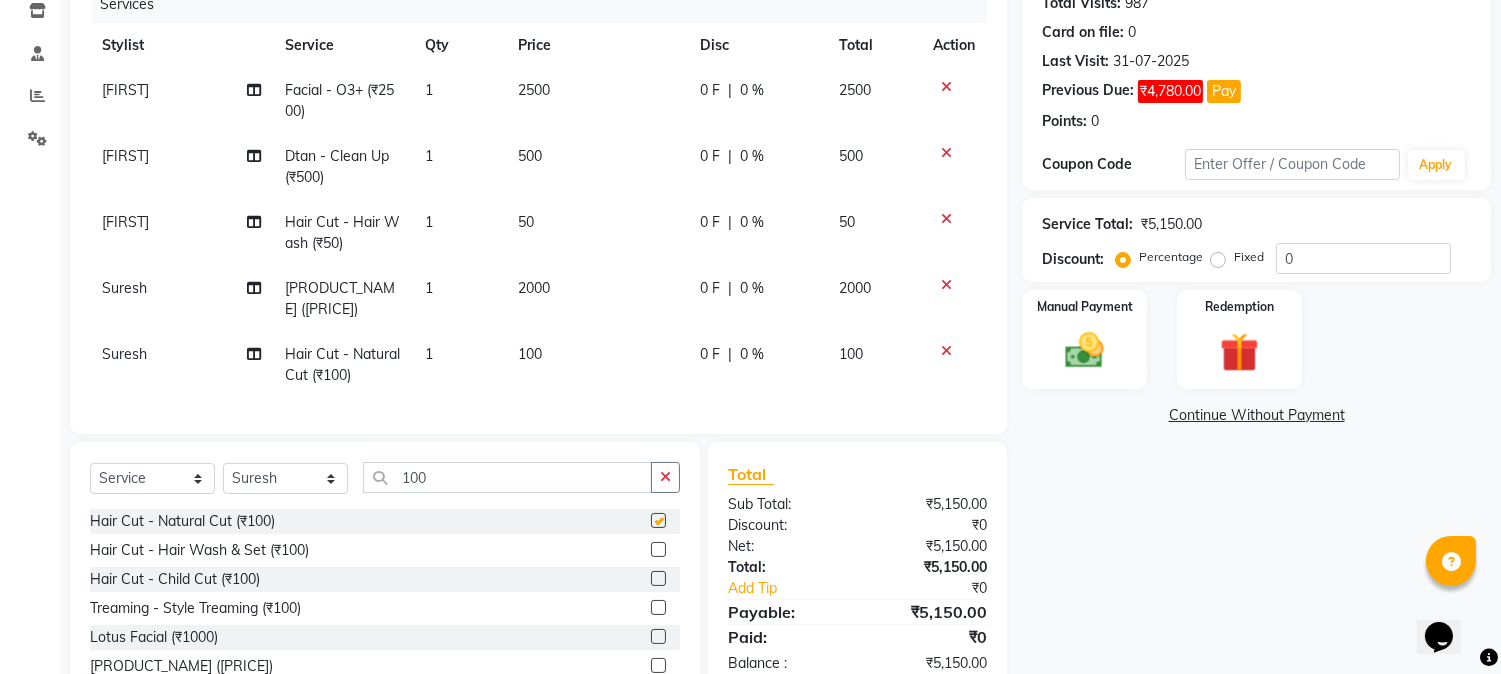checkbox on "false" 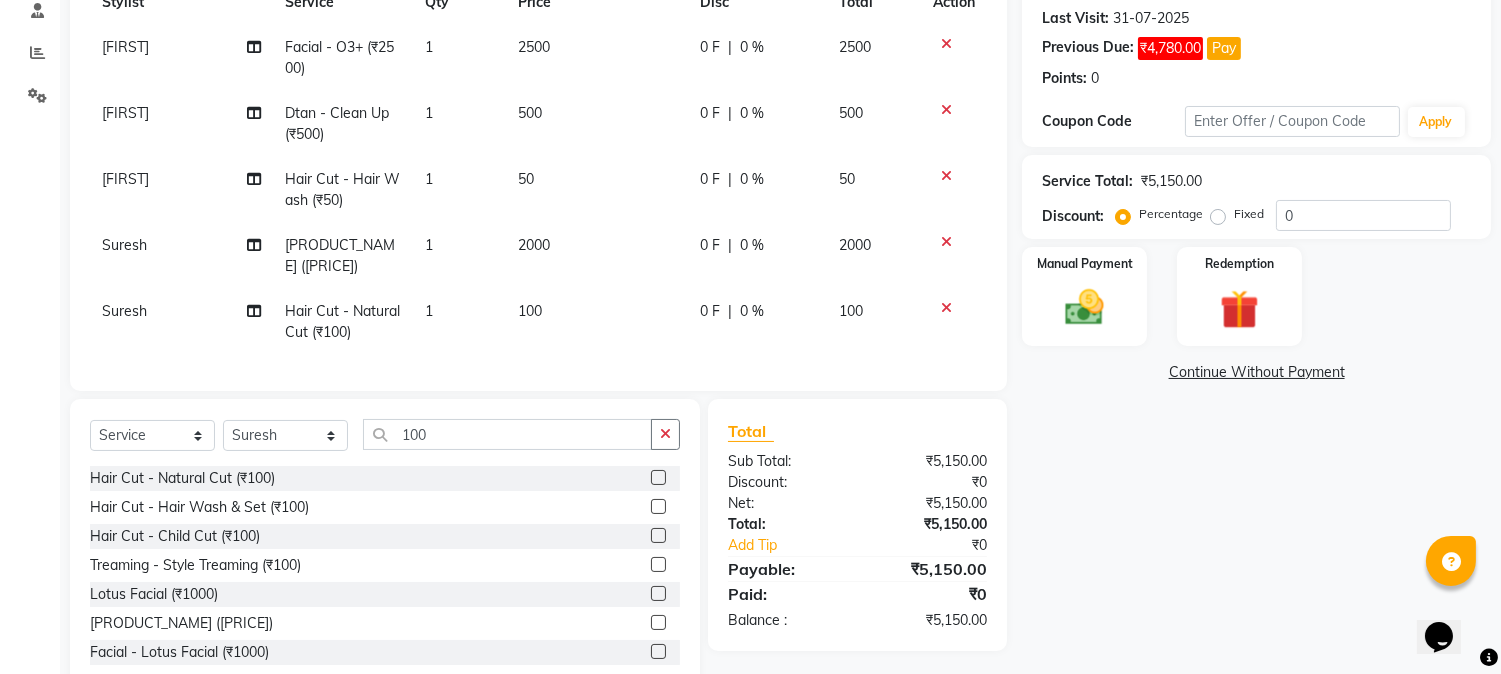 scroll, scrollTop: 371, scrollLeft: 0, axis: vertical 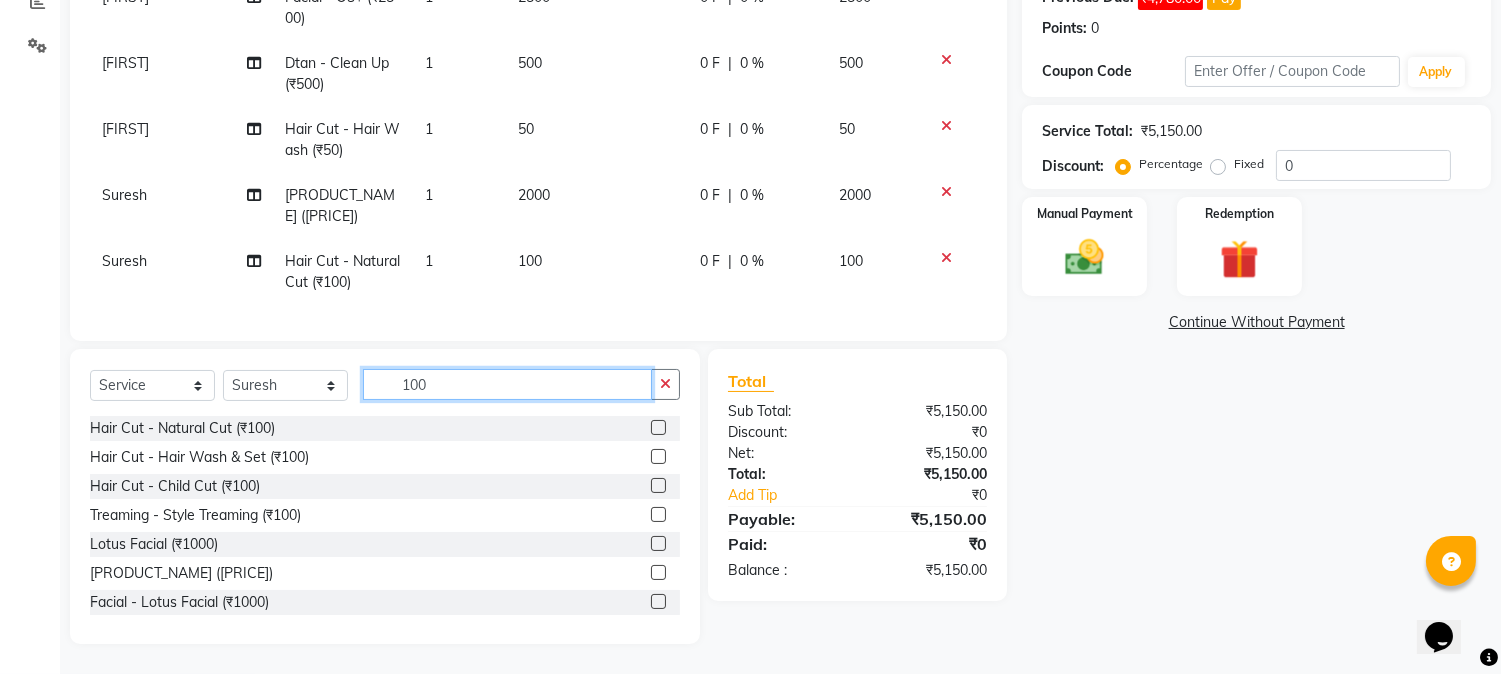 click on "100" 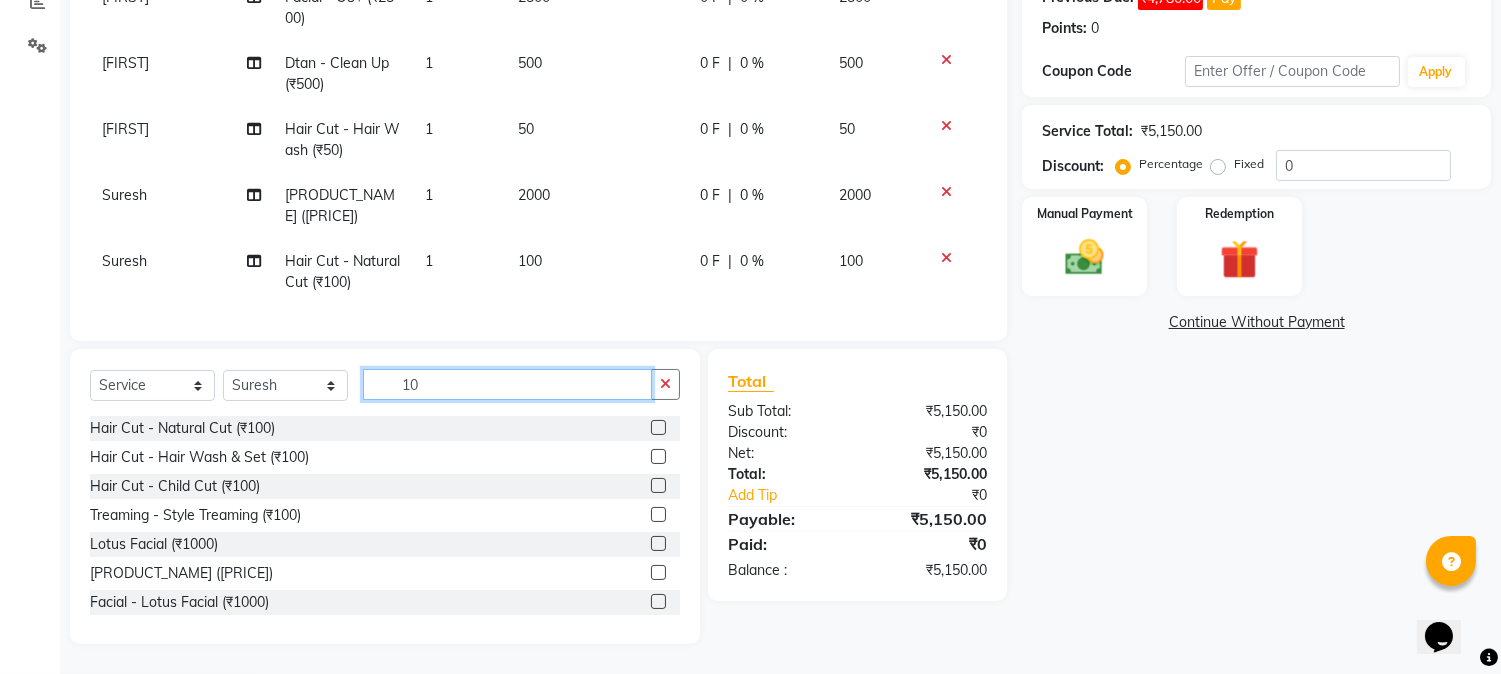 type on "1" 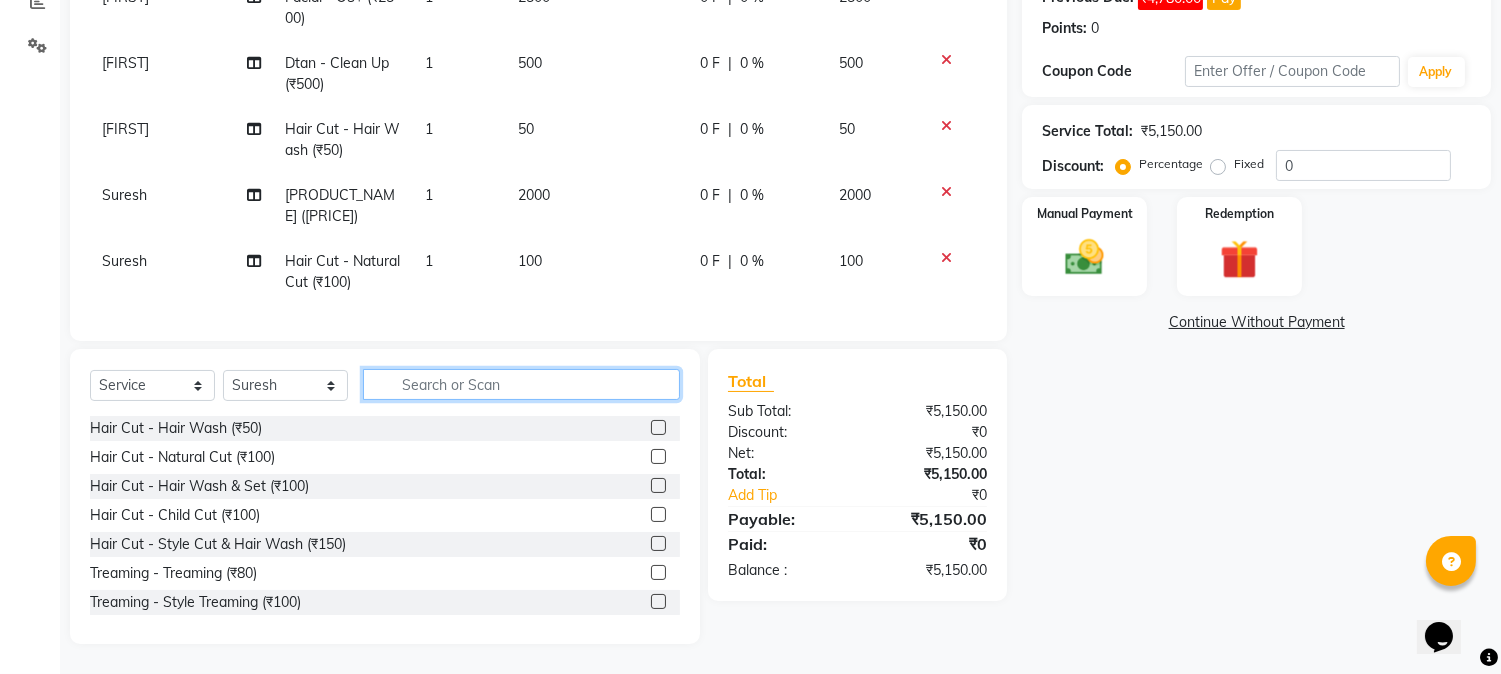 type 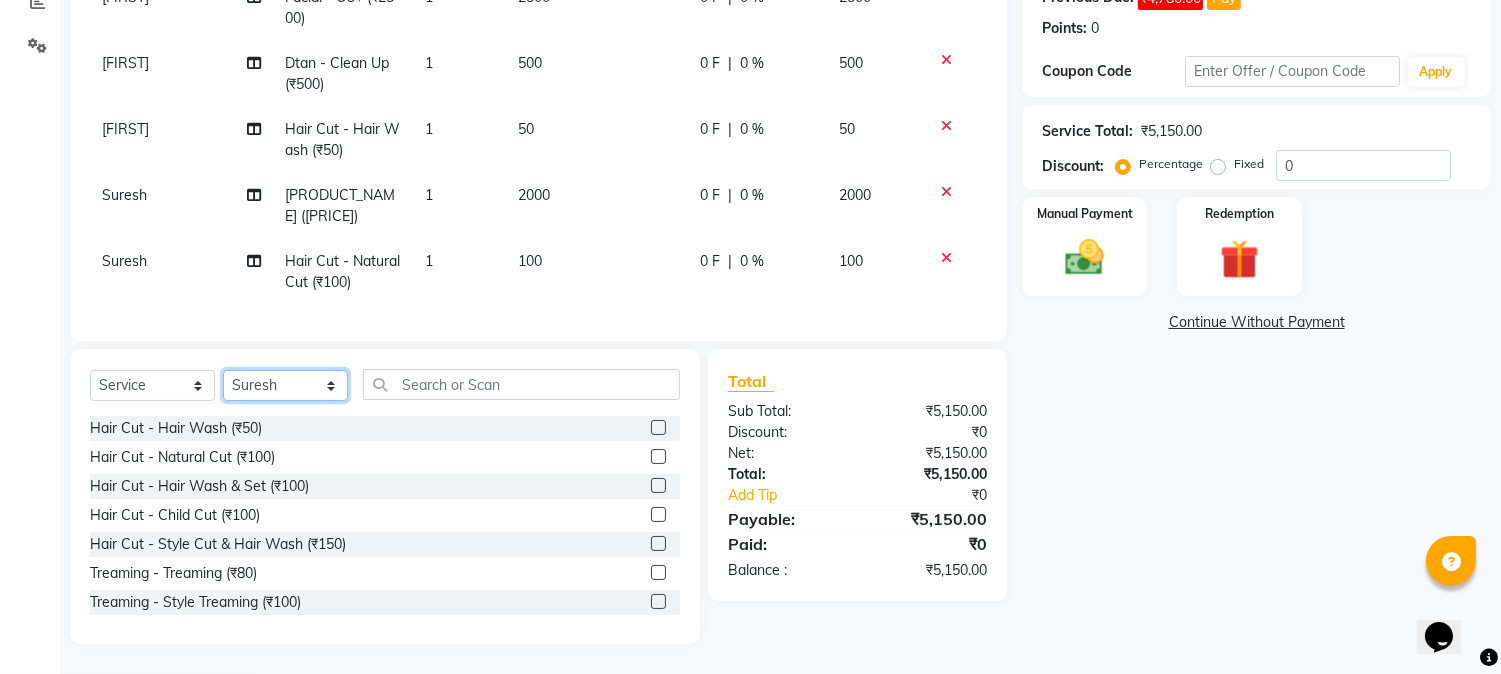 click on "Select Stylist [FIRST] [LAST] [LAST] [FIRST] [RECEPTION] [FIRST]" 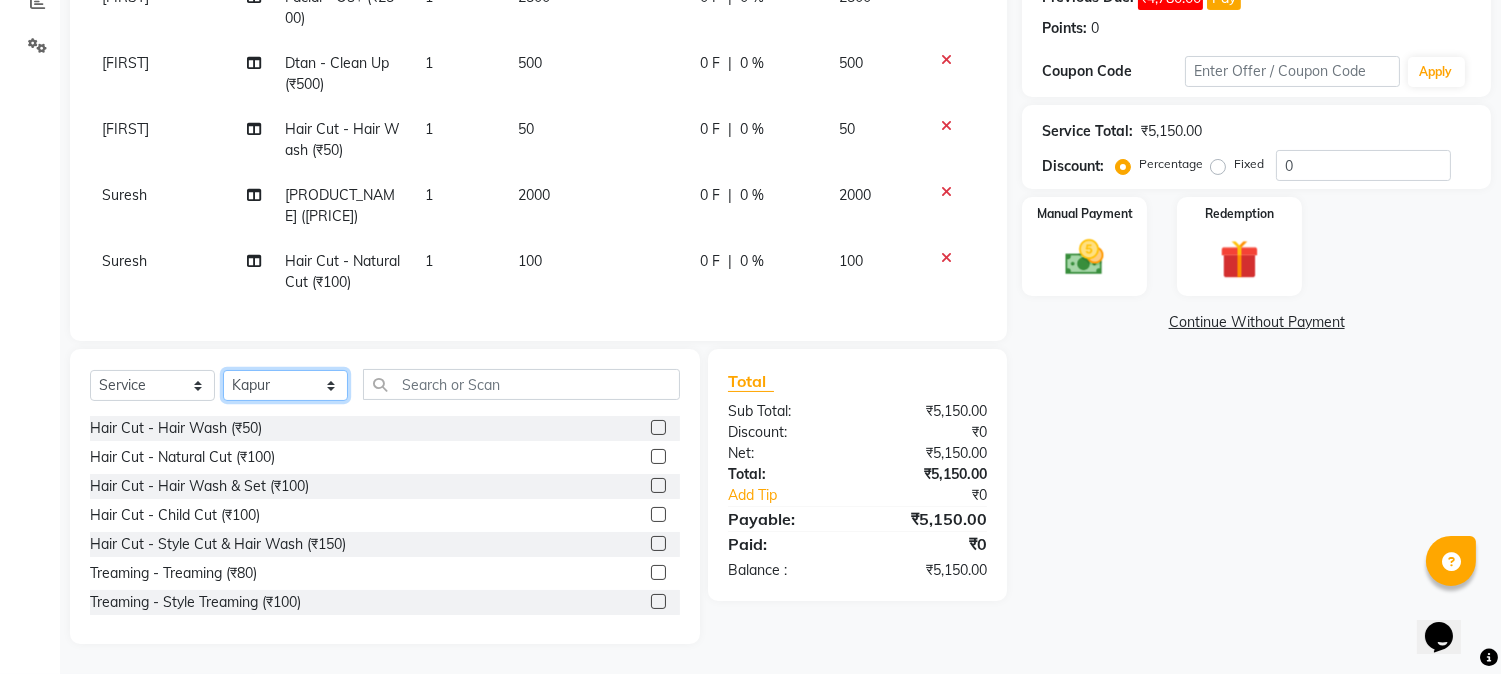 click on "Select Stylist [FIRST] [LAST] [LAST] [FIRST] [RECEPTION] [FIRST]" 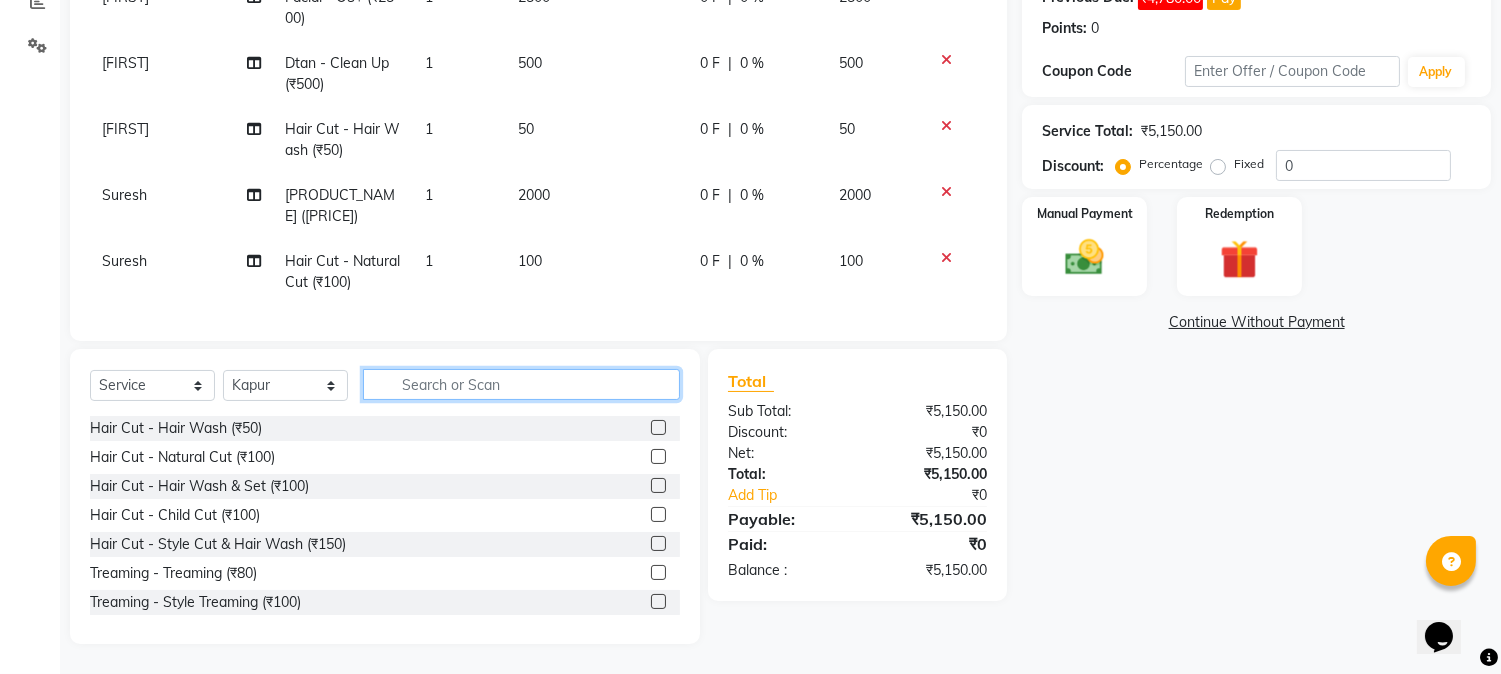 click 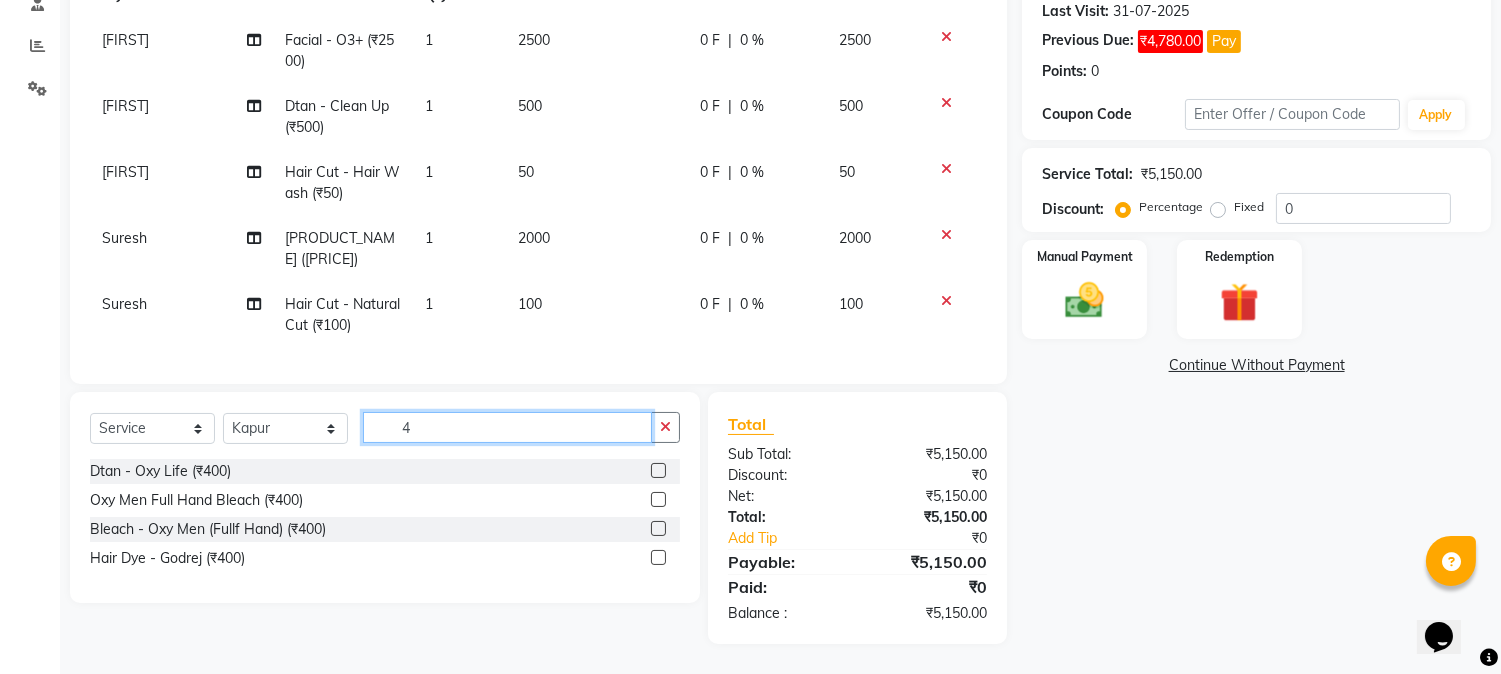 scroll, scrollTop: 328, scrollLeft: 0, axis: vertical 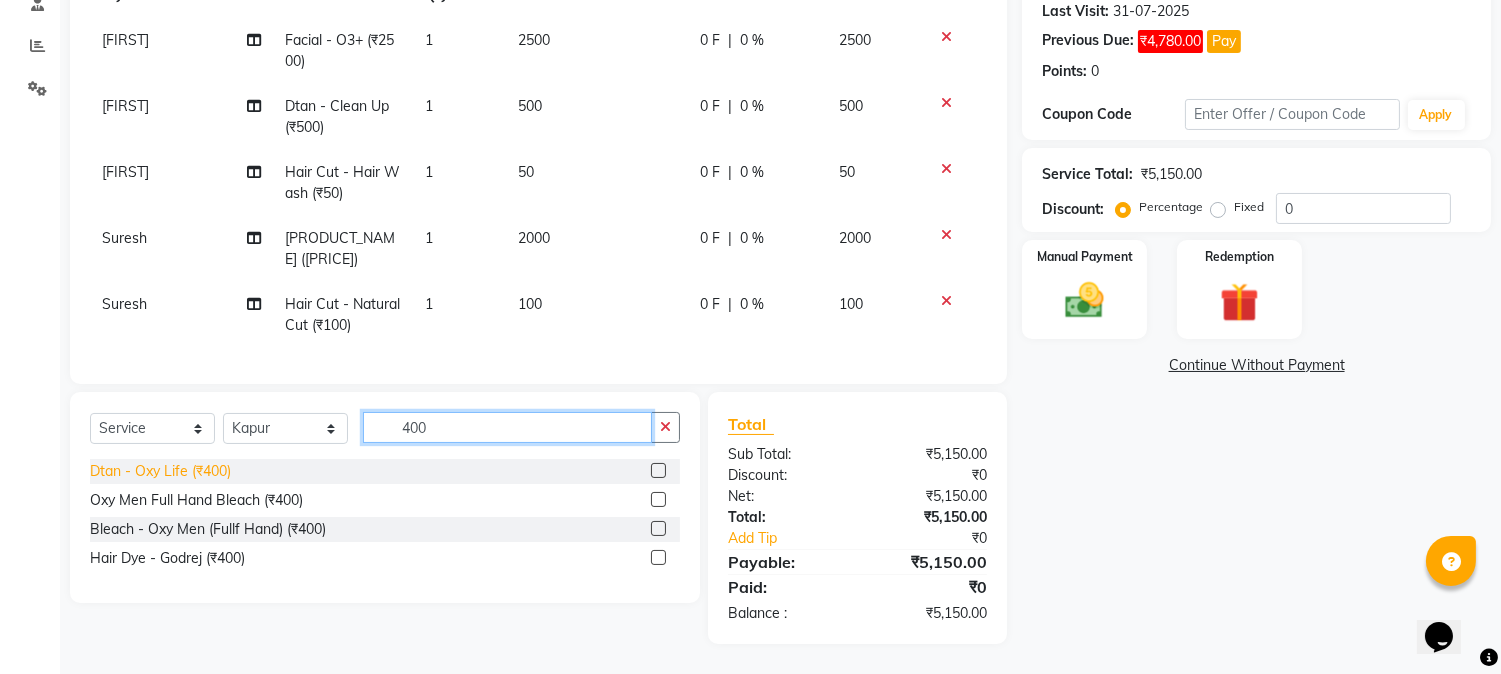 type on "400" 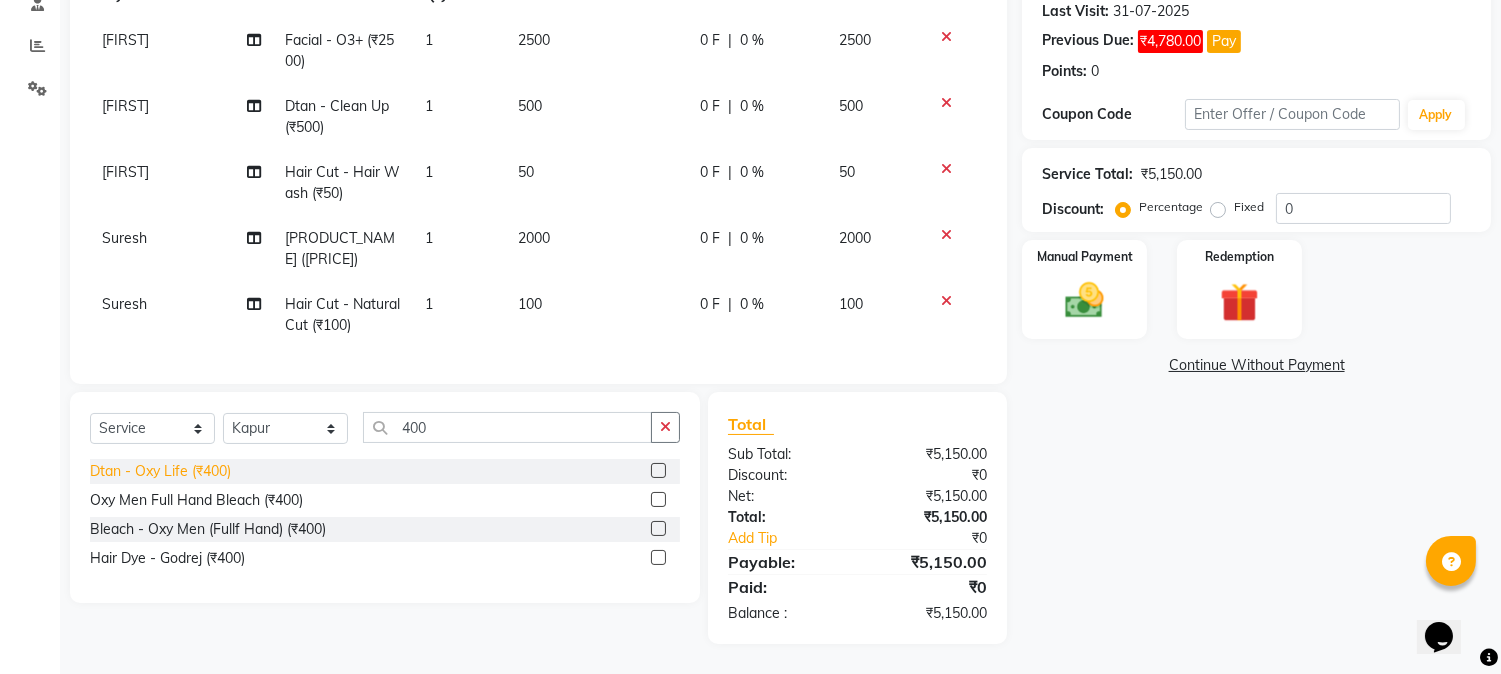 click on "Dtan - Oxy Life (₹400)" 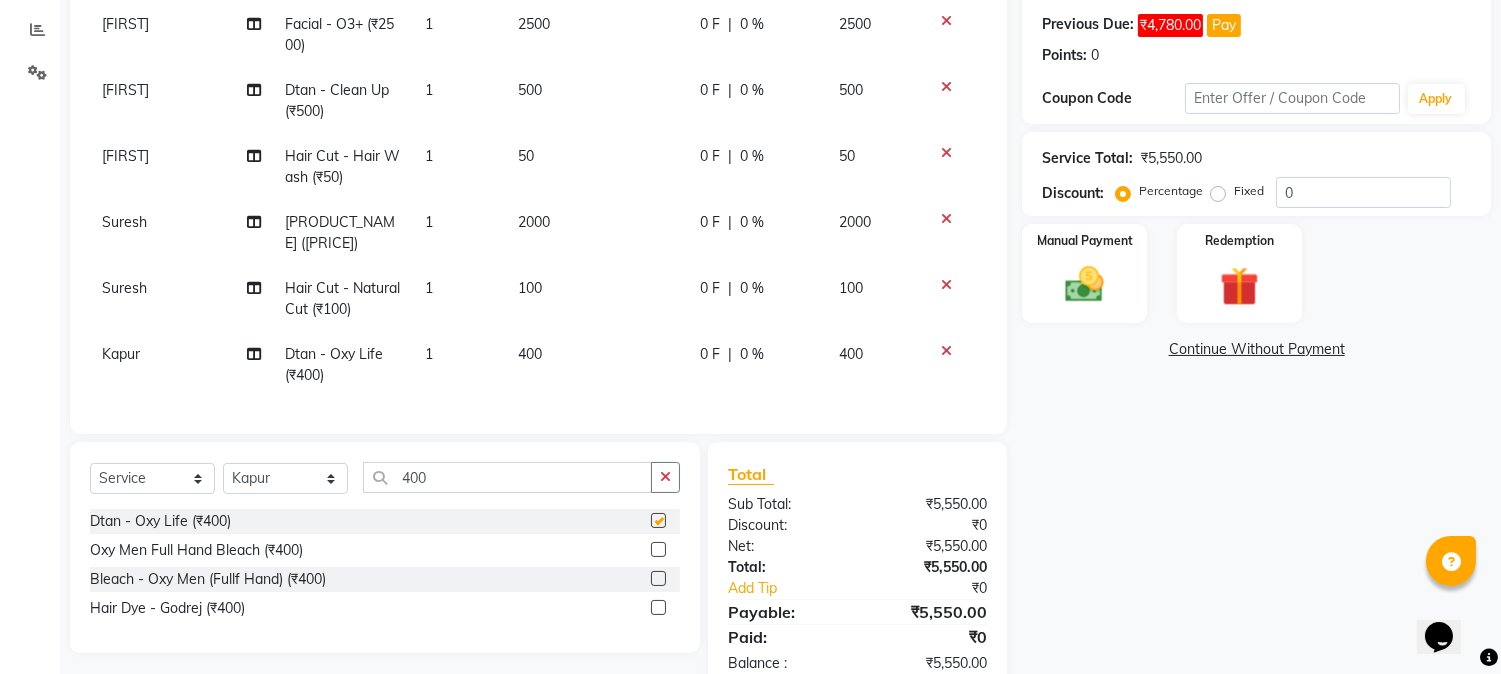checkbox on "false" 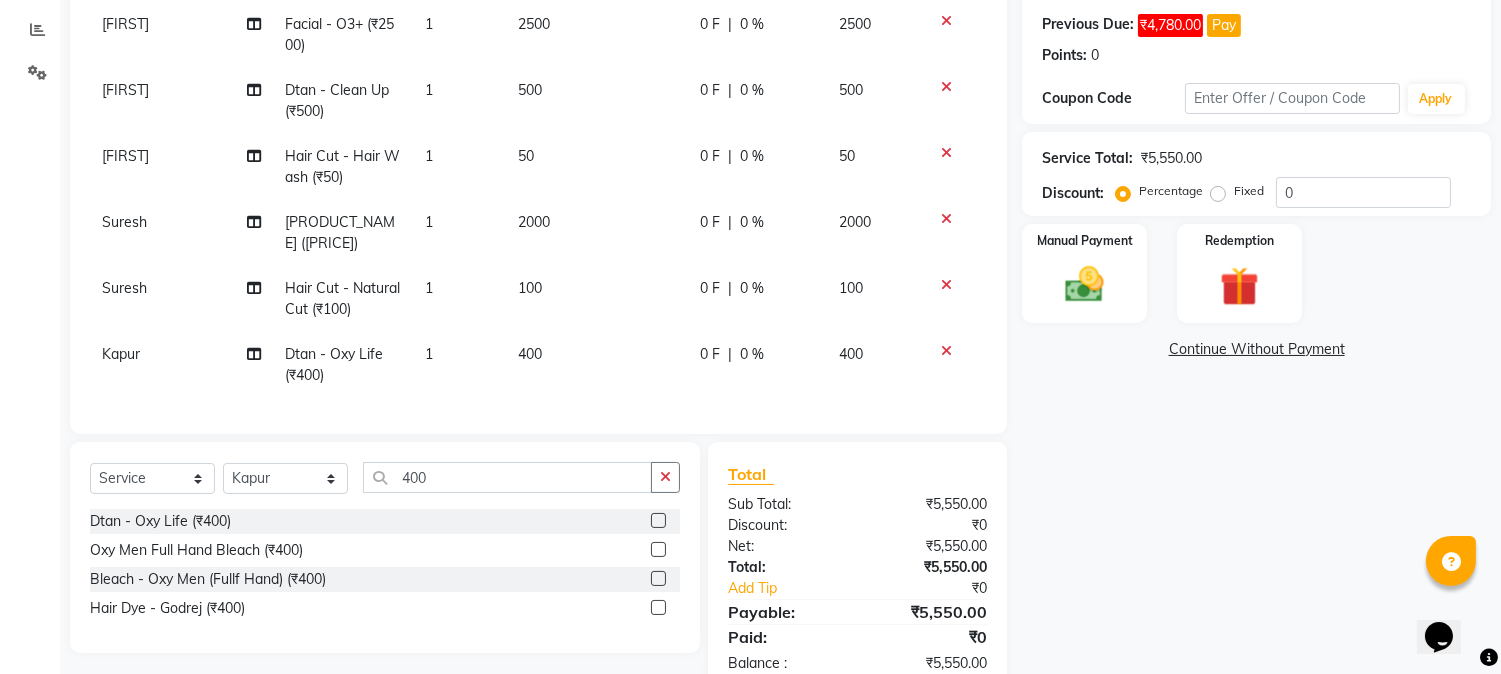 scroll, scrollTop: 10, scrollLeft: 0, axis: vertical 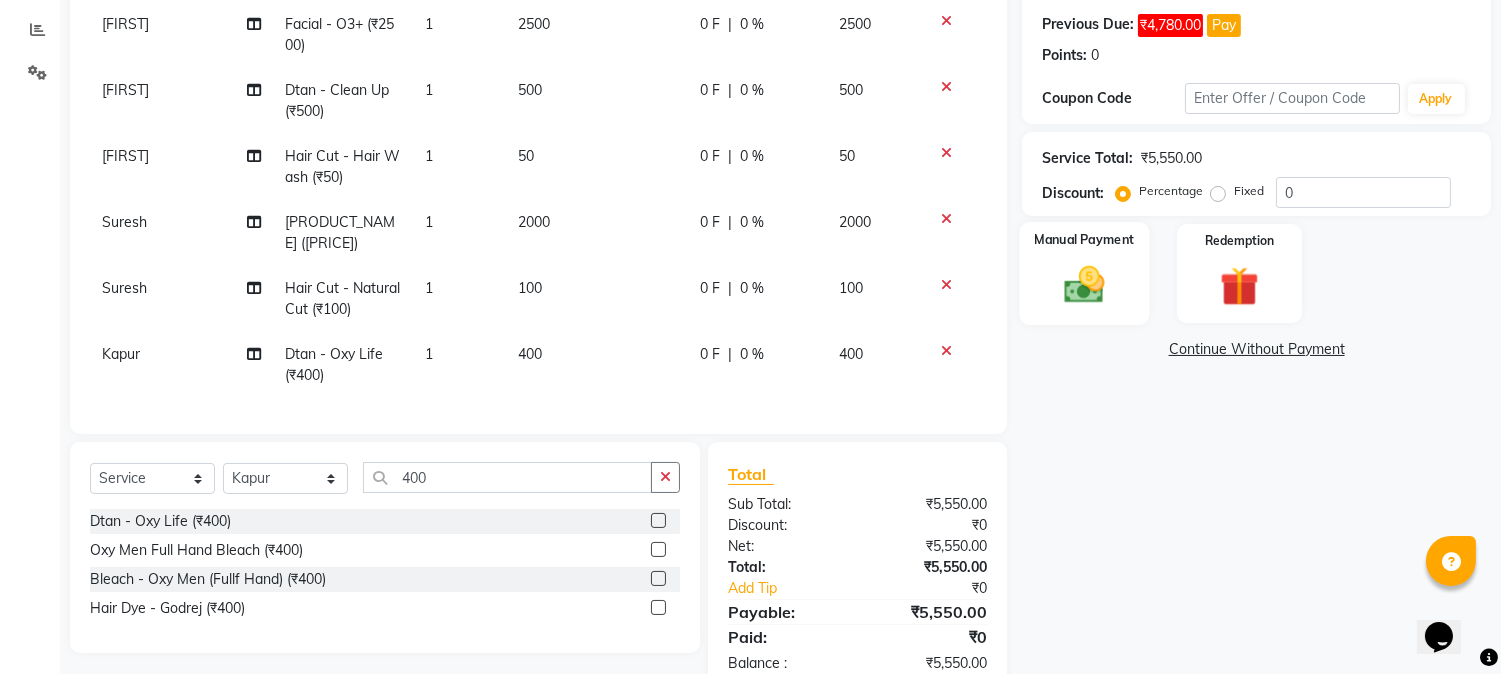 click 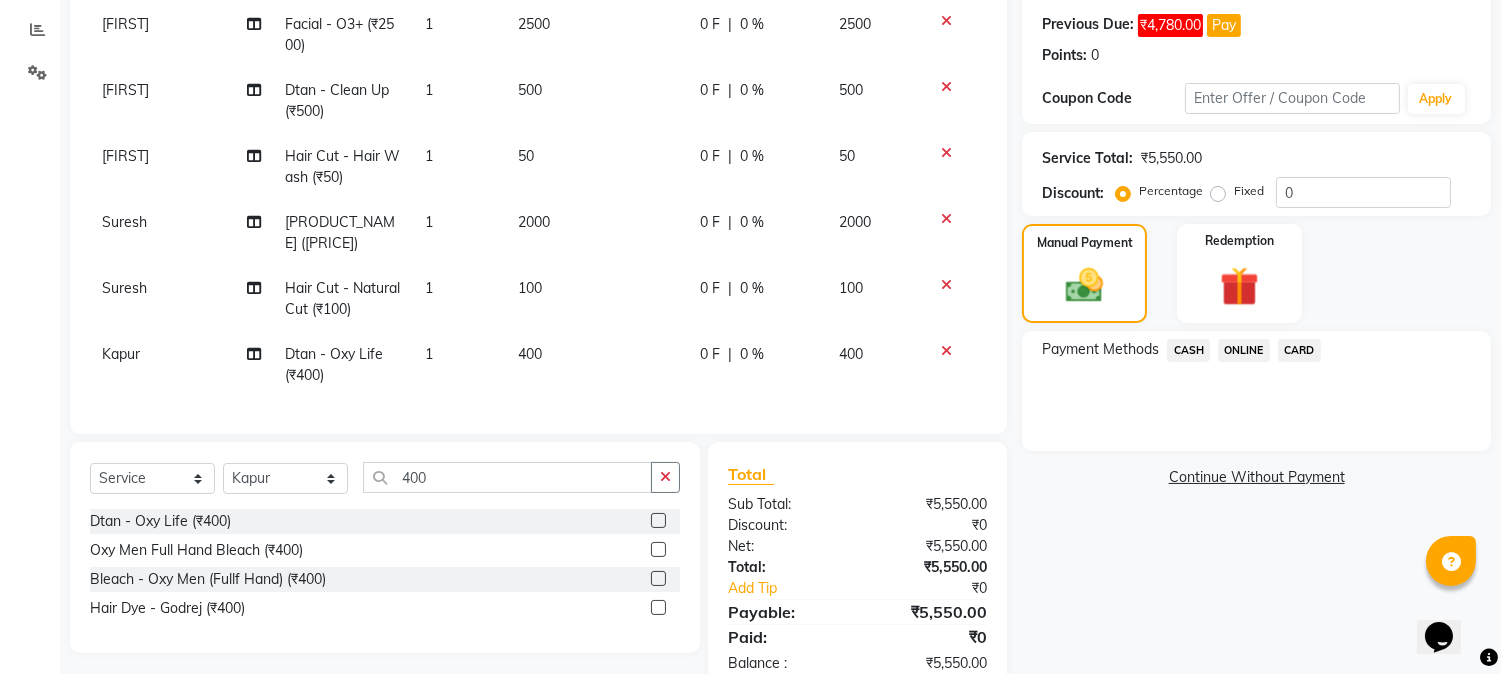 click on "CASH" 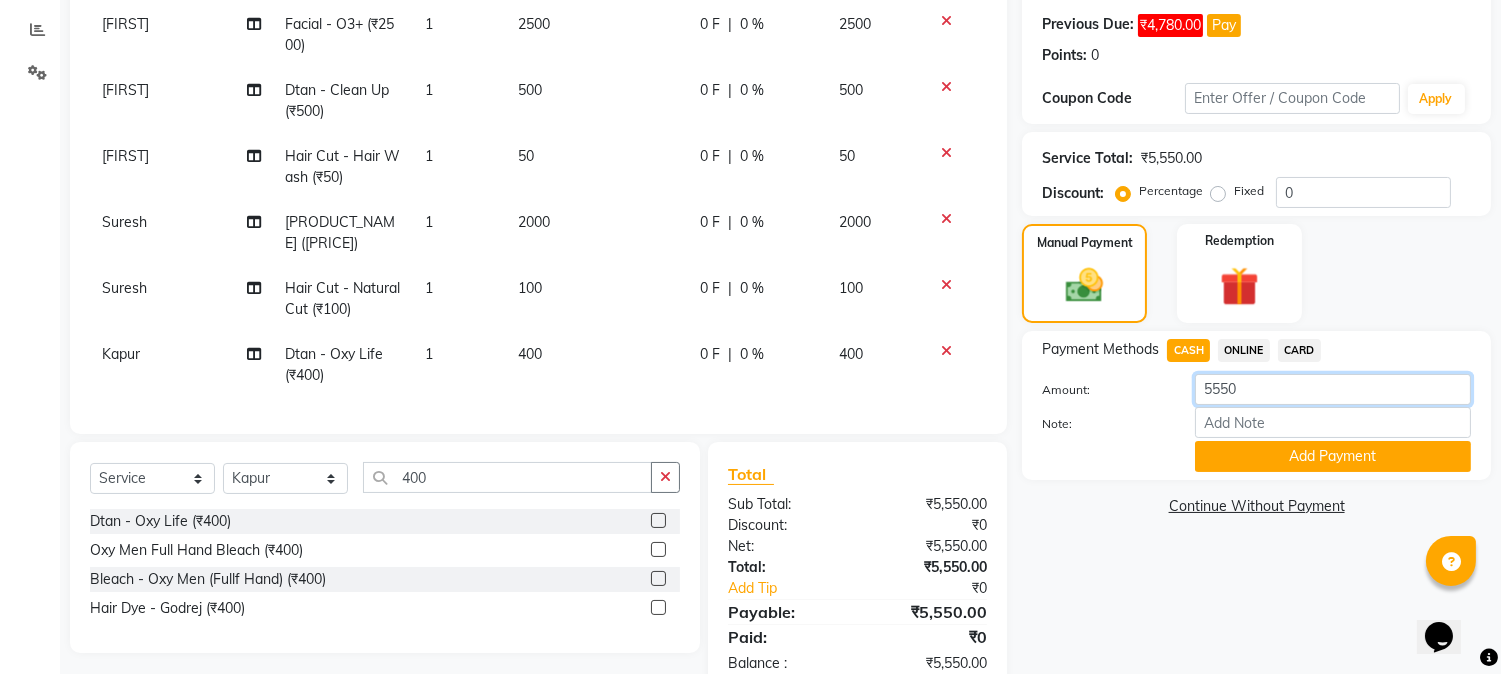 click on "5550" 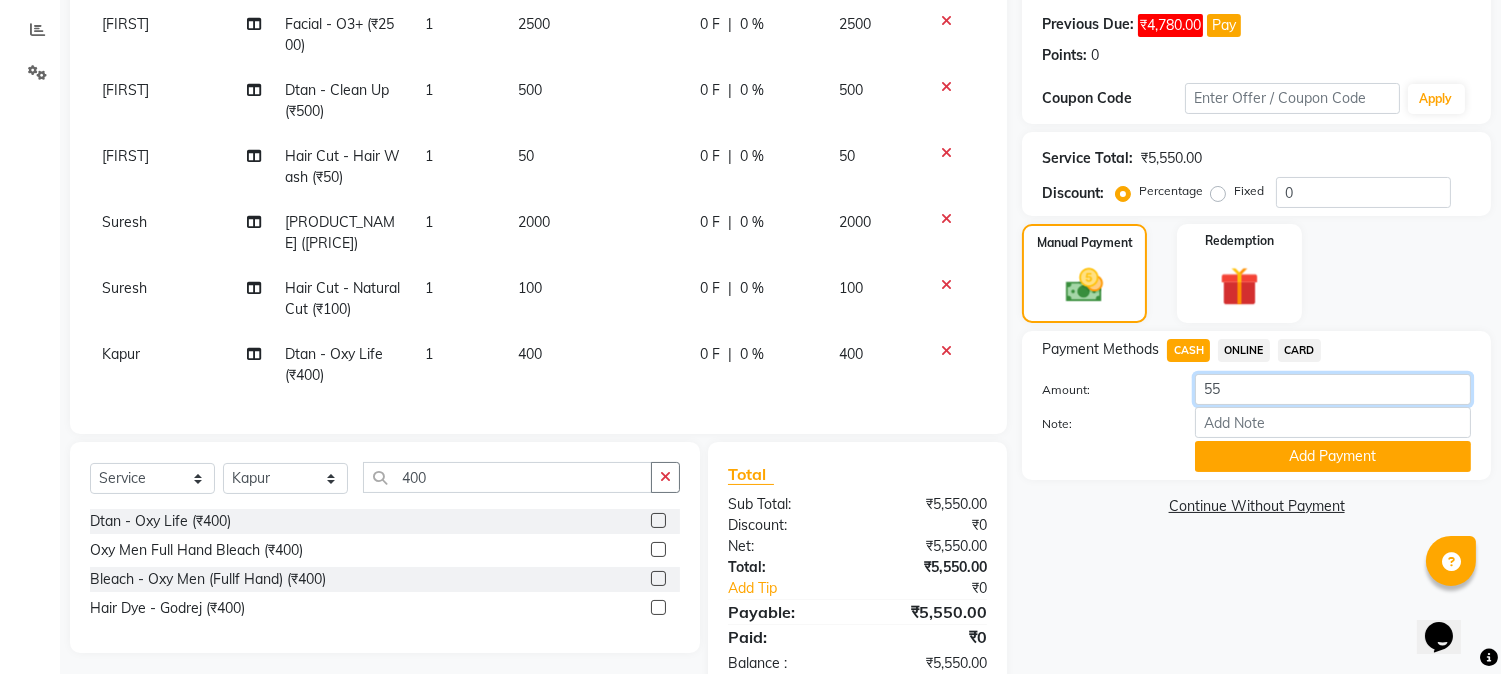 type on "5" 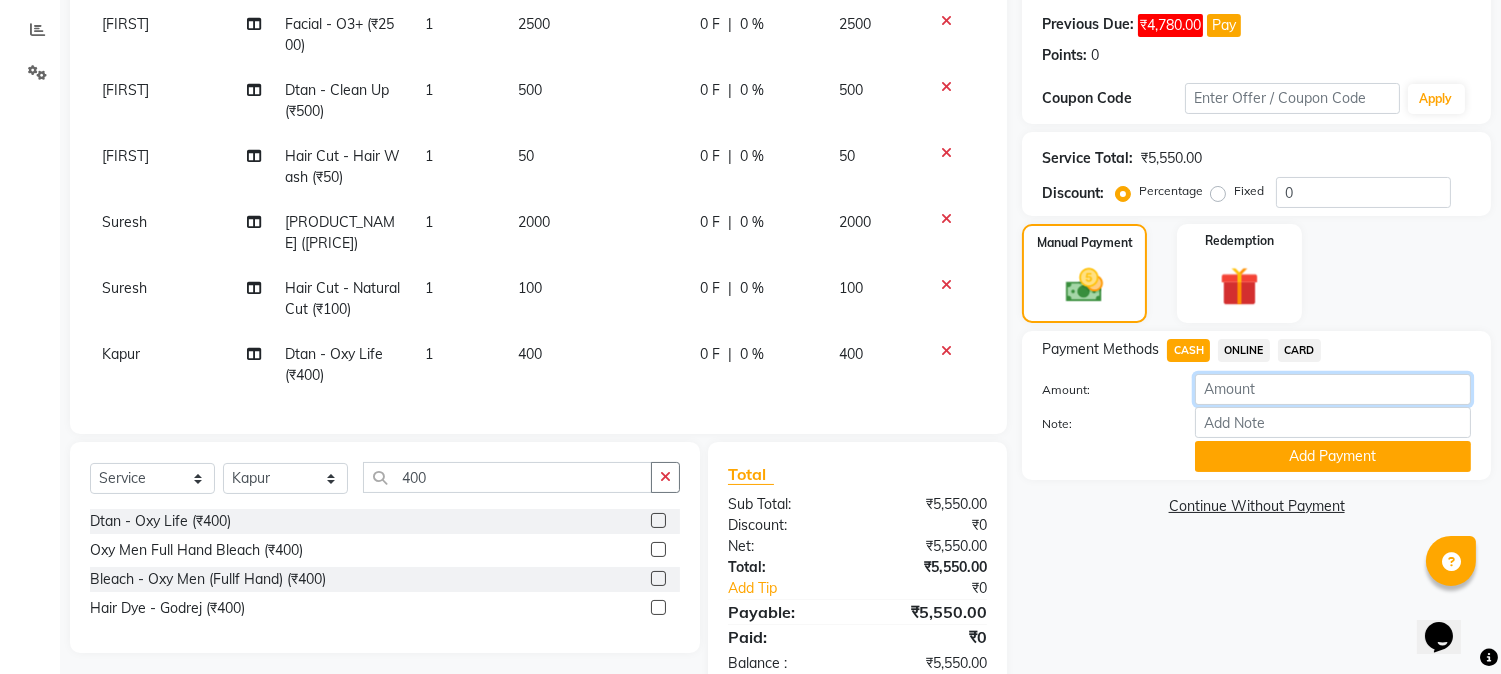 click 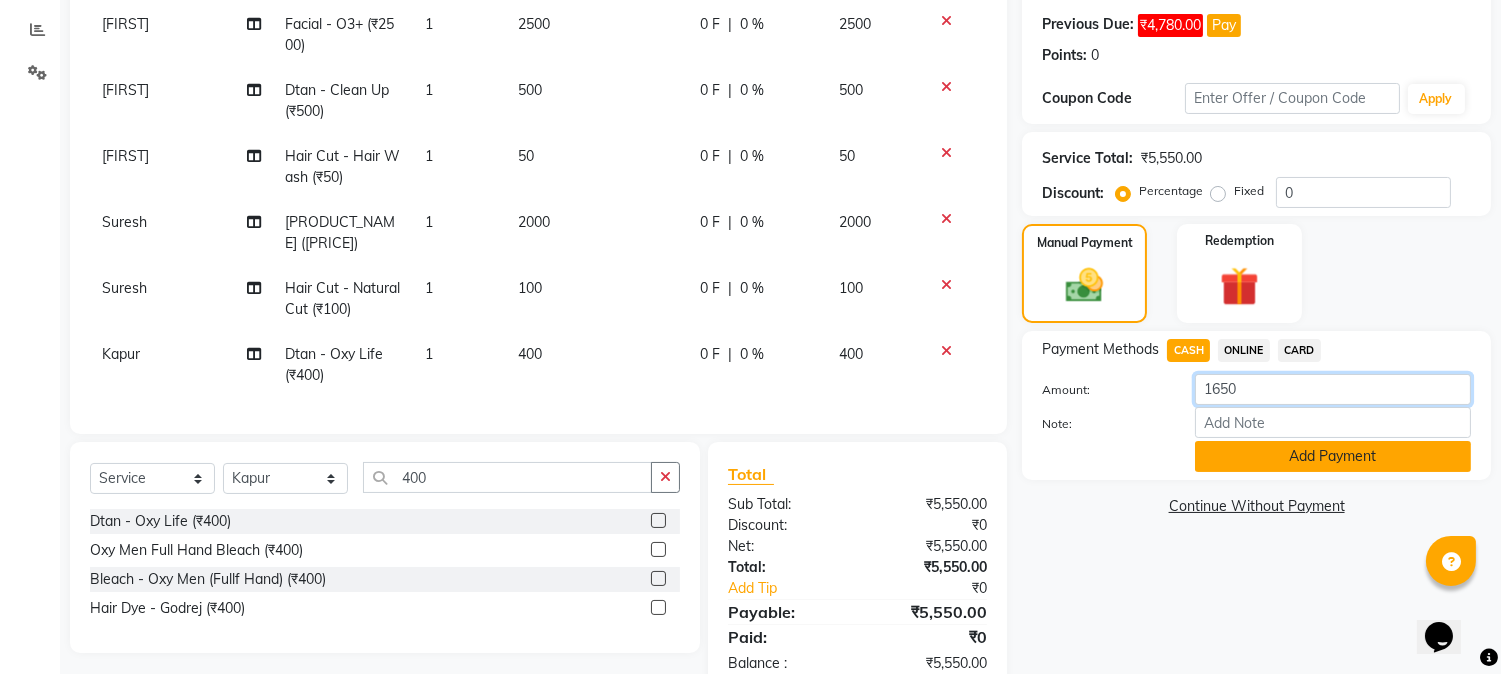 type on "1650" 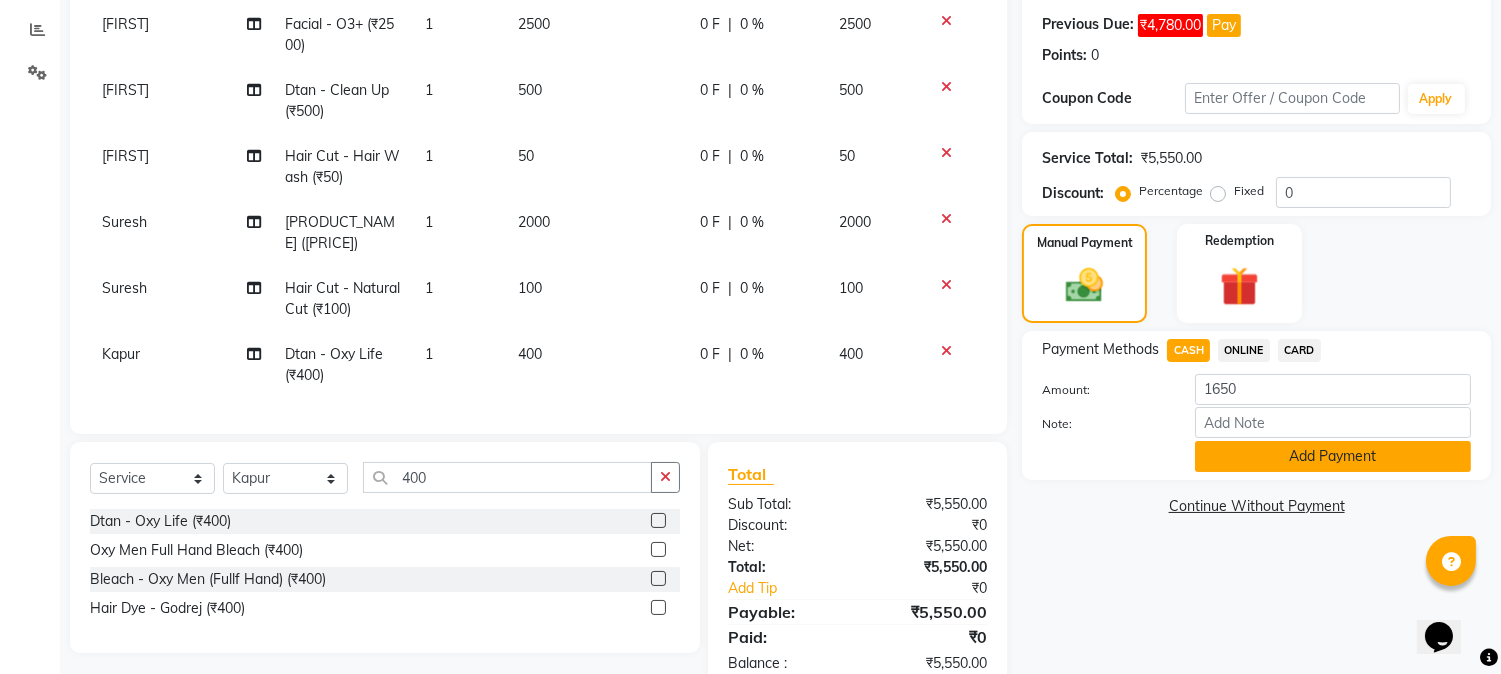 click on "Add Payment" 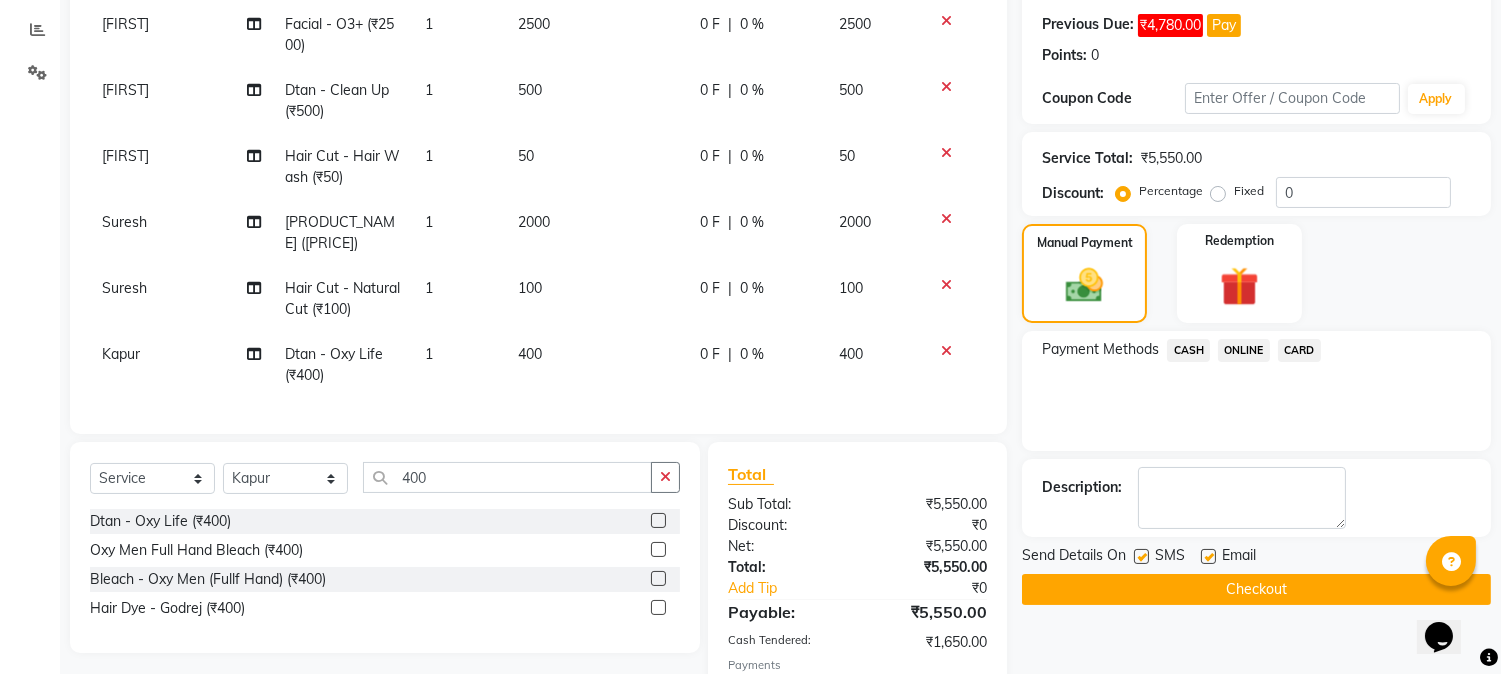 click on "ONLINE" 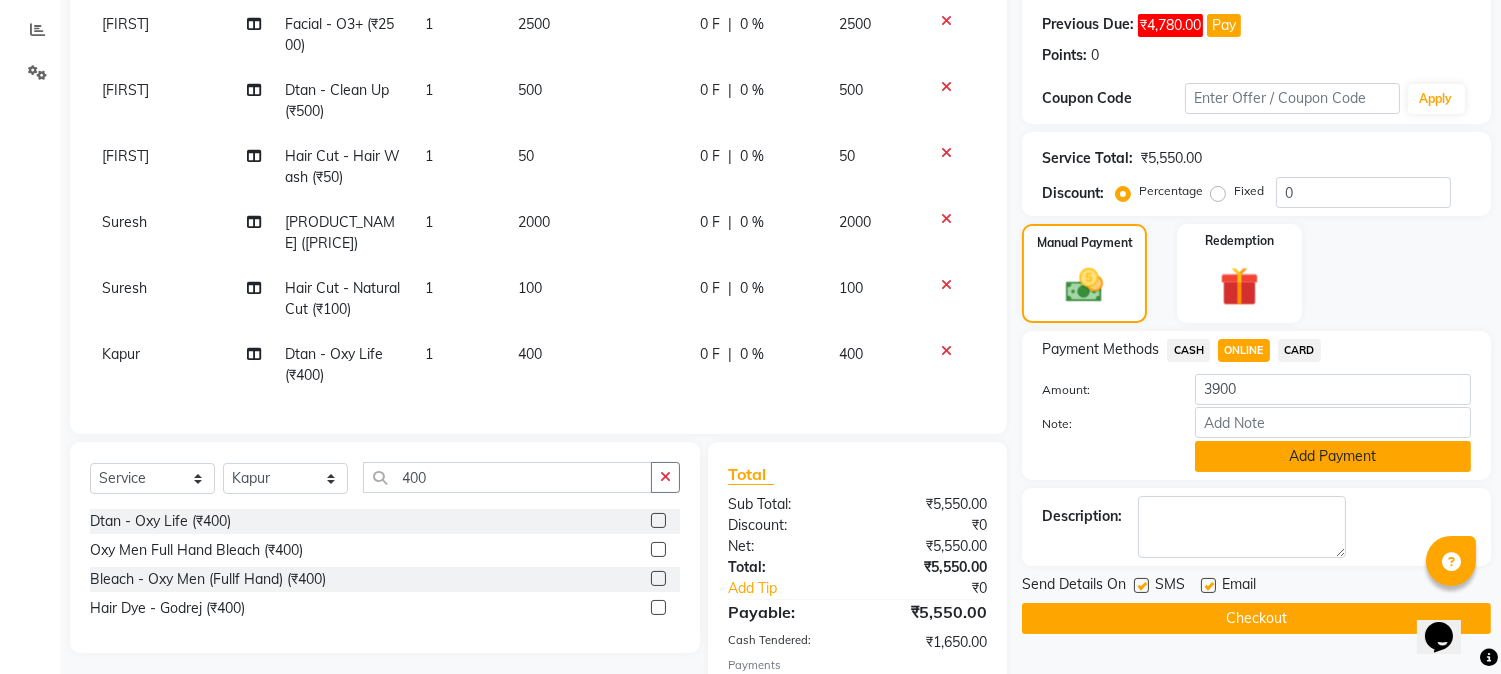 click on "Add Payment" 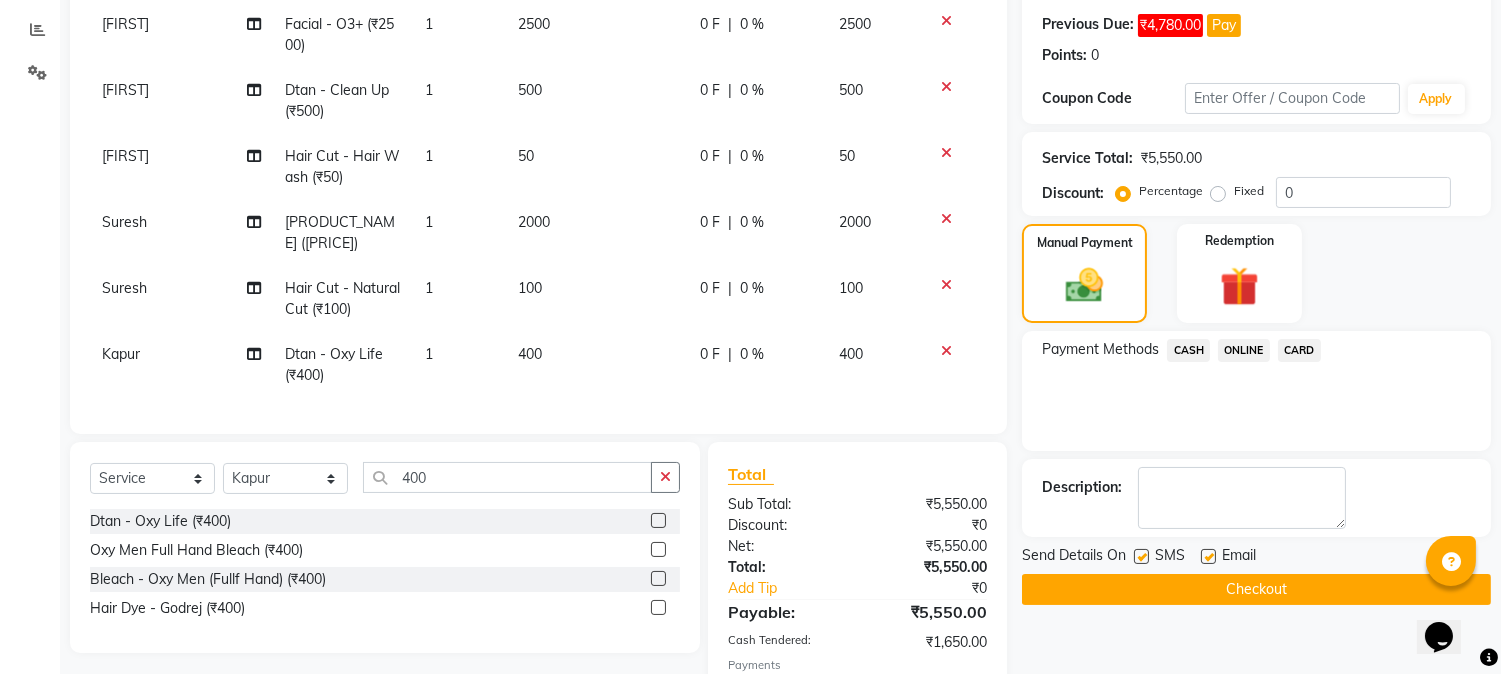 click on "Checkout" 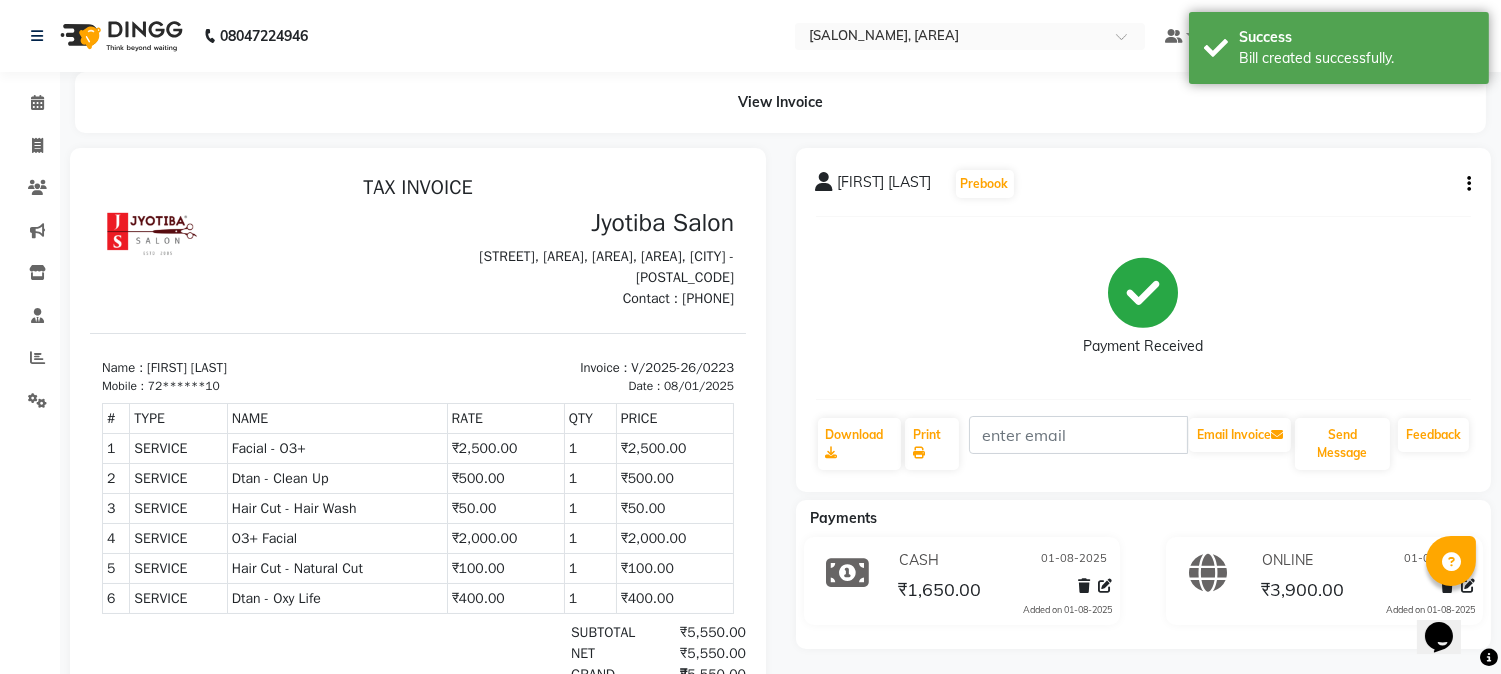 scroll, scrollTop: 0, scrollLeft: 0, axis: both 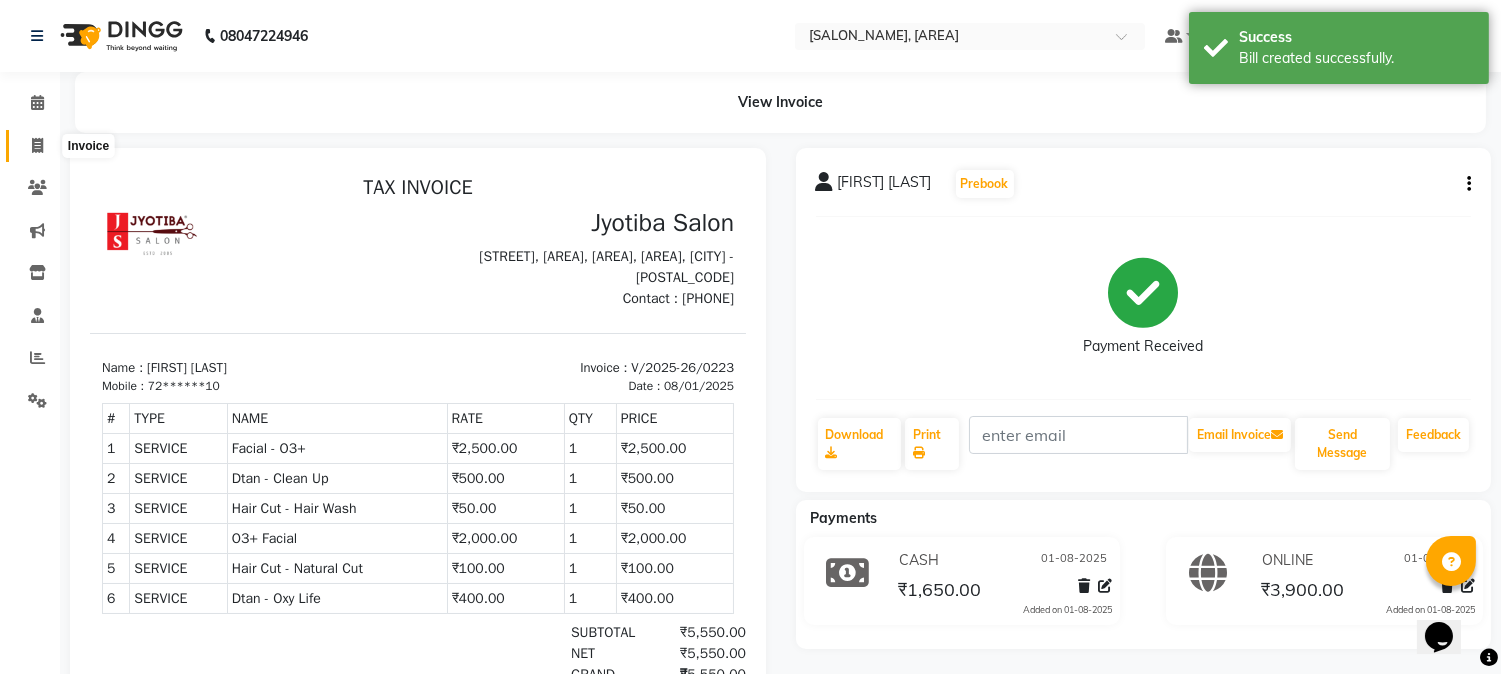 click 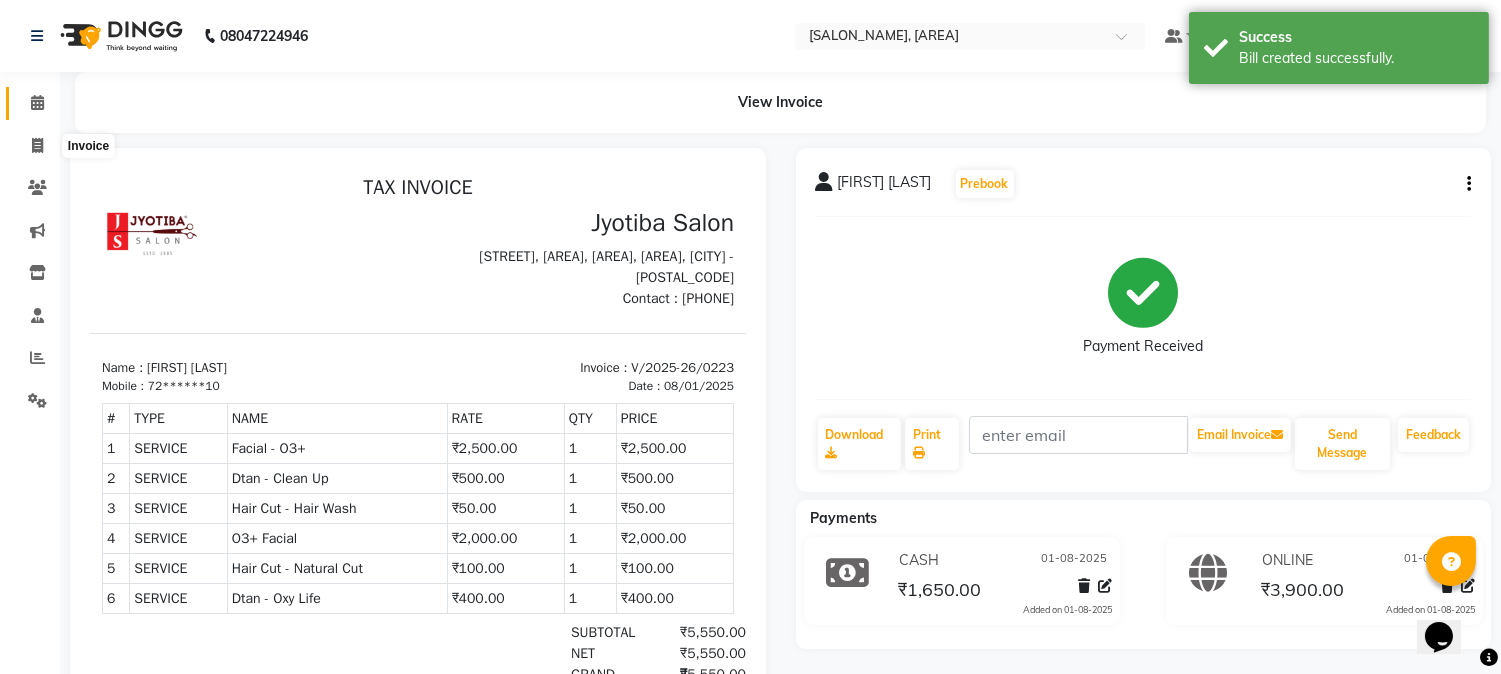 select on "643" 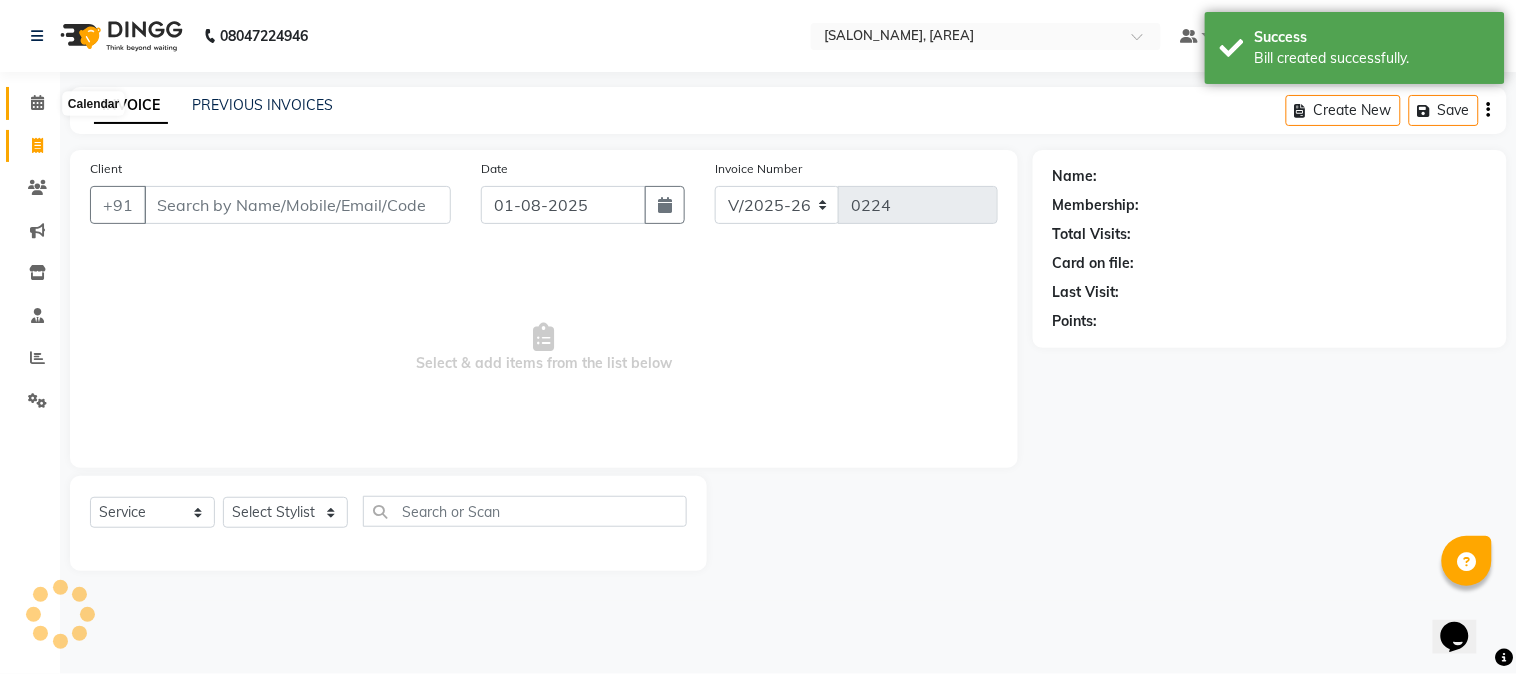click 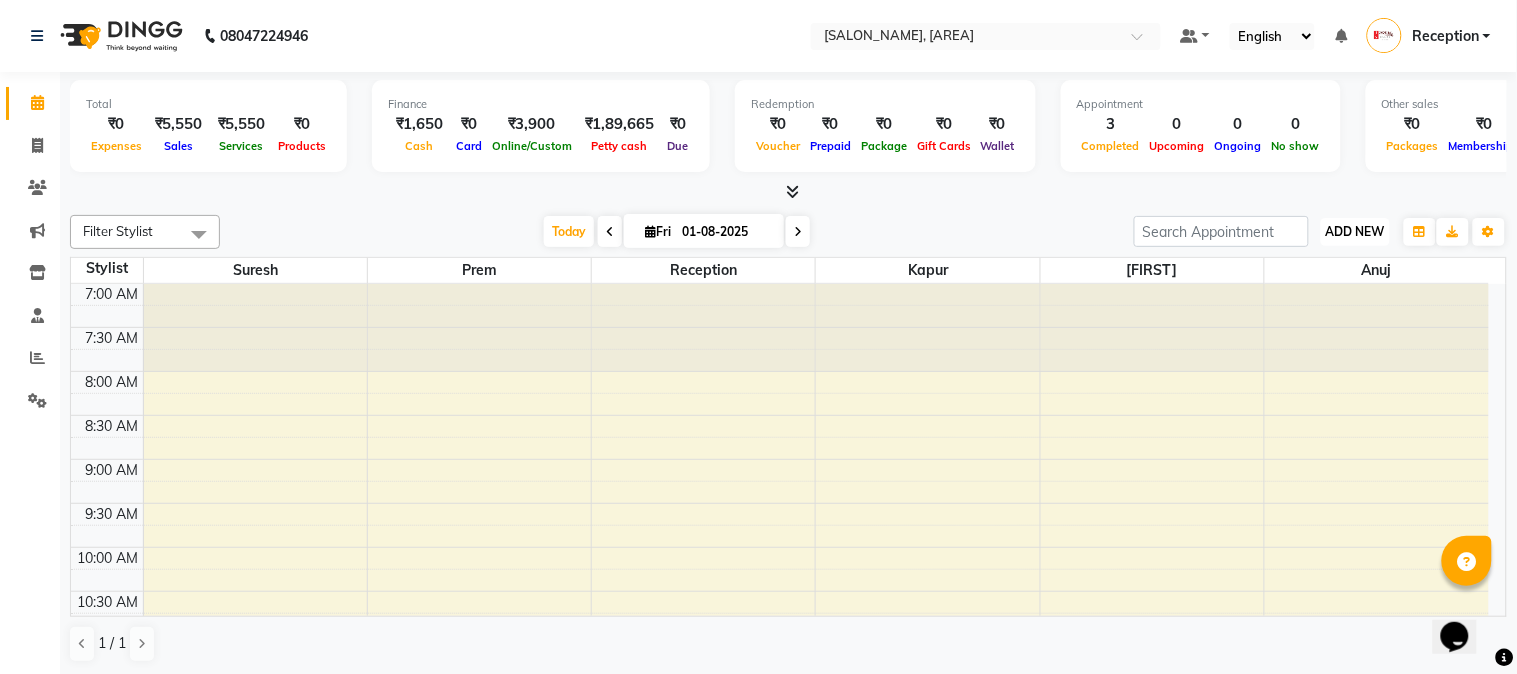 click on "ADD NEW Toggle Dropdown" at bounding box center [1355, 232] 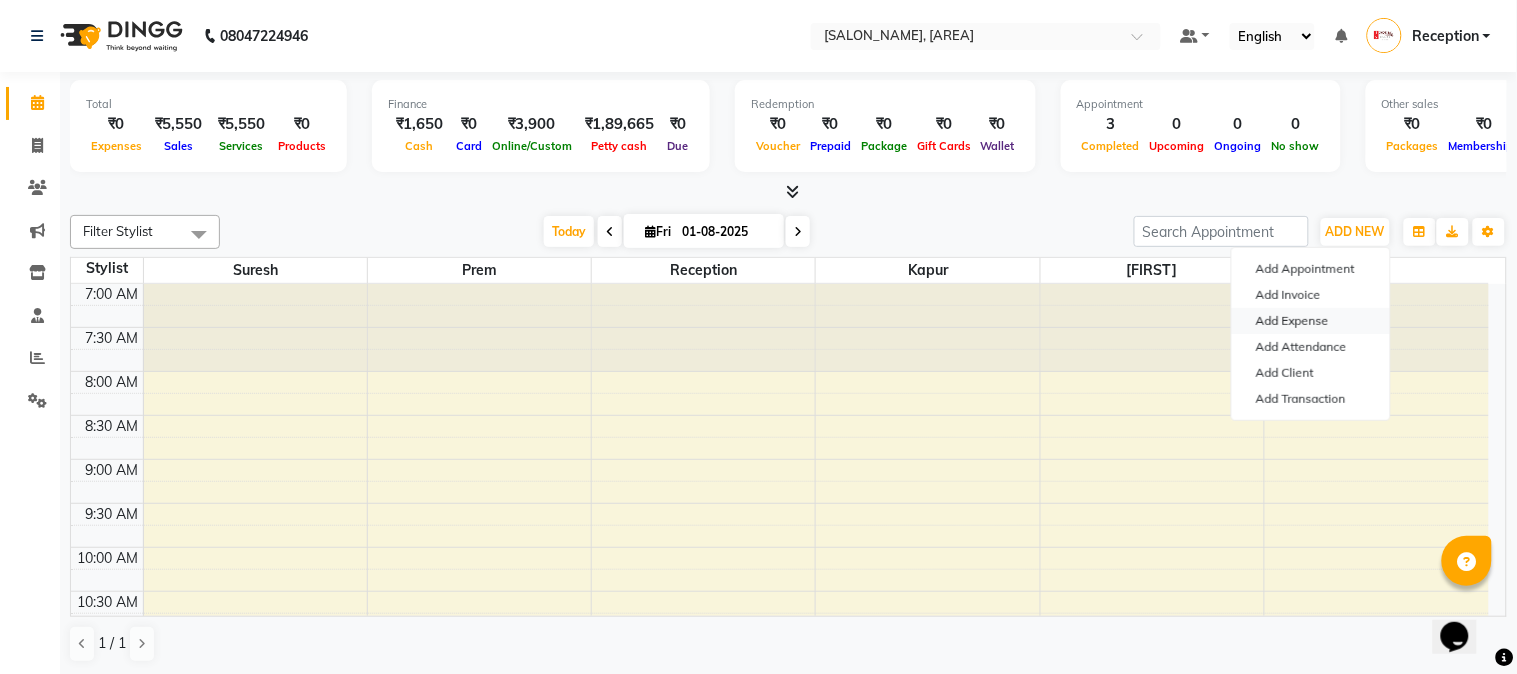 click on "Add Expense" at bounding box center [1311, 321] 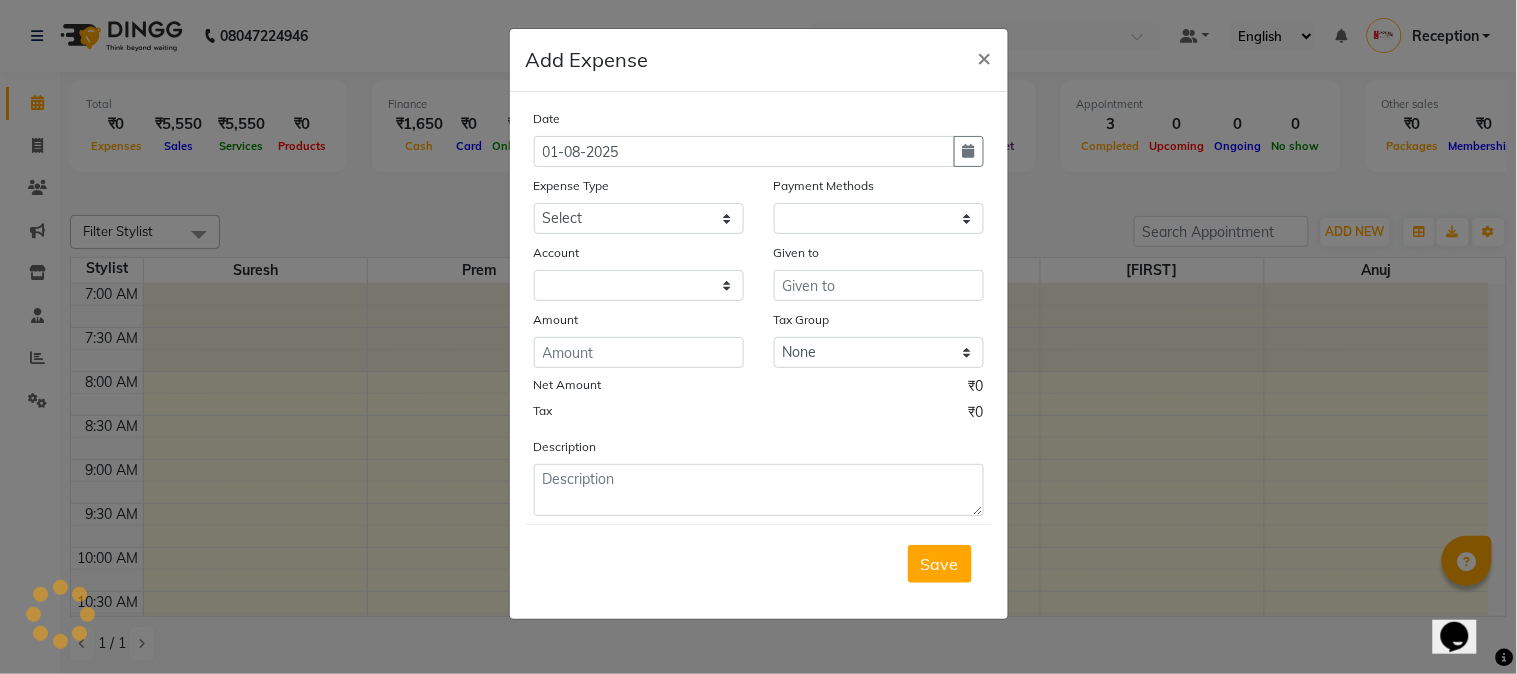select on "1" 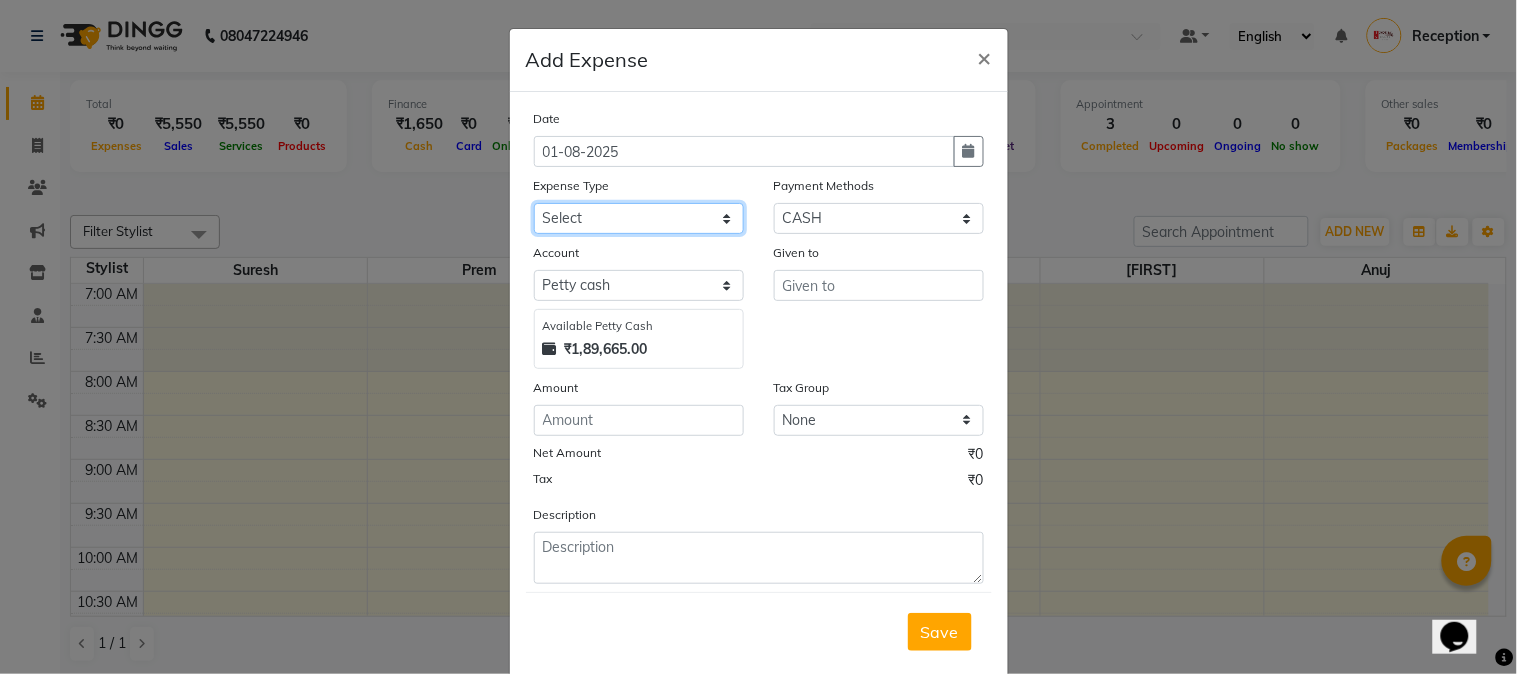 drag, startPoint x: 552, startPoint y: 208, endPoint x: 545, endPoint y: 221, distance: 14.764823 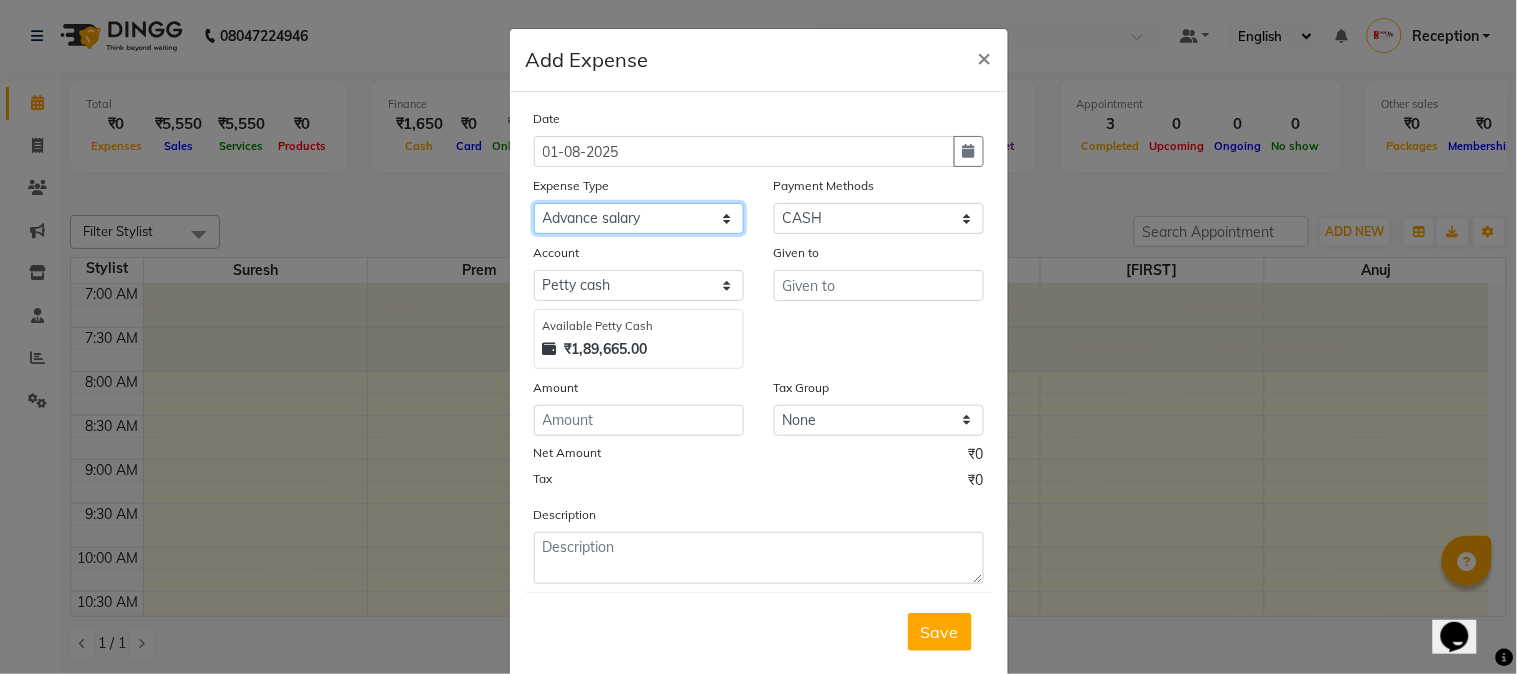 click on "Select Advance salary Advance salary ajaj Bank charges Car maintenance  Cash transfer to bank Cash transfer to hub Client Snacks Clinical charges Equipment Fuel Govt fee home Incentive Insurance International purchase Loan Repayment Maintenance Marketing Miscellaneous MRA Other Over times Pantry Product Rent Salary shop shop Staff Snacks Tax Tea & Refreshment TIP Utilities Wifi recharge" 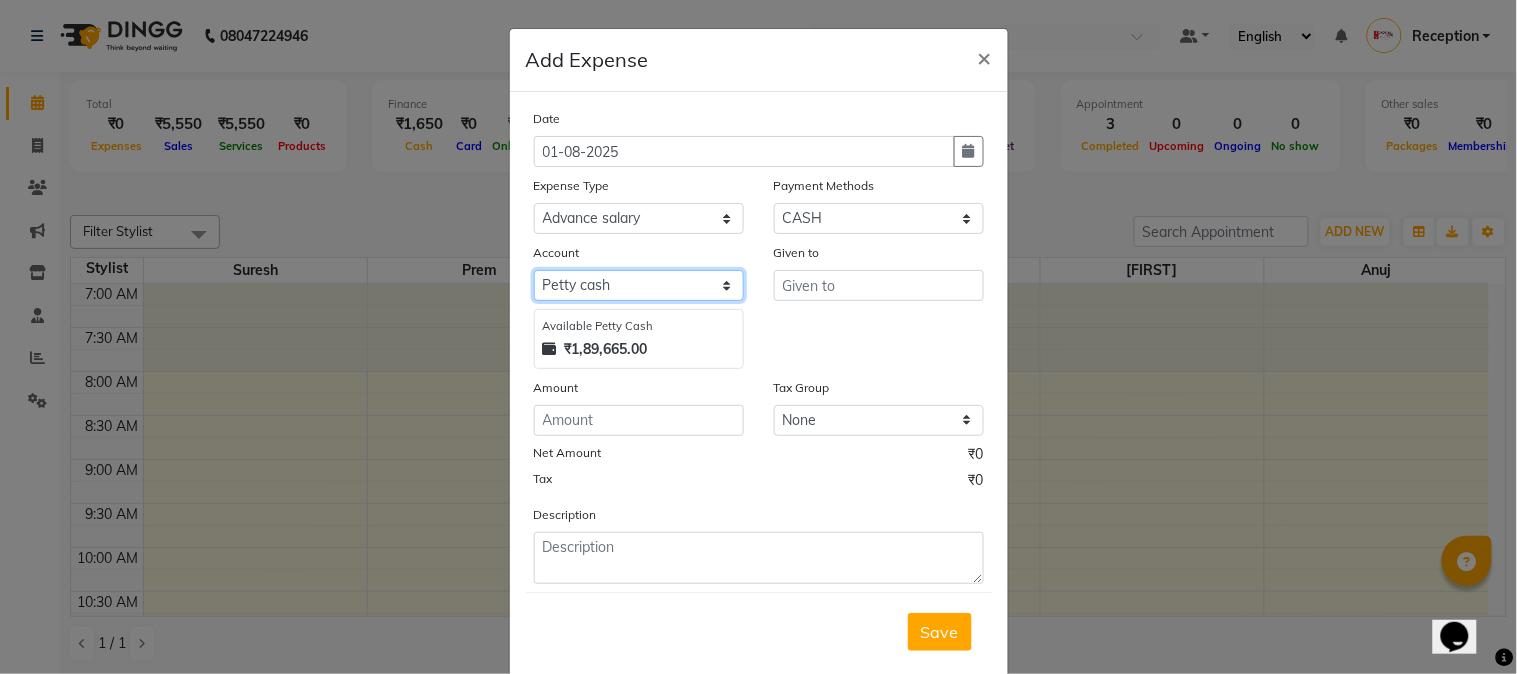 click on "Select Default account Petty cash" 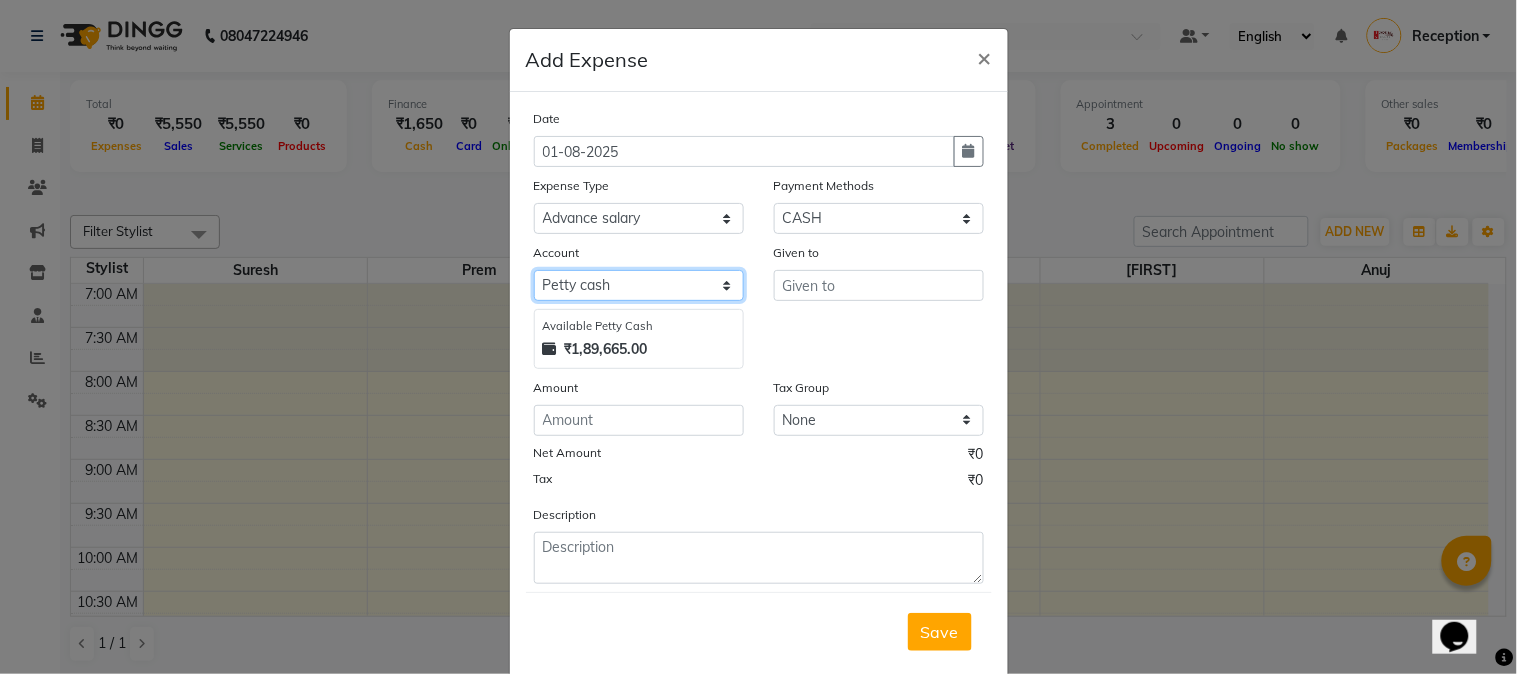 select on "675" 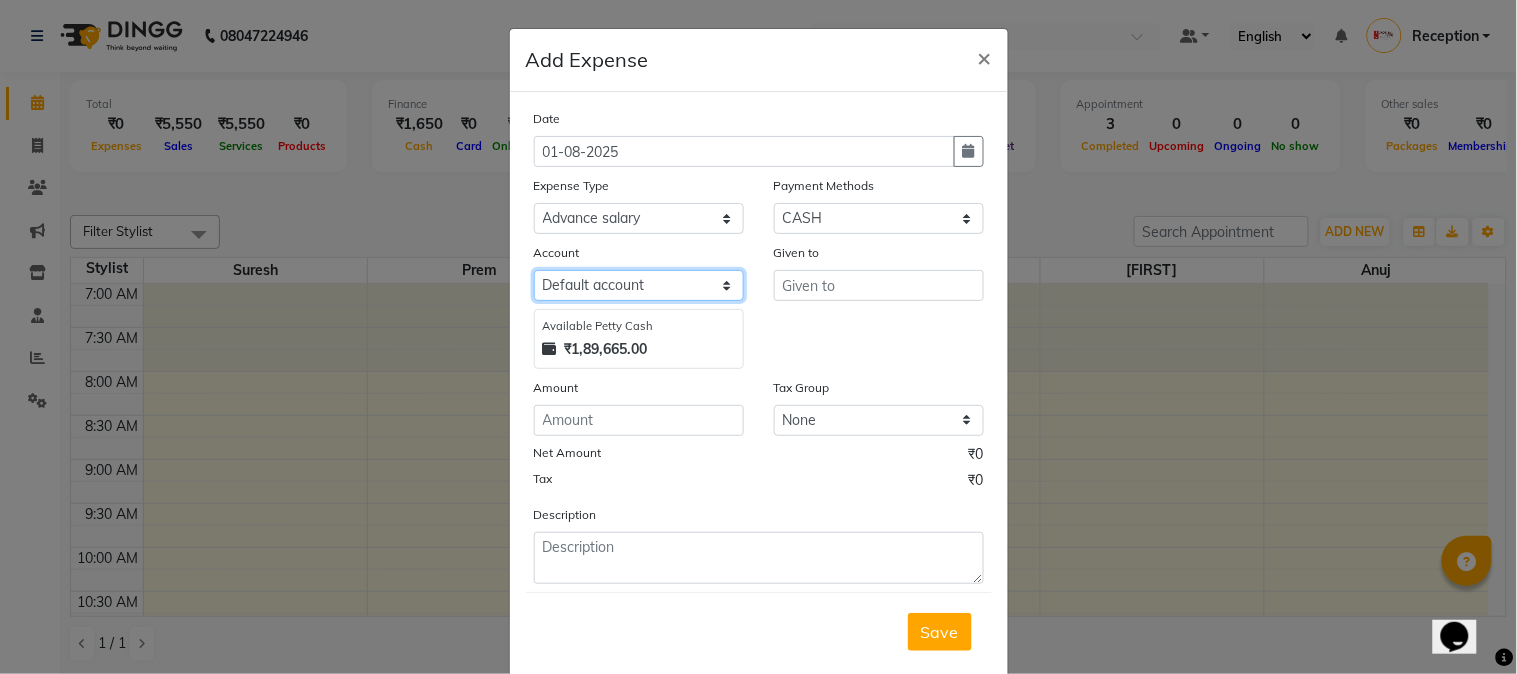 click on "Select Default account Petty cash" 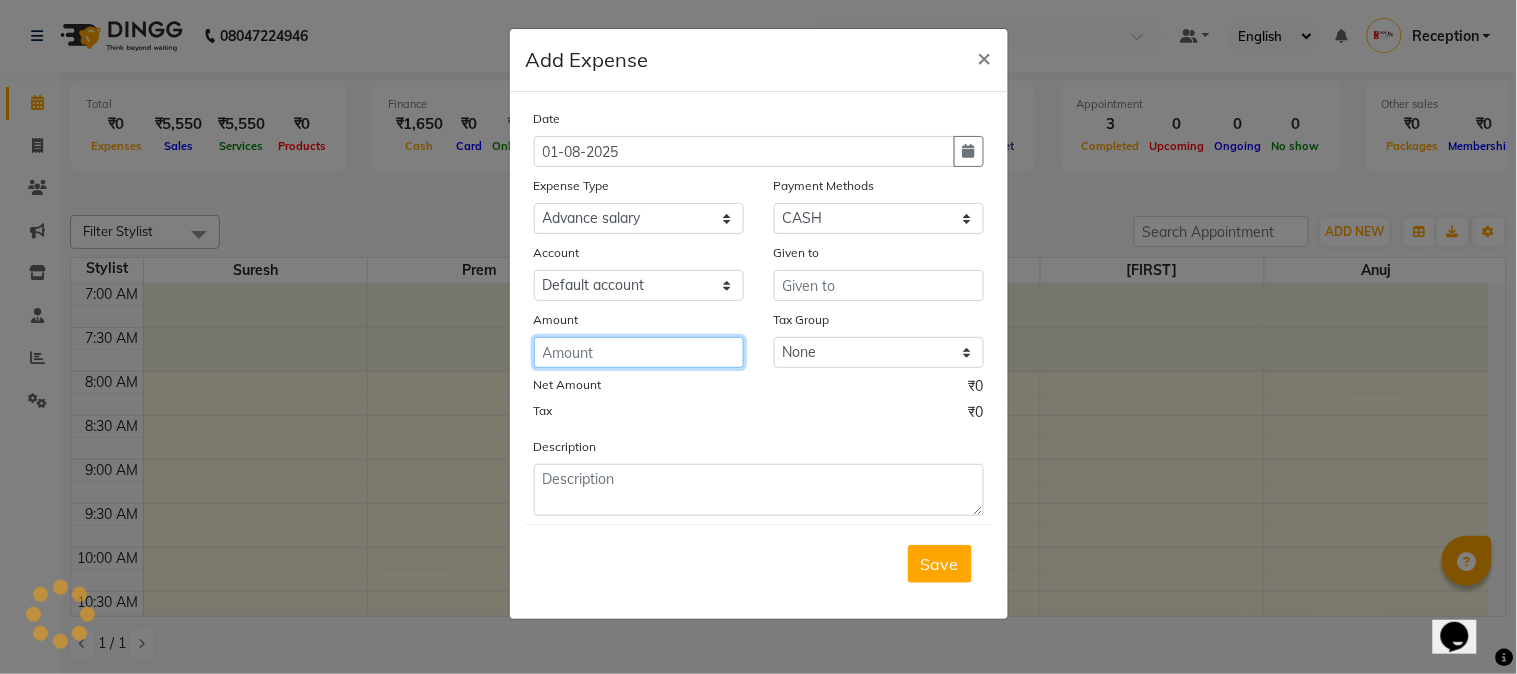 click 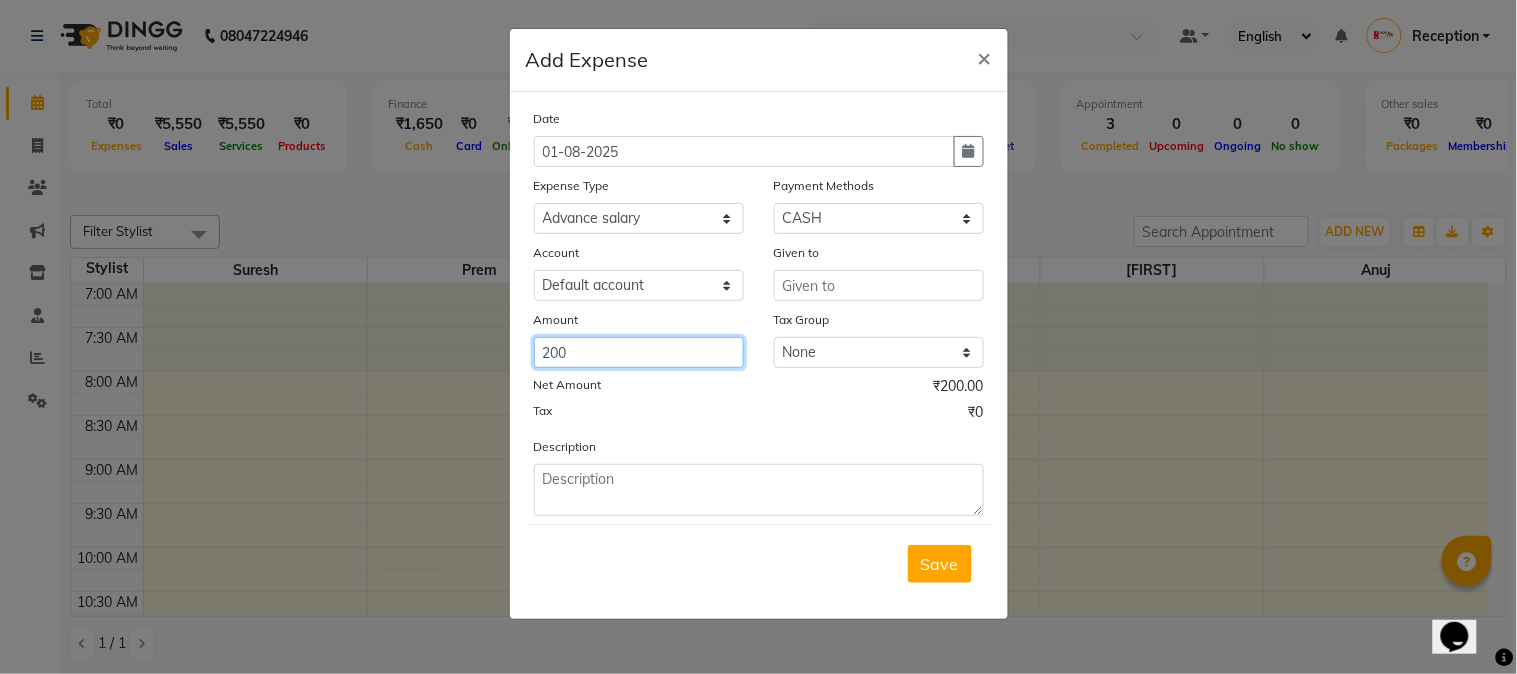 type on "200" 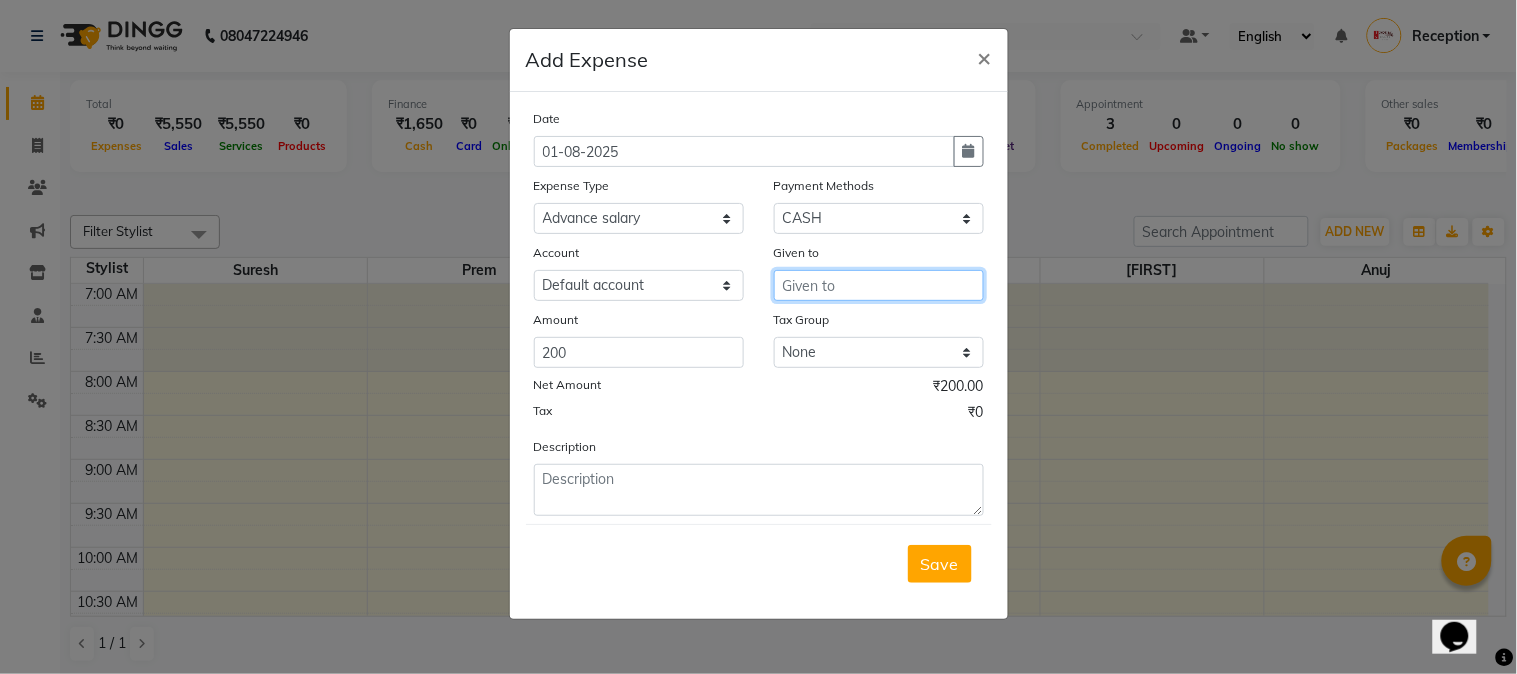 click at bounding box center [879, 285] 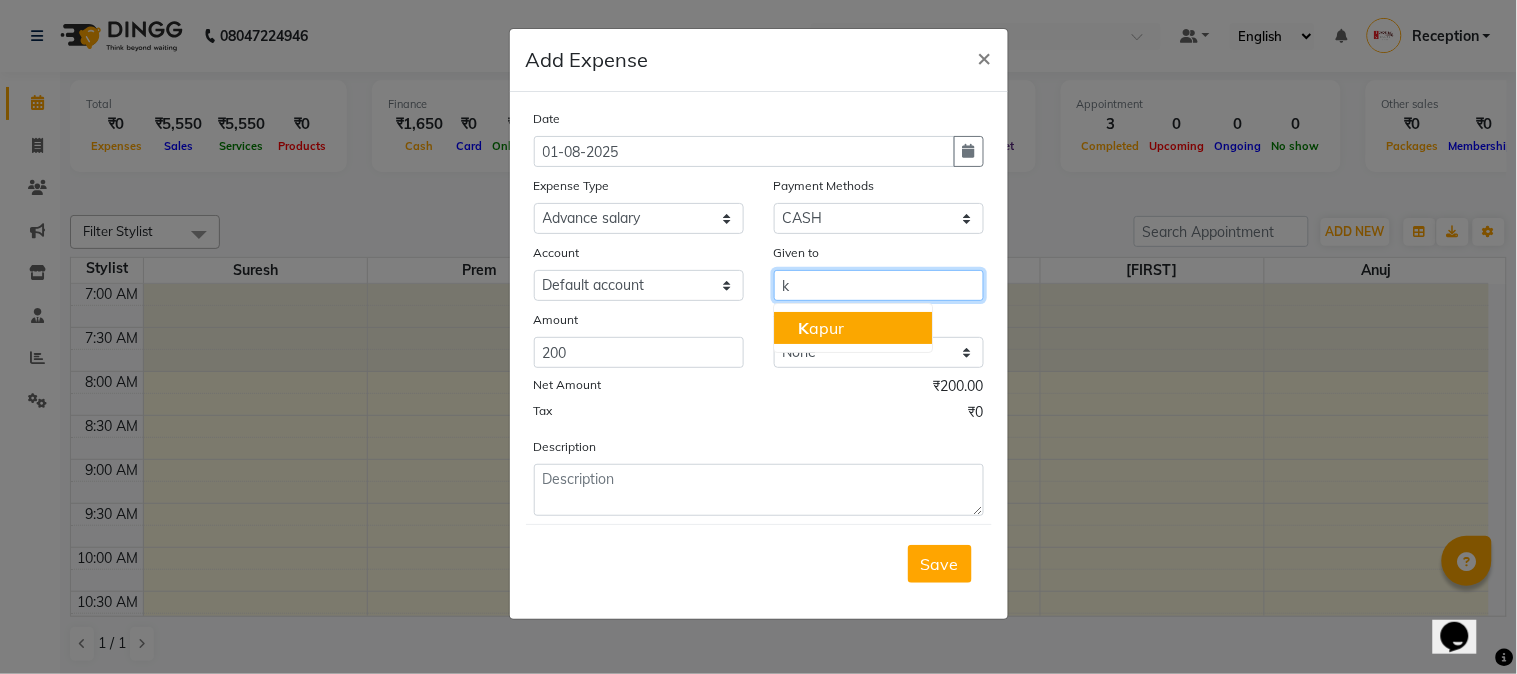 click on "[LAST]" at bounding box center (821, 328) 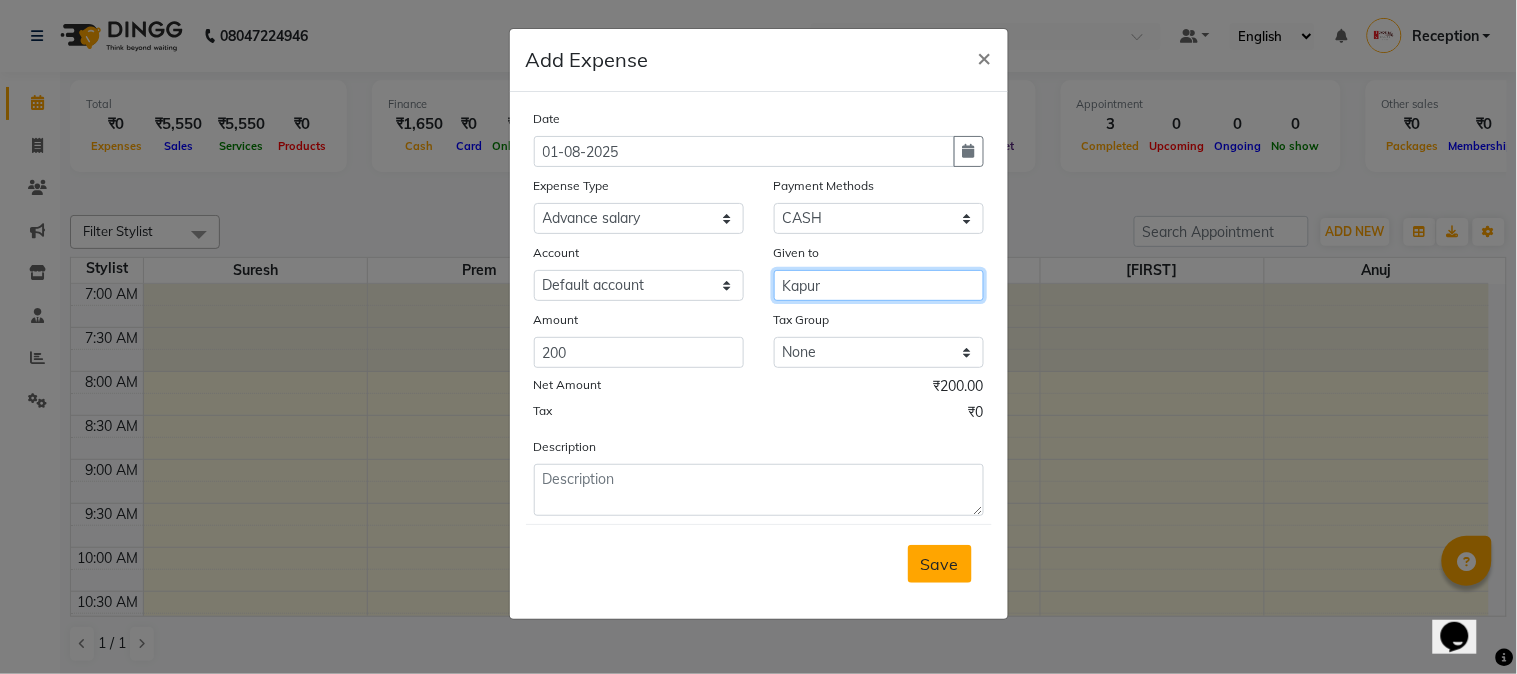 type on "Kapur" 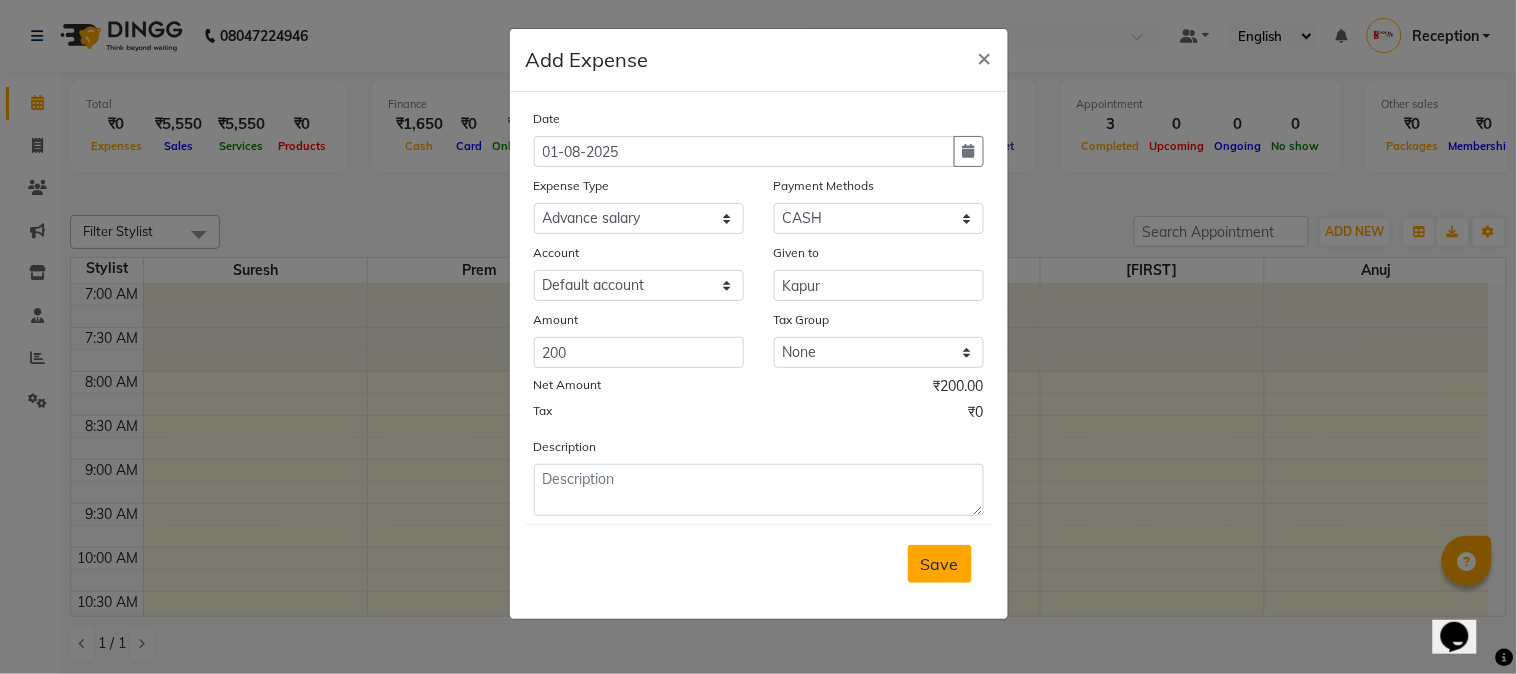 click on "Save" at bounding box center [940, 564] 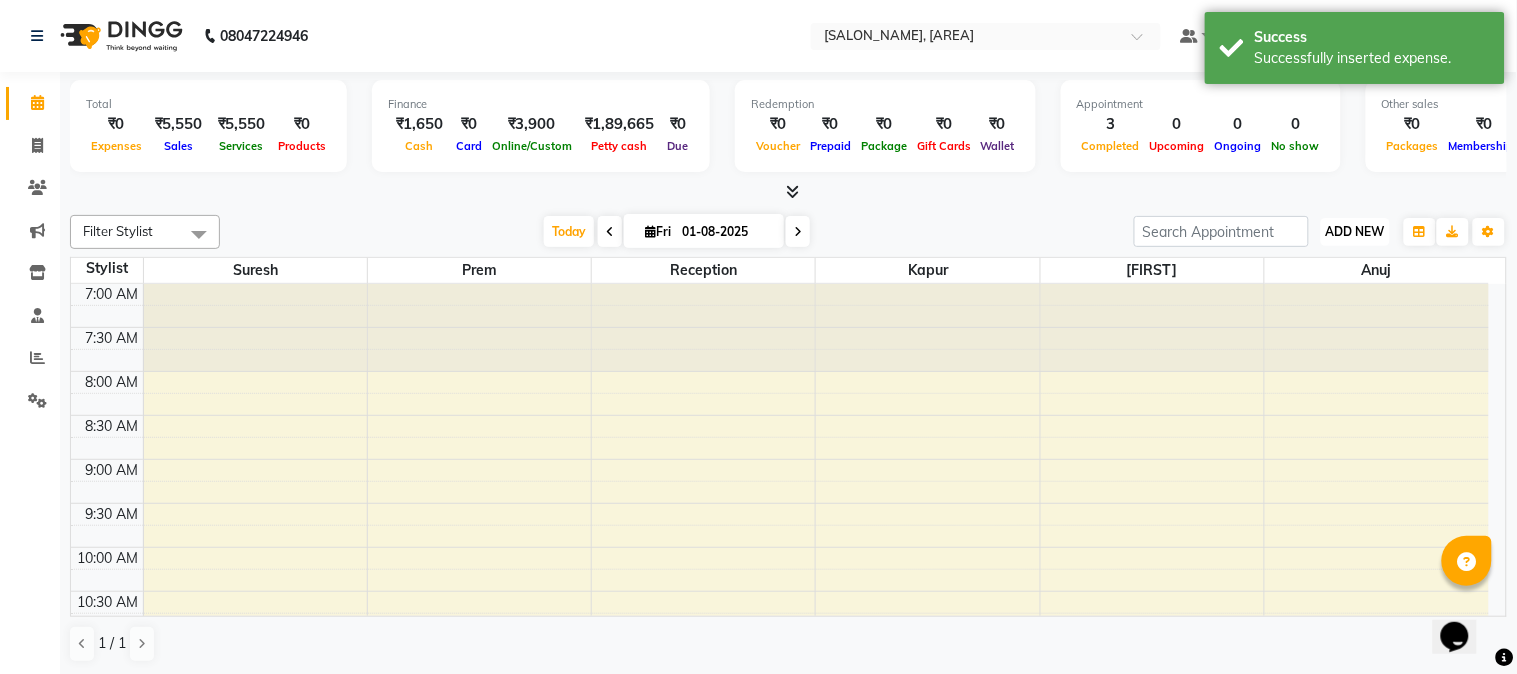 click on "ADD NEW Toggle Dropdown" at bounding box center [1355, 232] 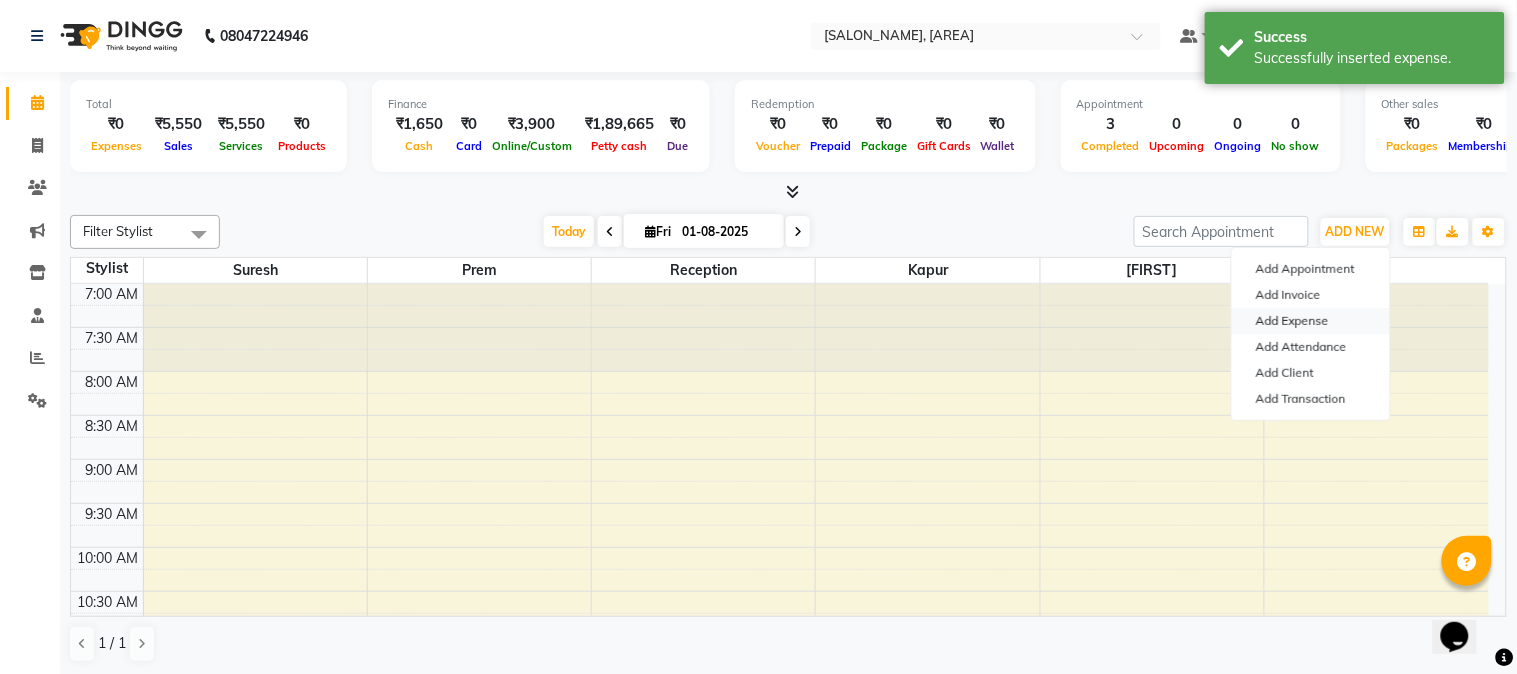 click on "Add Expense" at bounding box center [1311, 321] 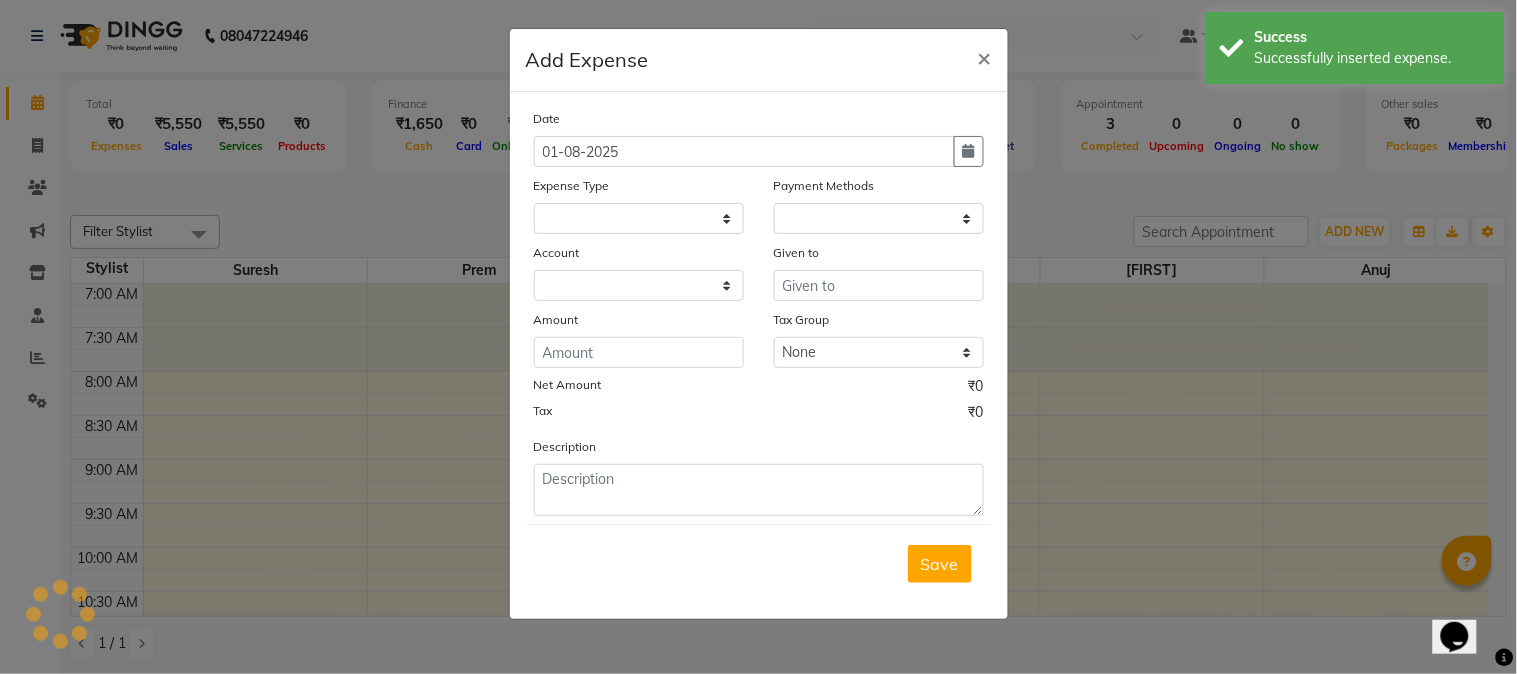 select 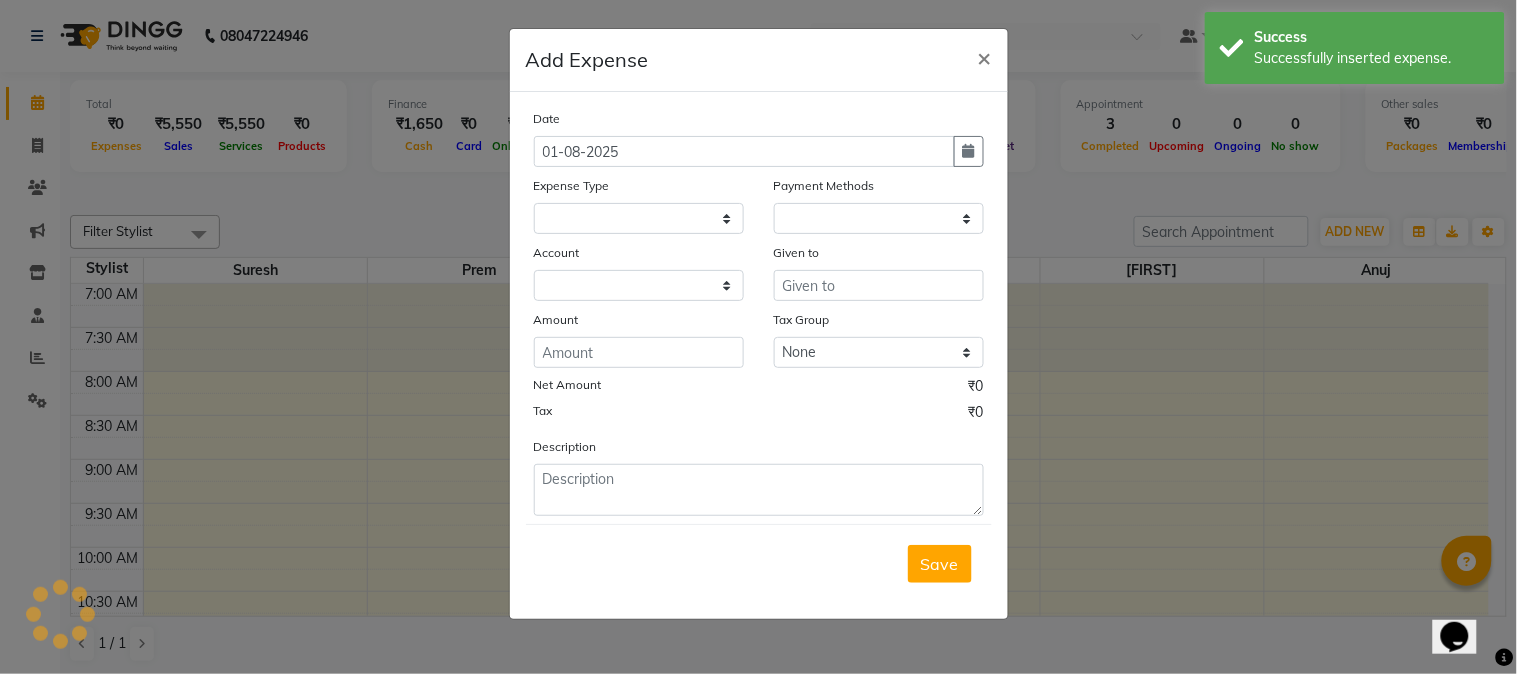select on "1" 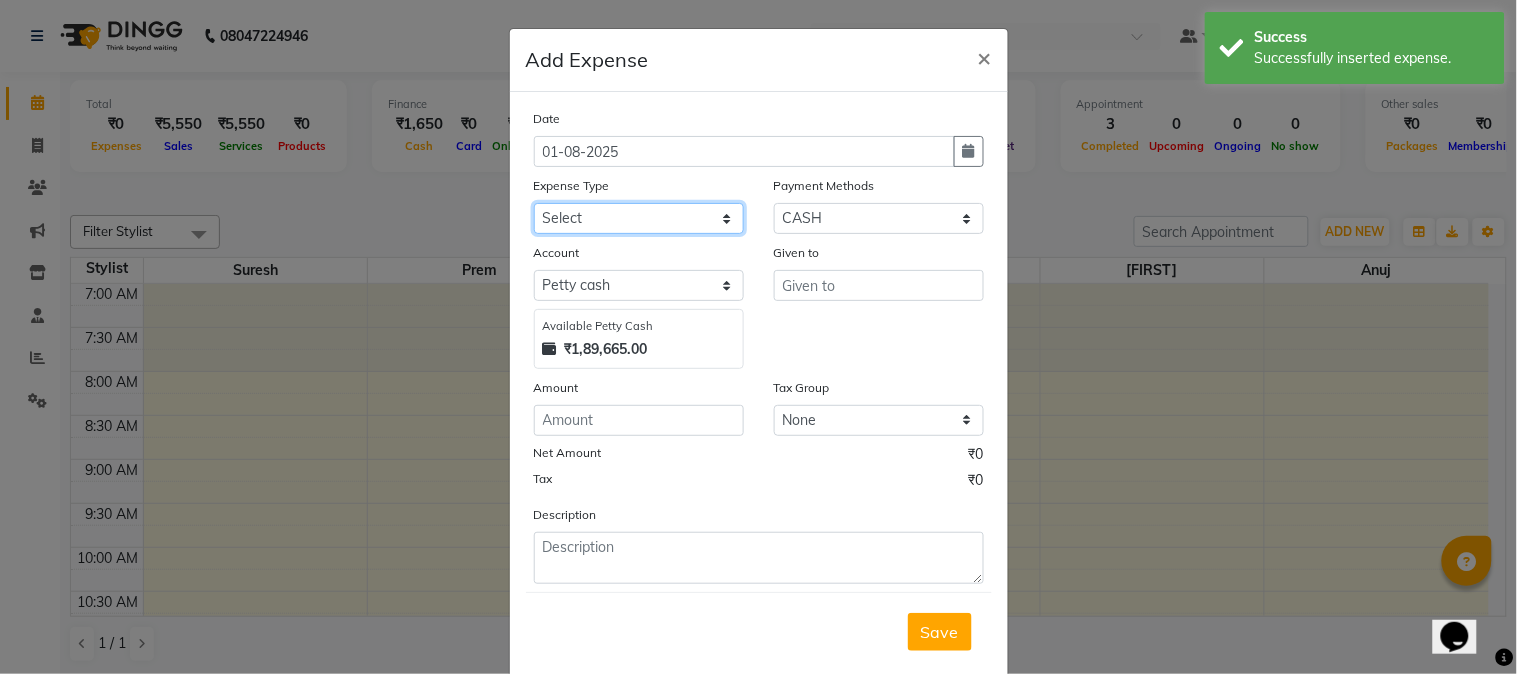 click on "Select Advance salary Advance salary ajaj Bank charges Car maintenance  Cash transfer to bank Cash transfer to hub Client Snacks Clinical charges Equipment Fuel Govt fee home Incentive Insurance International purchase Loan Repayment Maintenance Marketing Miscellaneous MRA Other Over times Pantry Product Rent Salary shop shop Staff Snacks Tax Tea & Refreshment TIP Utilities Wifi recharge" 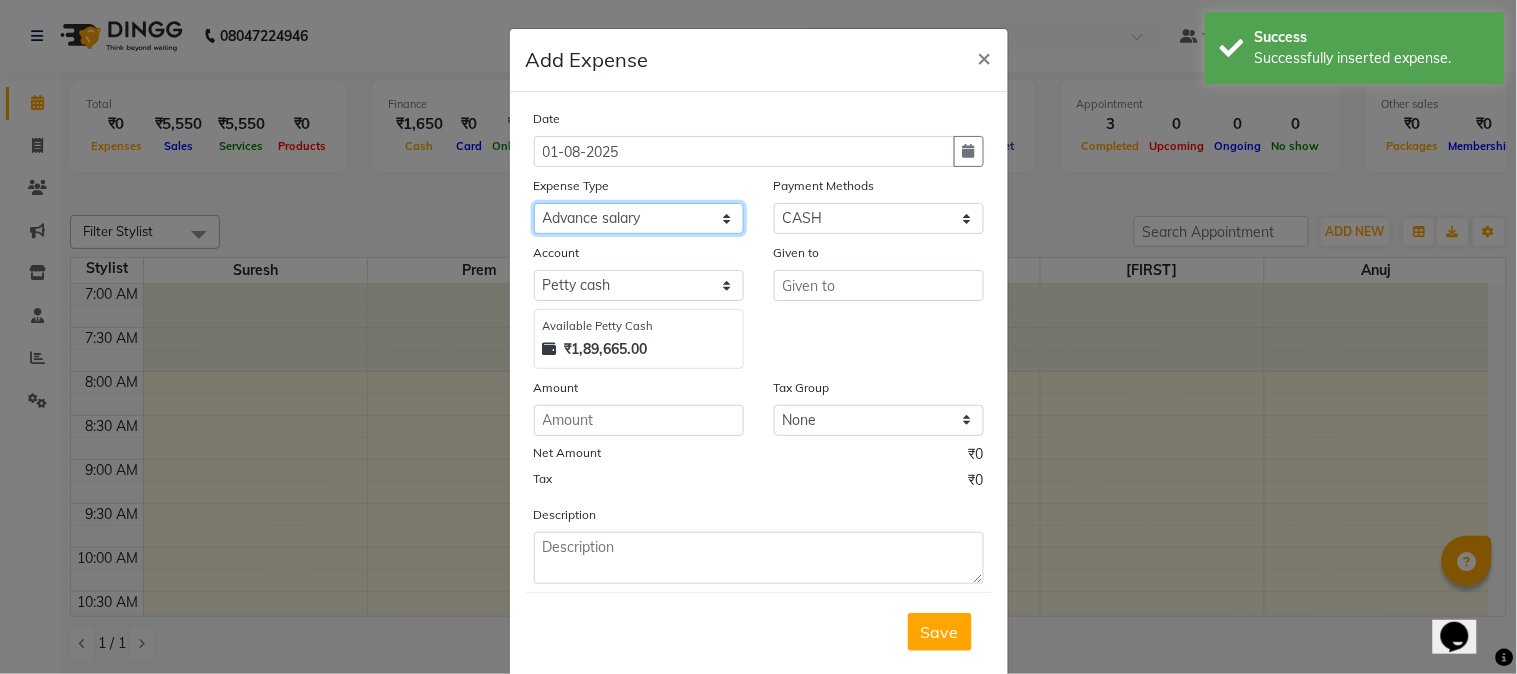 click on "Select Advance salary Advance salary ajaj Bank charges Car maintenance  Cash transfer to bank Cash transfer to hub Client Snacks Clinical charges Equipment Fuel Govt fee home Incentive Insurance International purchase Loan Repayment Maintenance Marketing Miscellaneous MRA Other Over times Pantry Product Rent Salary shop shop Staff Snacks Tax Tea & Refreshment TIP Utilities Wifi recharge" 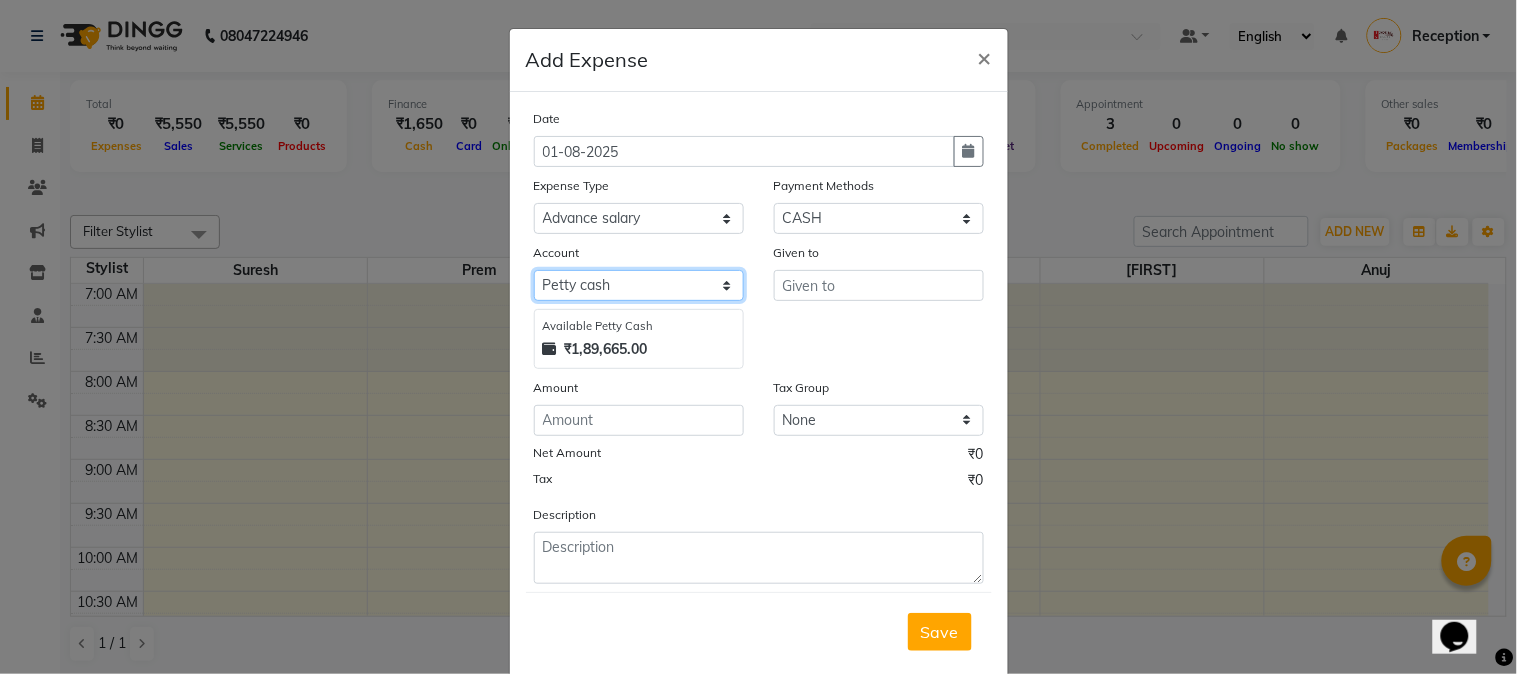 click on "Select Default account Petty cash" 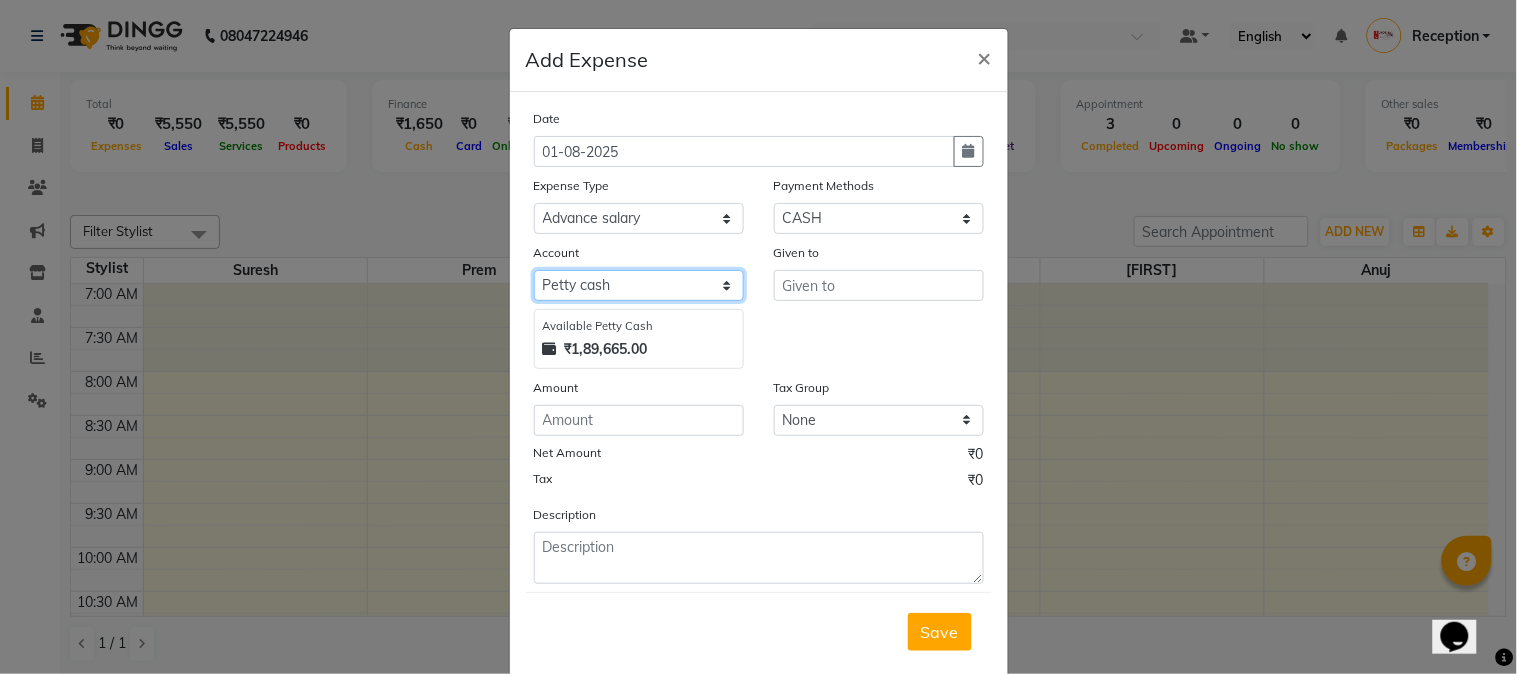 select on "675" 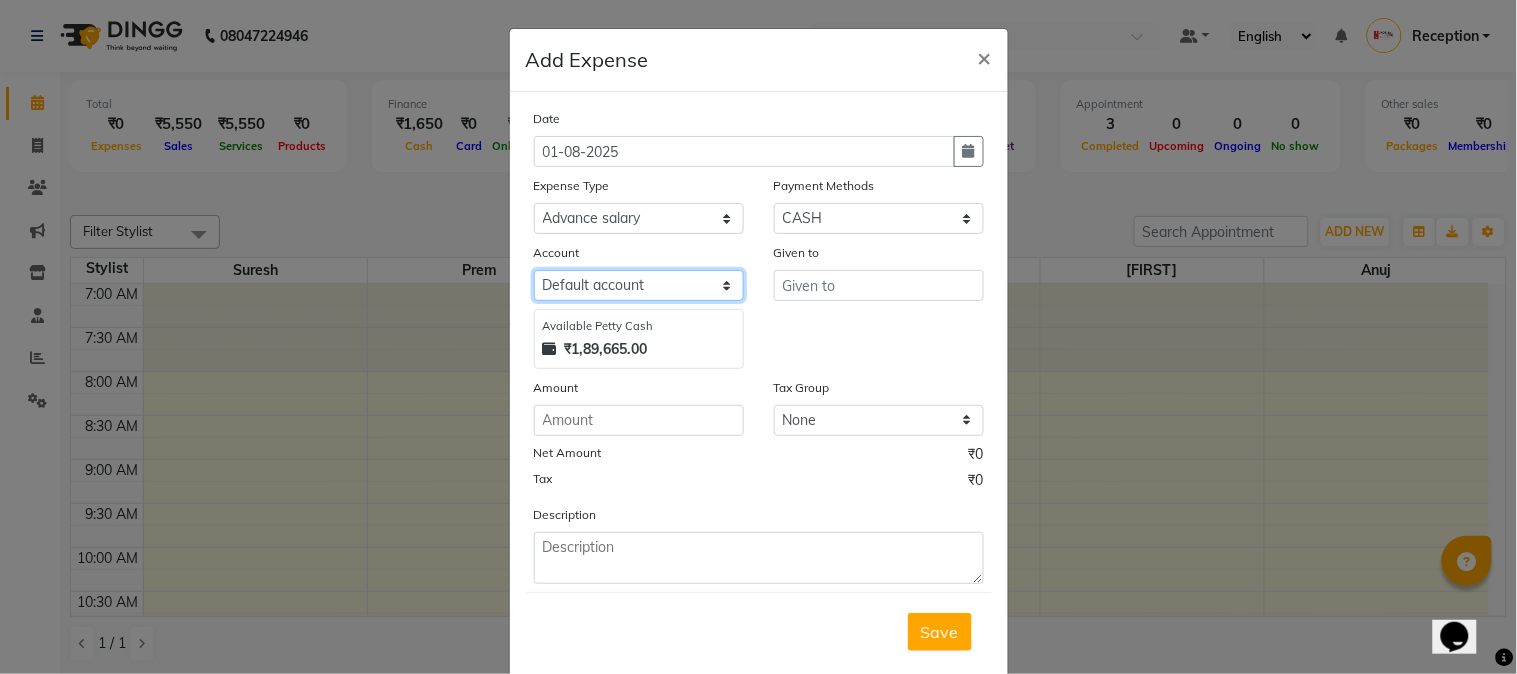 click on "Select Default account Petty cash" 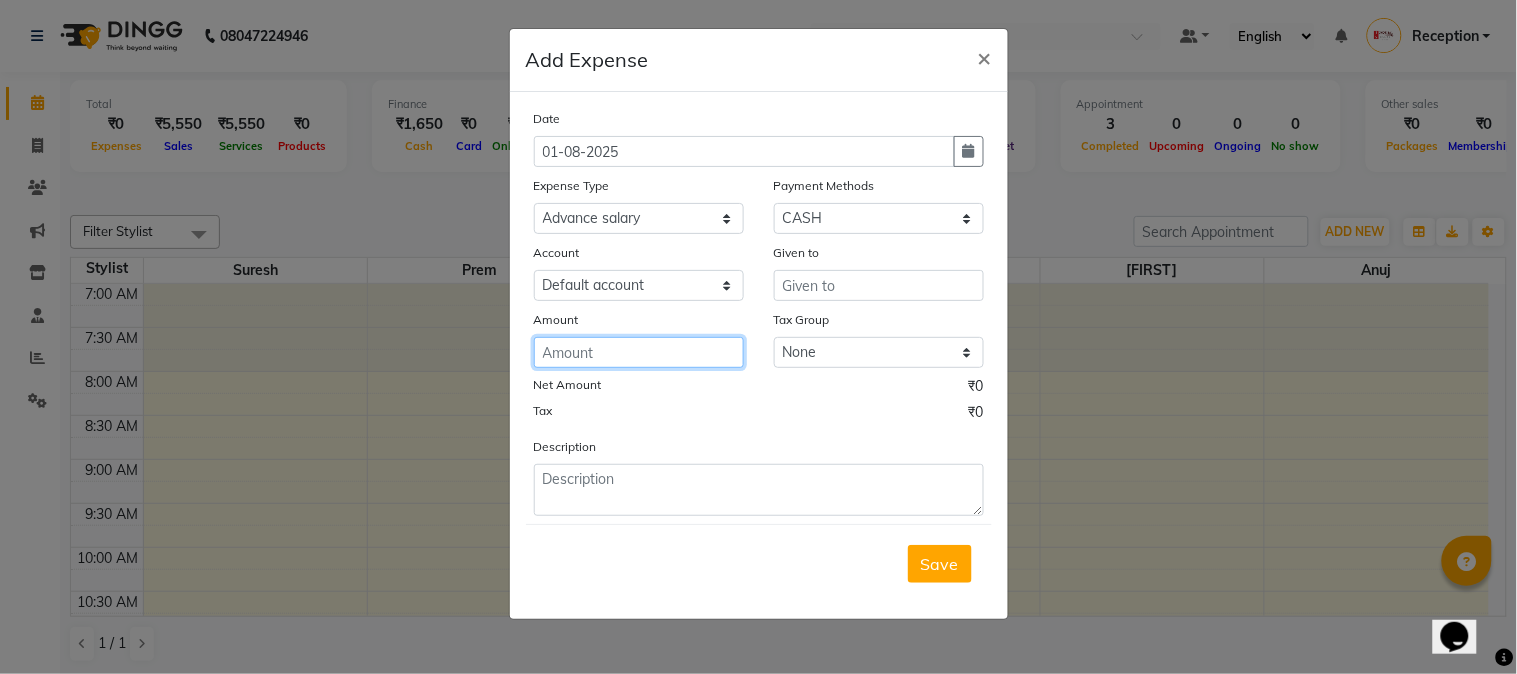 click 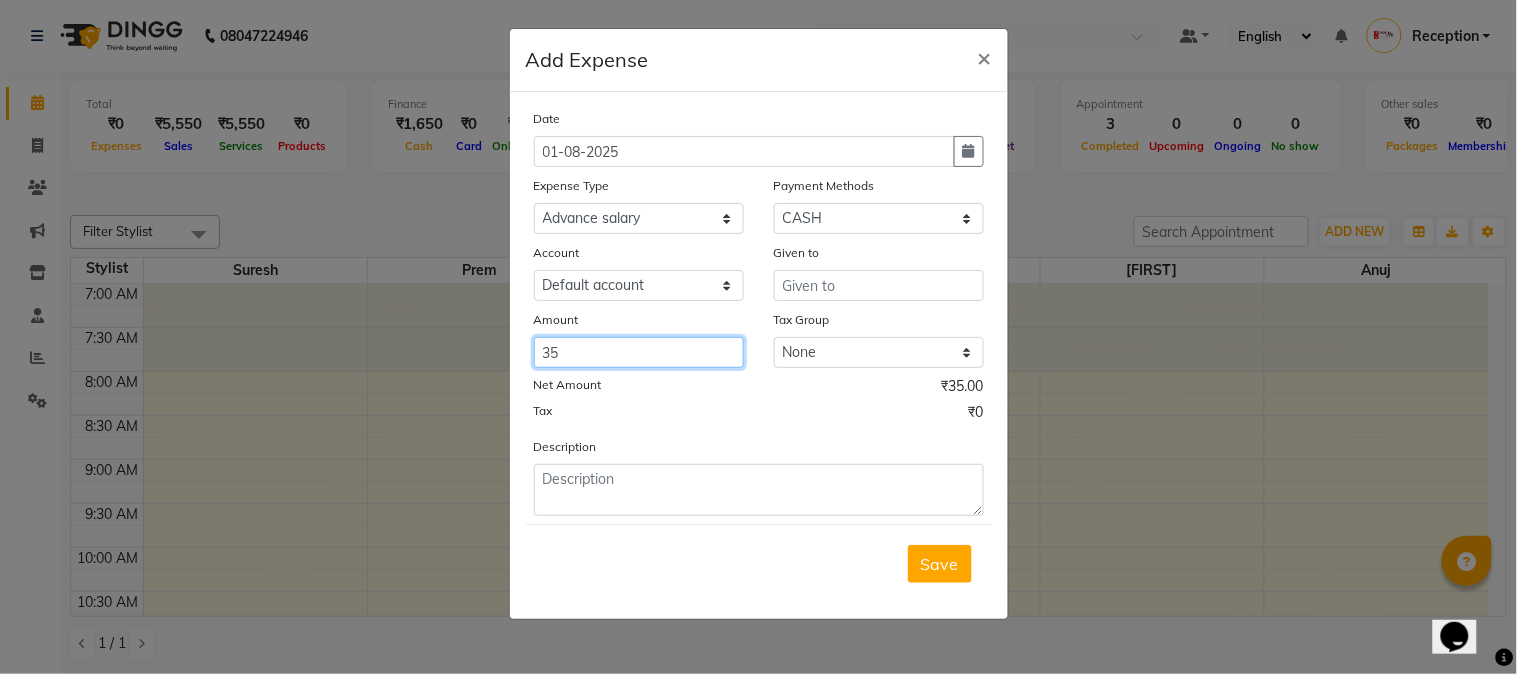type on "35" 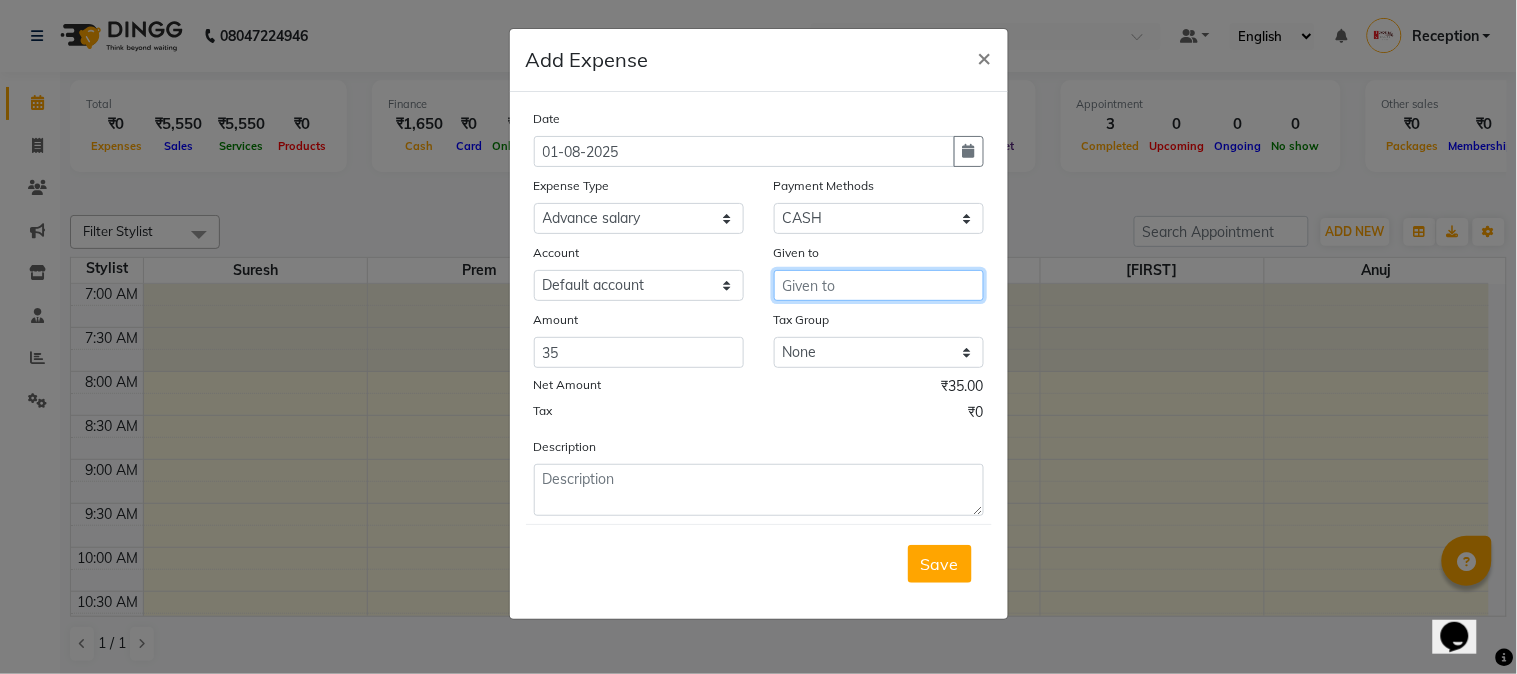 click at bounding box center (879, 285) 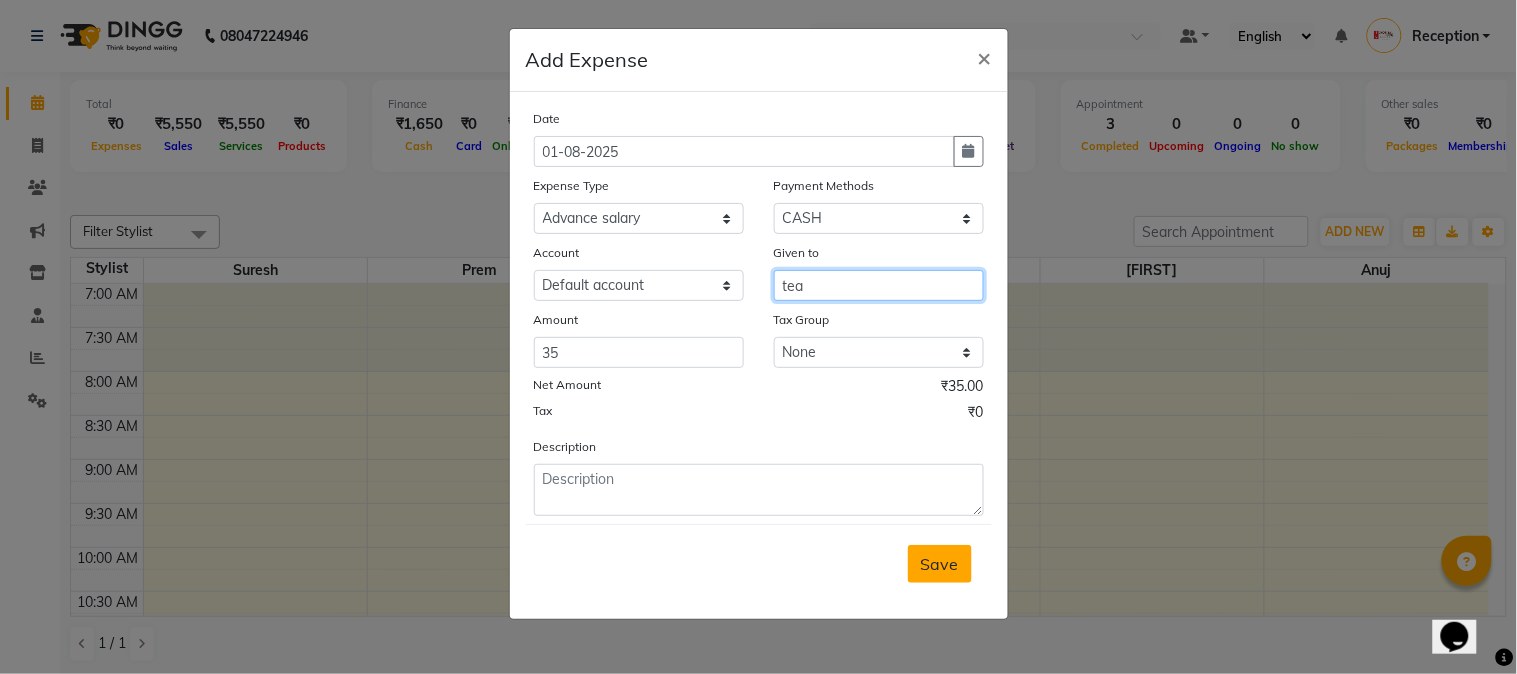 type on "tea" 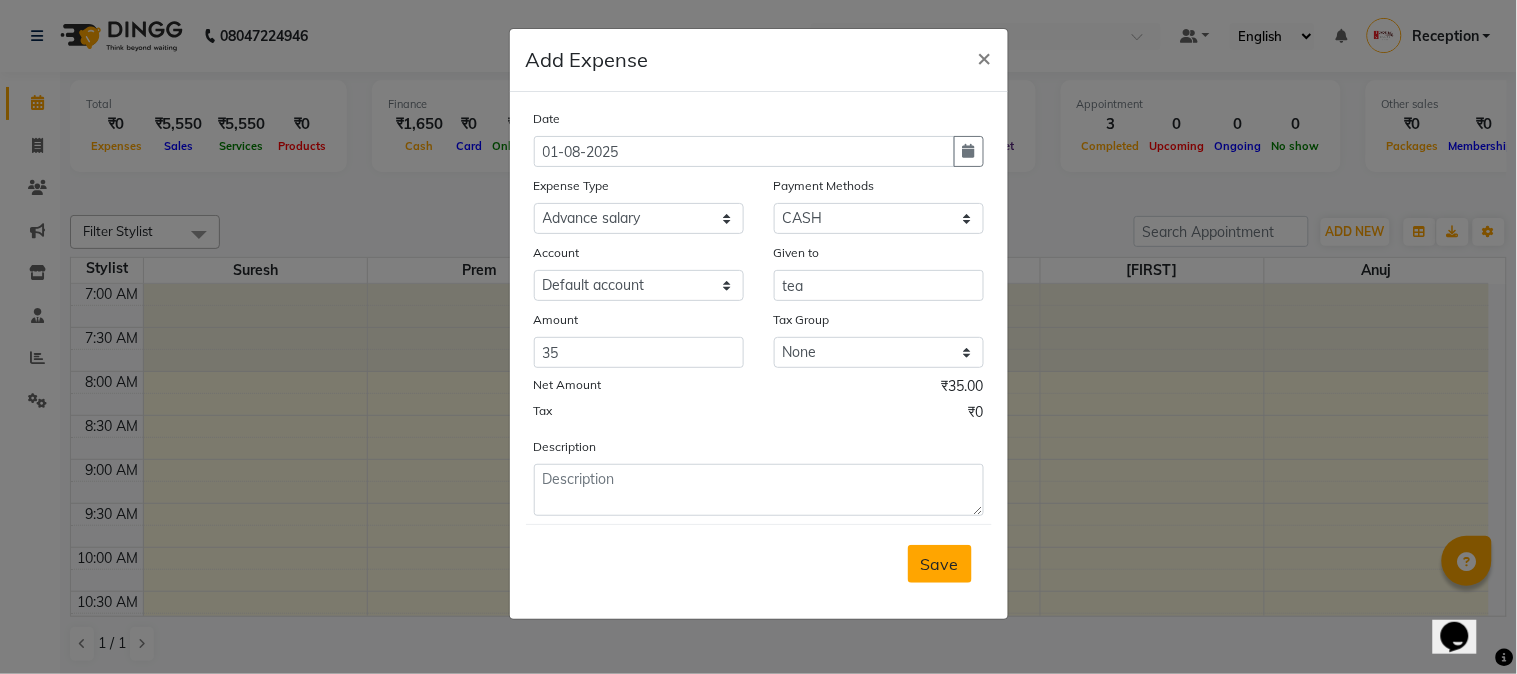 click on "Save" at bounding box center (940, 564) 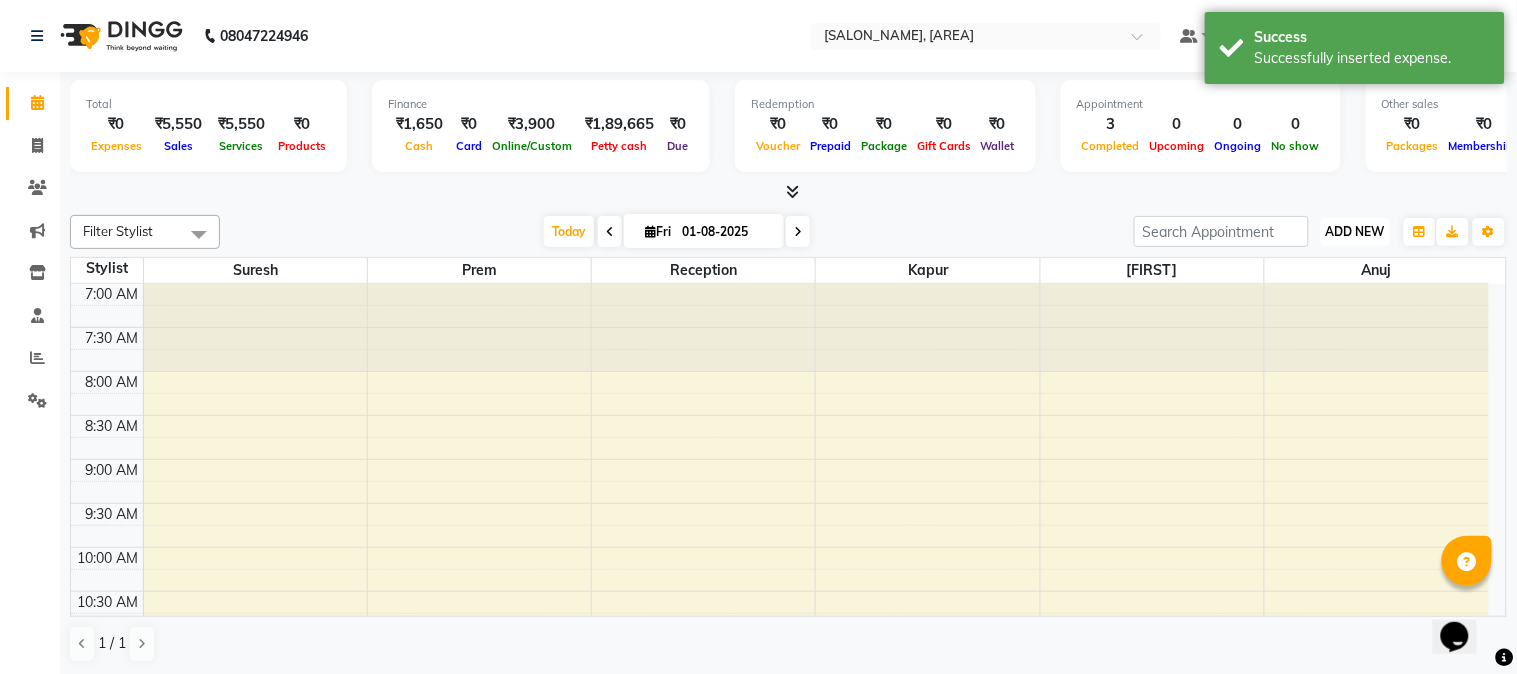click on "ADD NEW Toggle Dropdown" at bounding box center (1355, 232) 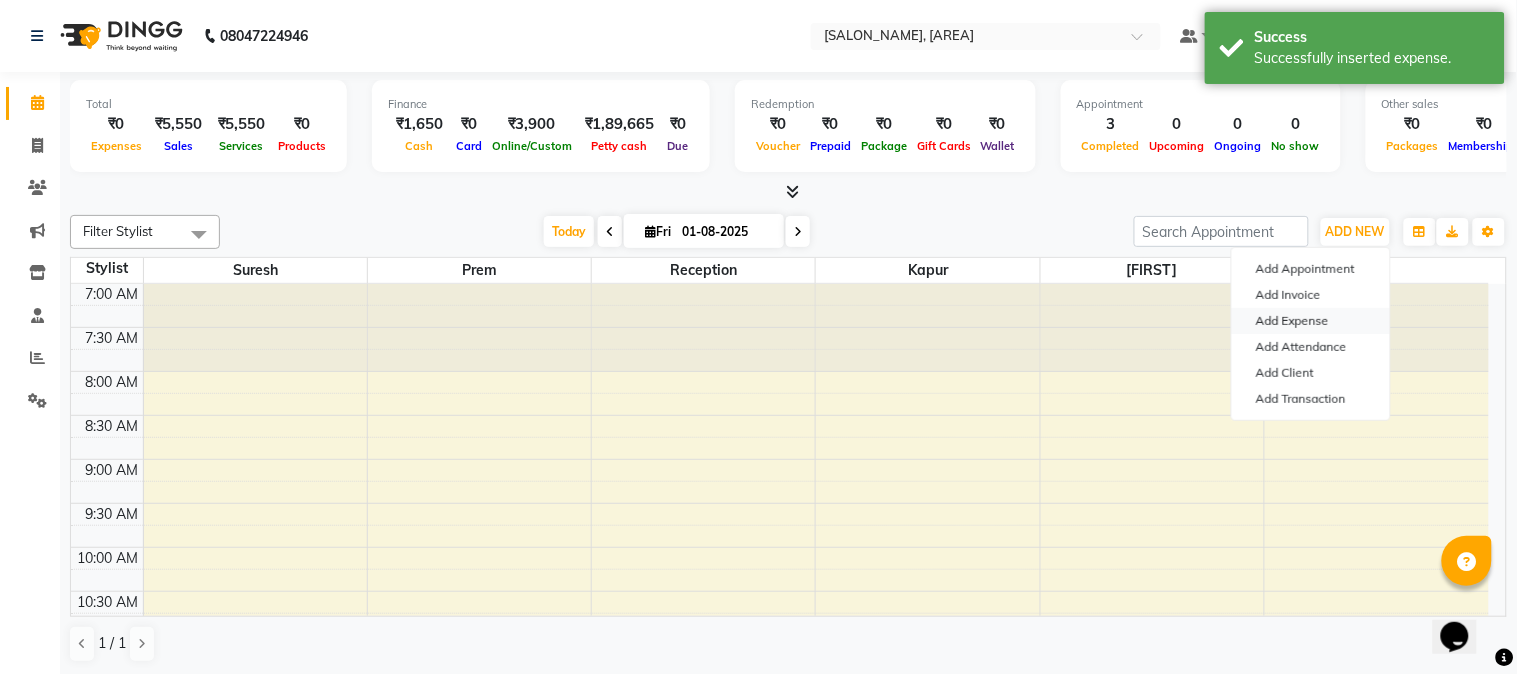 click on "Add Expense" at bounding box center [1311, 321] 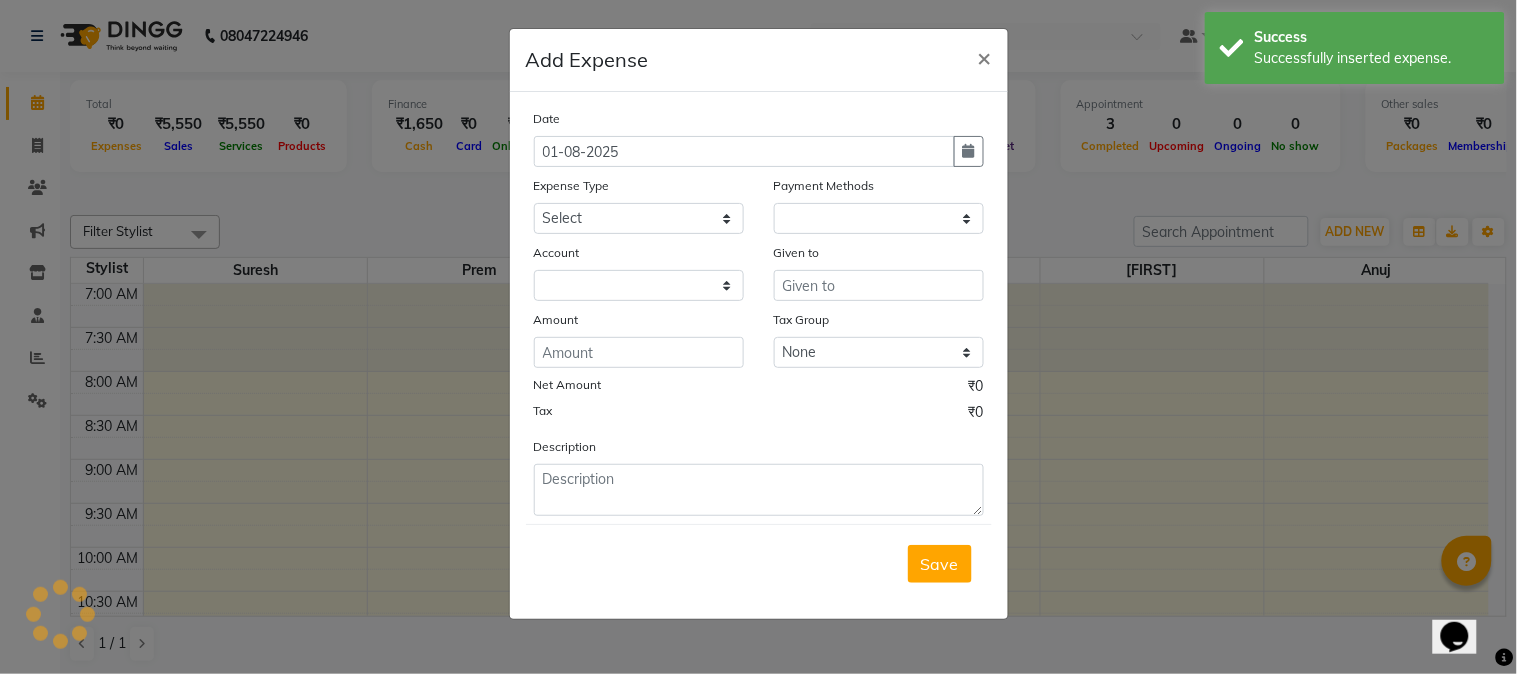 select on "1" 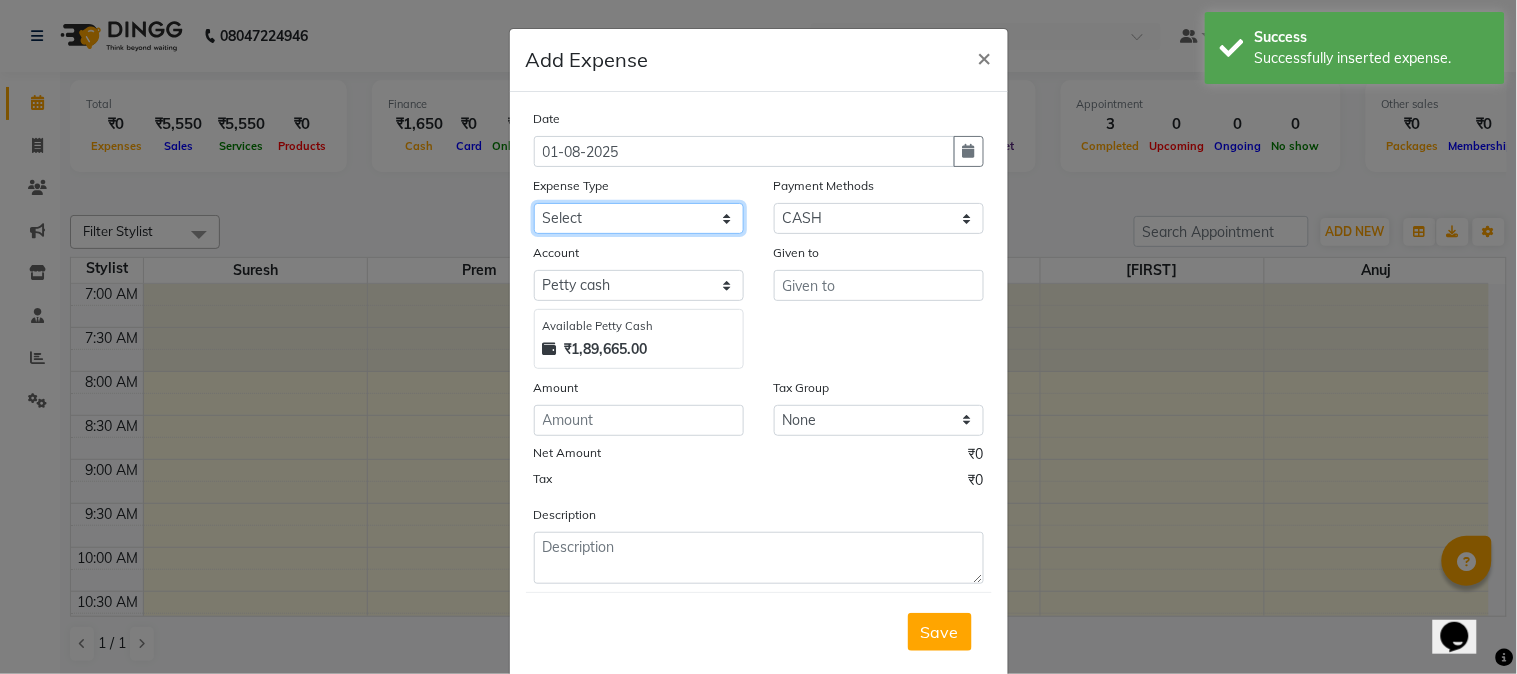 click on "Select Advance salary Advance salary ajaj Bank charges Car maintenance  Cash transfer to bank Cash transfer to hub Client Snacks Clinical charges Equipment Fuel Govt fee home Incentive Insurance International purchase Loan Repayment Maintenance Marketing Miscellaneous MRA Other Over times Pantry Product Rent Salary shop shop Staff Snacks Tax Tea & Refreshment TIP Utilities Wifi recharge" 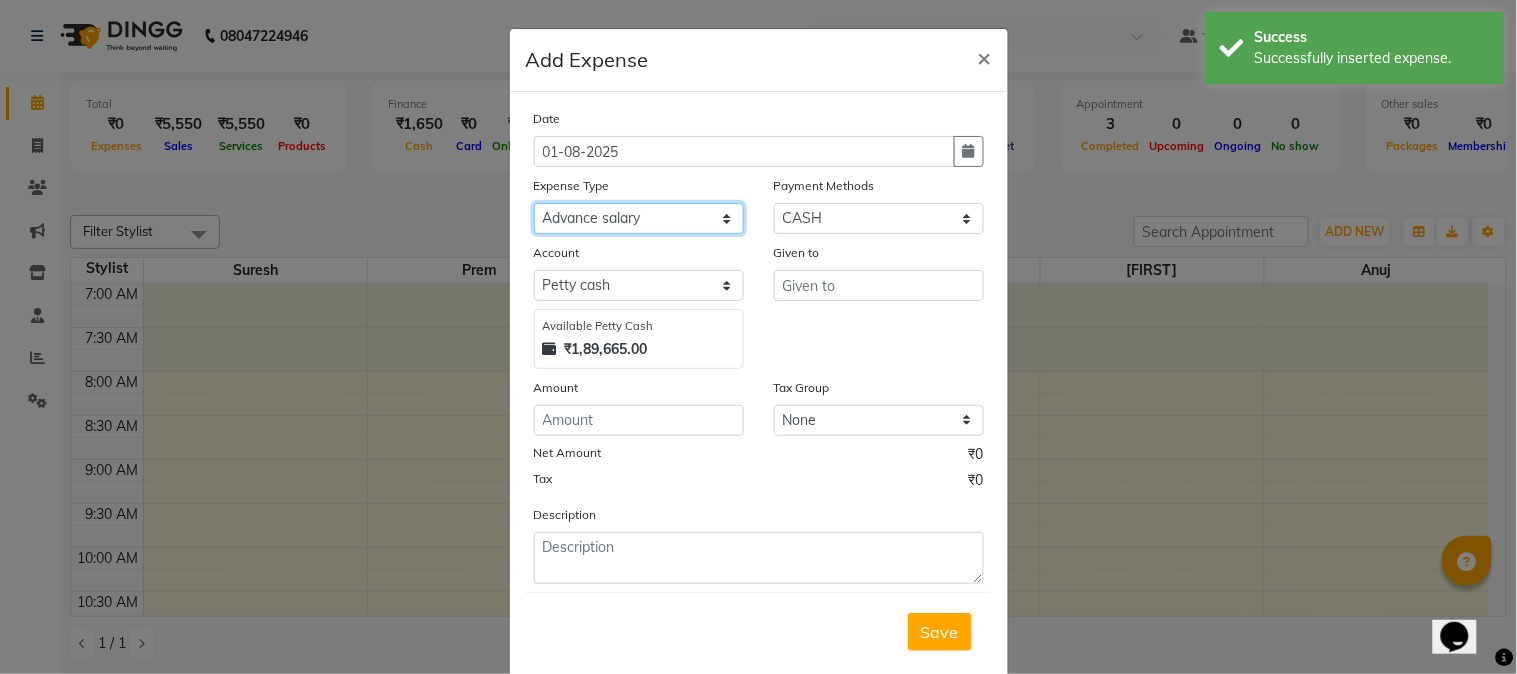 click on "Select Advance salary Advance salary ajaj Bank charges Car maintenance  Cash transfer to bank Cash transfer to hub Client Snacks Clinical charges Equipment Fuel Govt fee home Incentive Insurance International purchase Loan Repayment Maintenance Marketing Miscellaneous MRA Other Over times Pantry Product Rent Salary shop shop Staff Snacks Tax Tea & Refreshment TIP Utilities Wifi recharge" 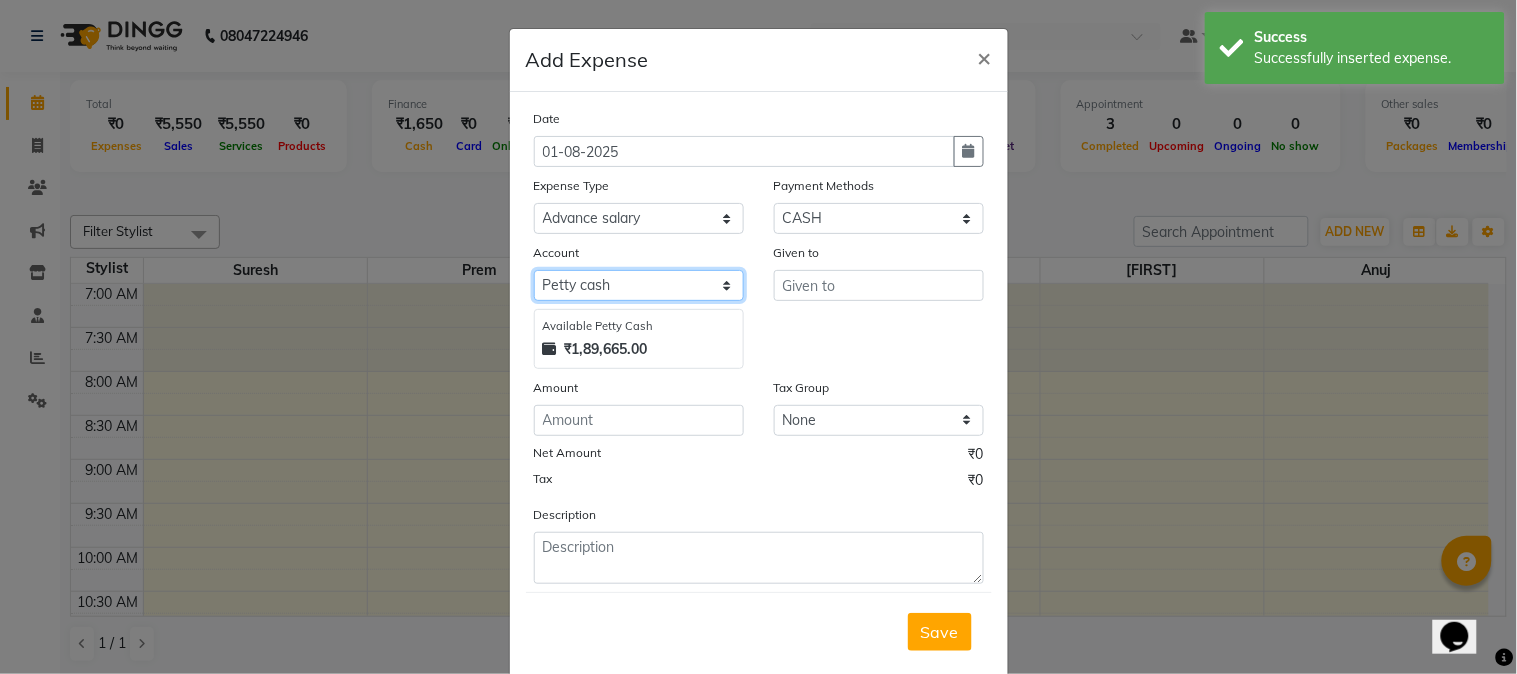 click on "Select Default account Petty cash" 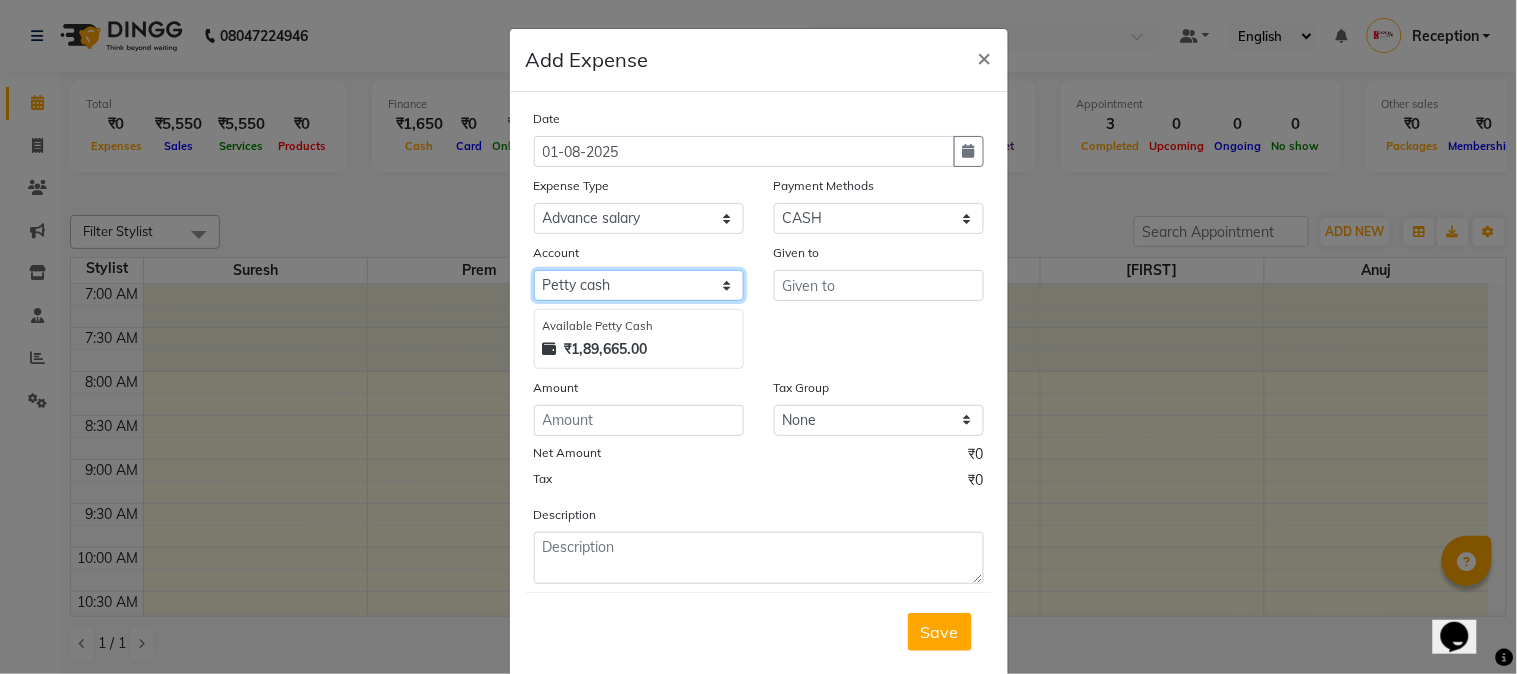 select on "675" 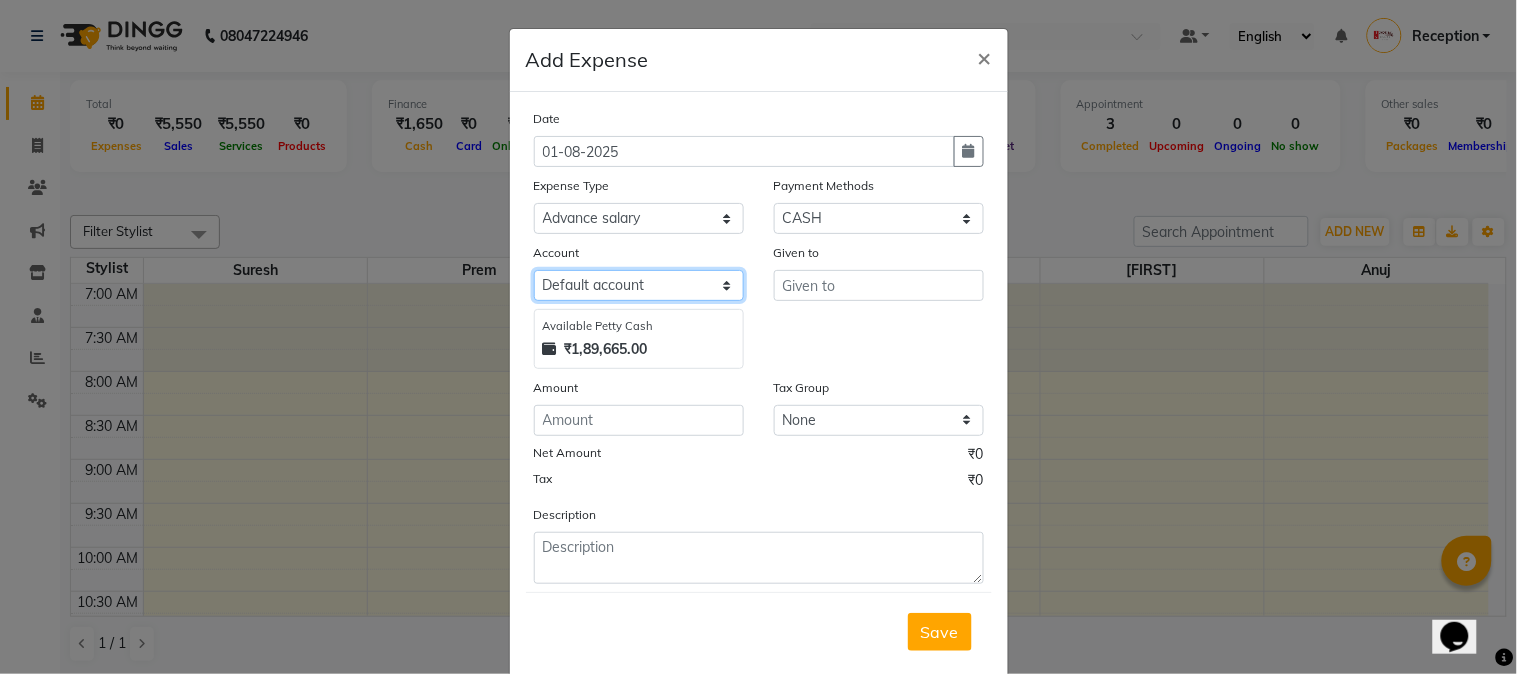 click on "Select Default account Petty cash" 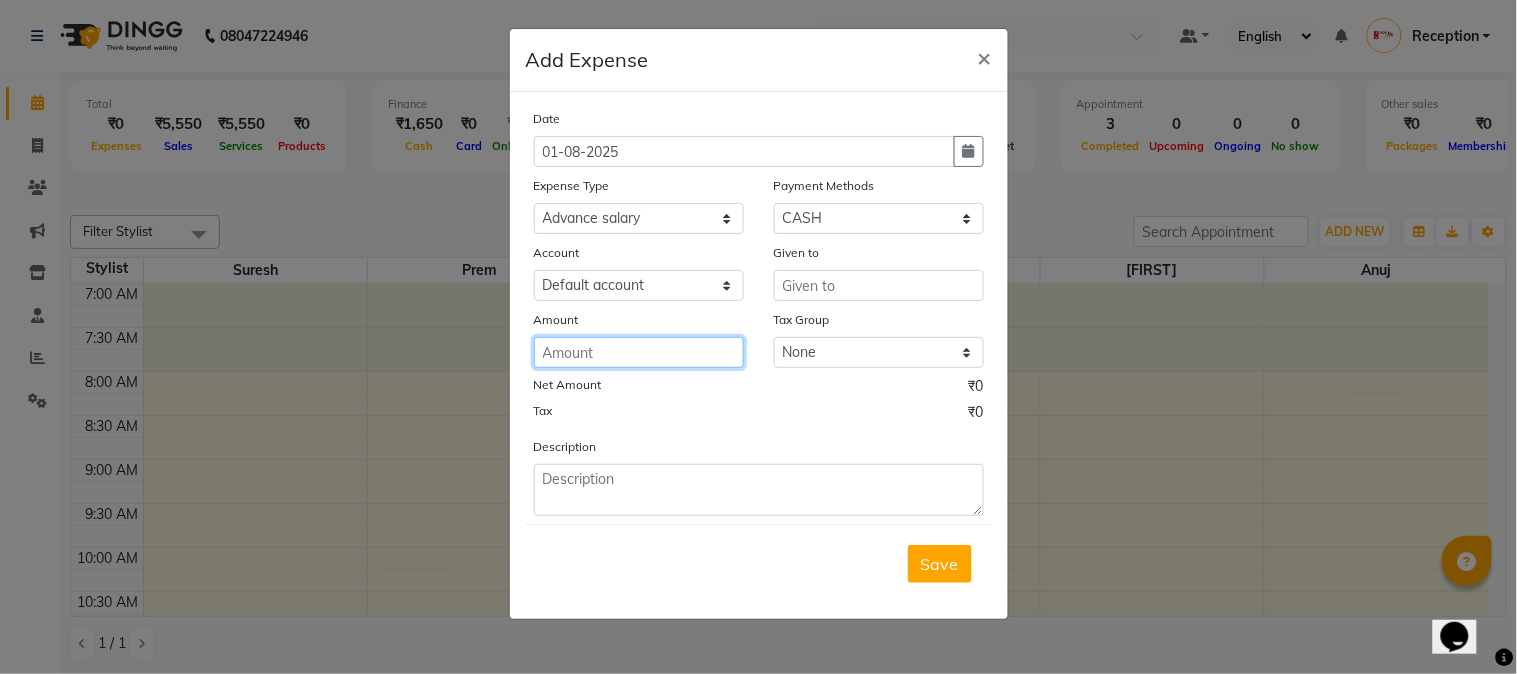 click 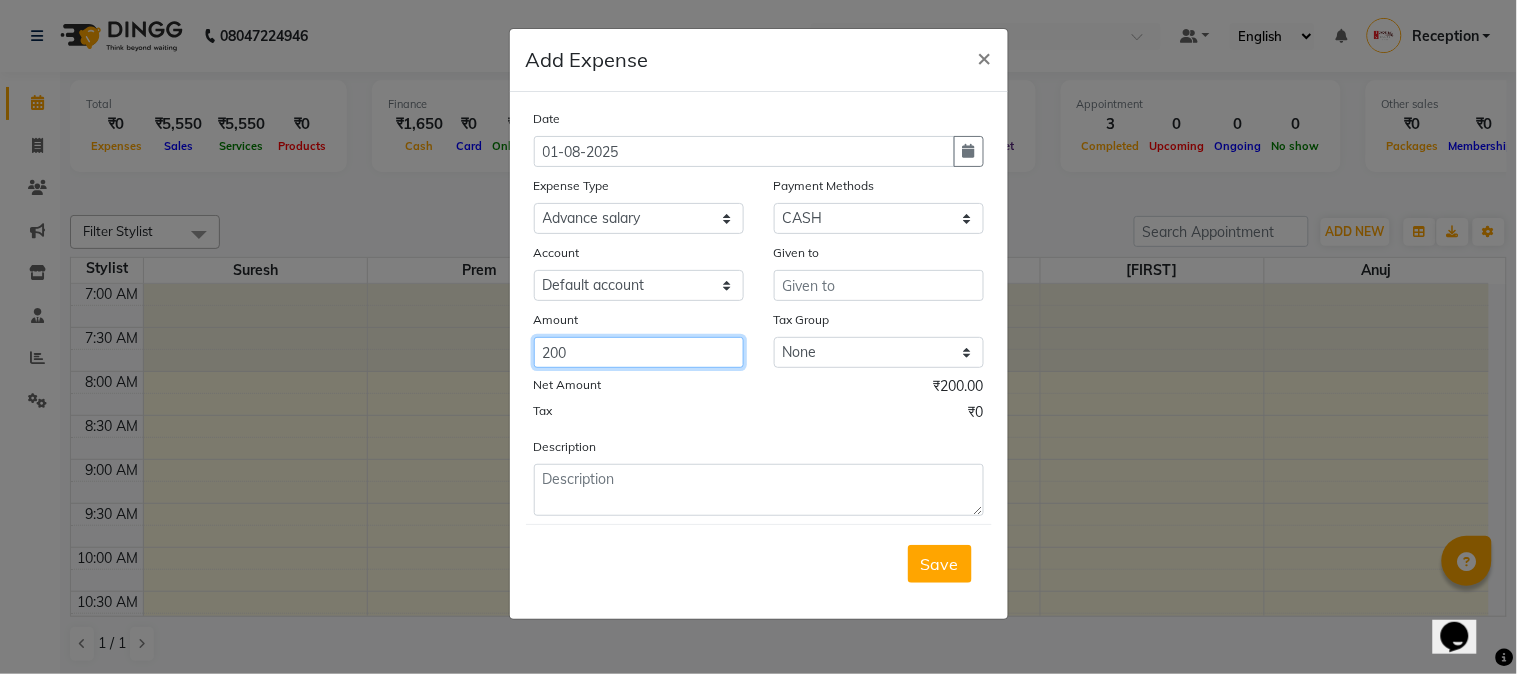 type on "200" 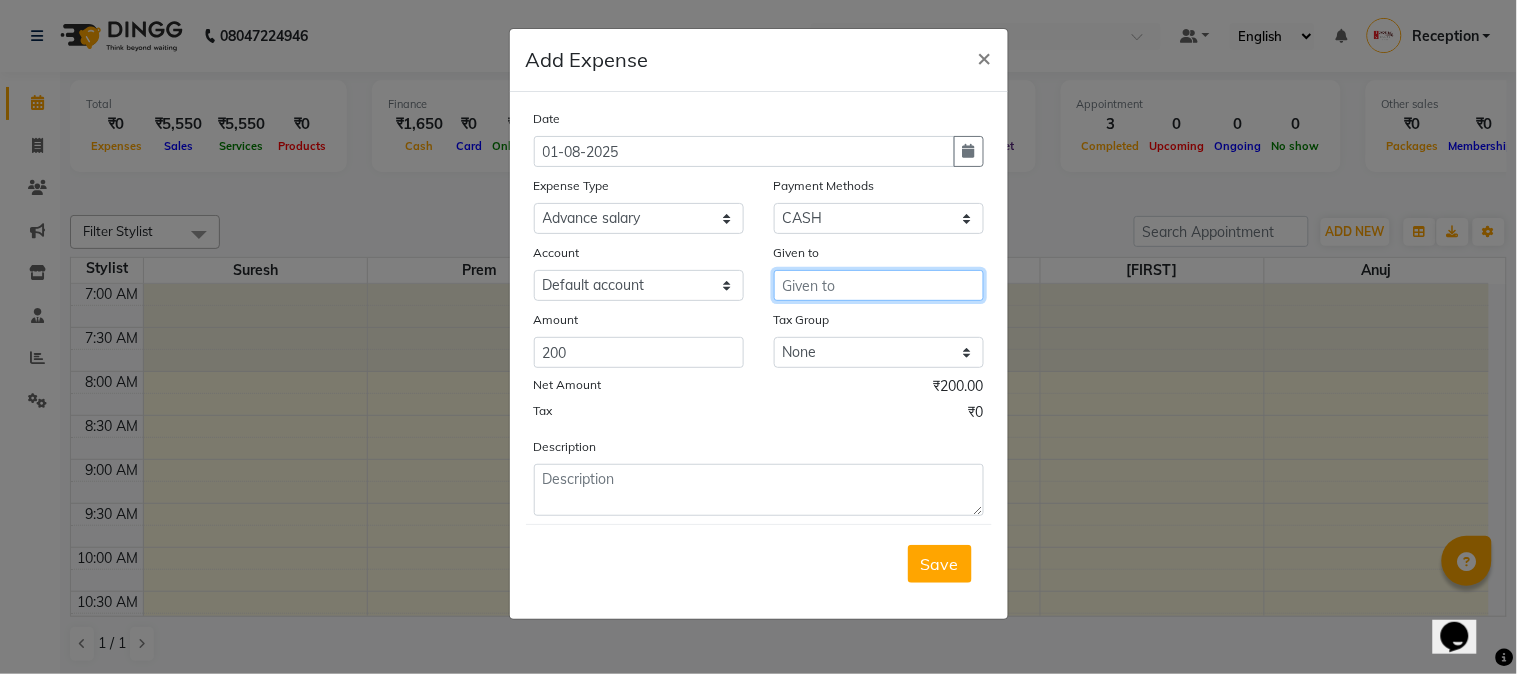 click at bounding box center (879, 285) 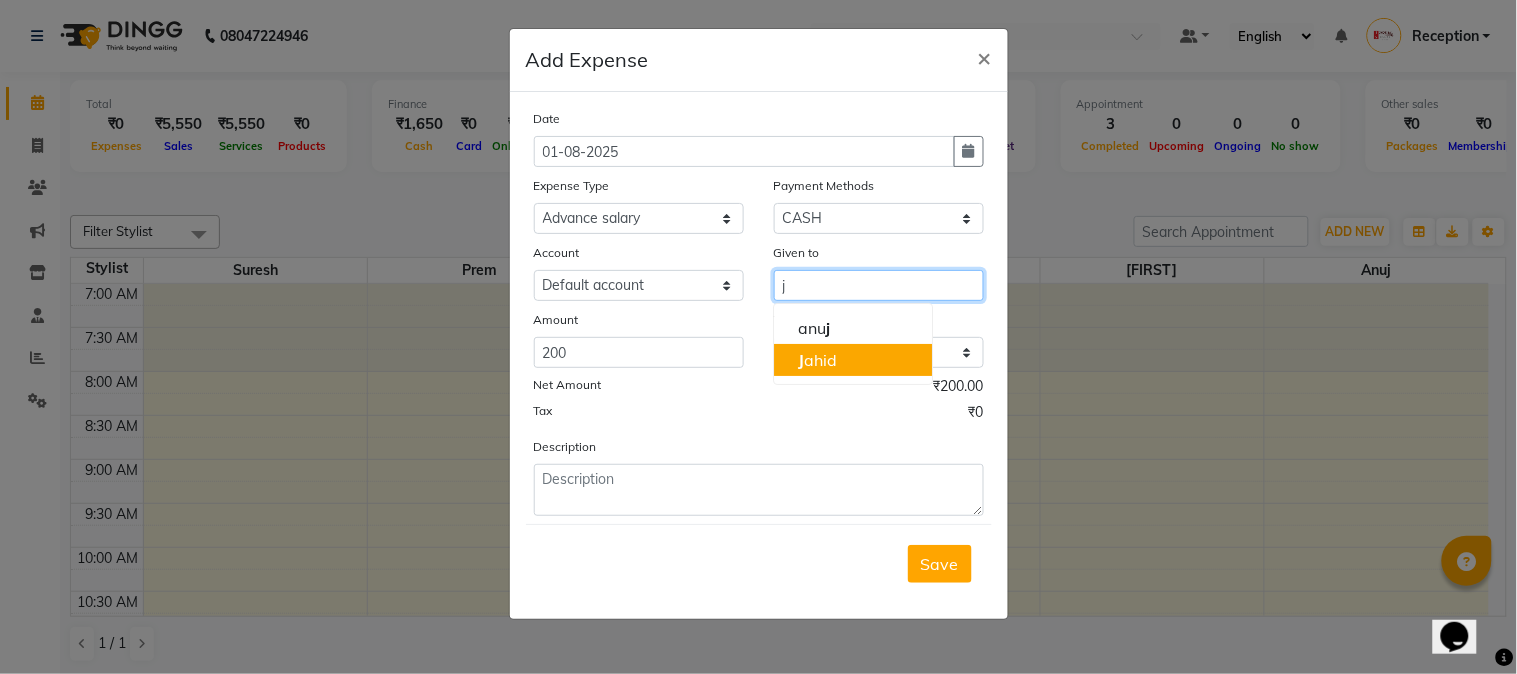click on "[FIRST]" at bounding box center (817, 360) 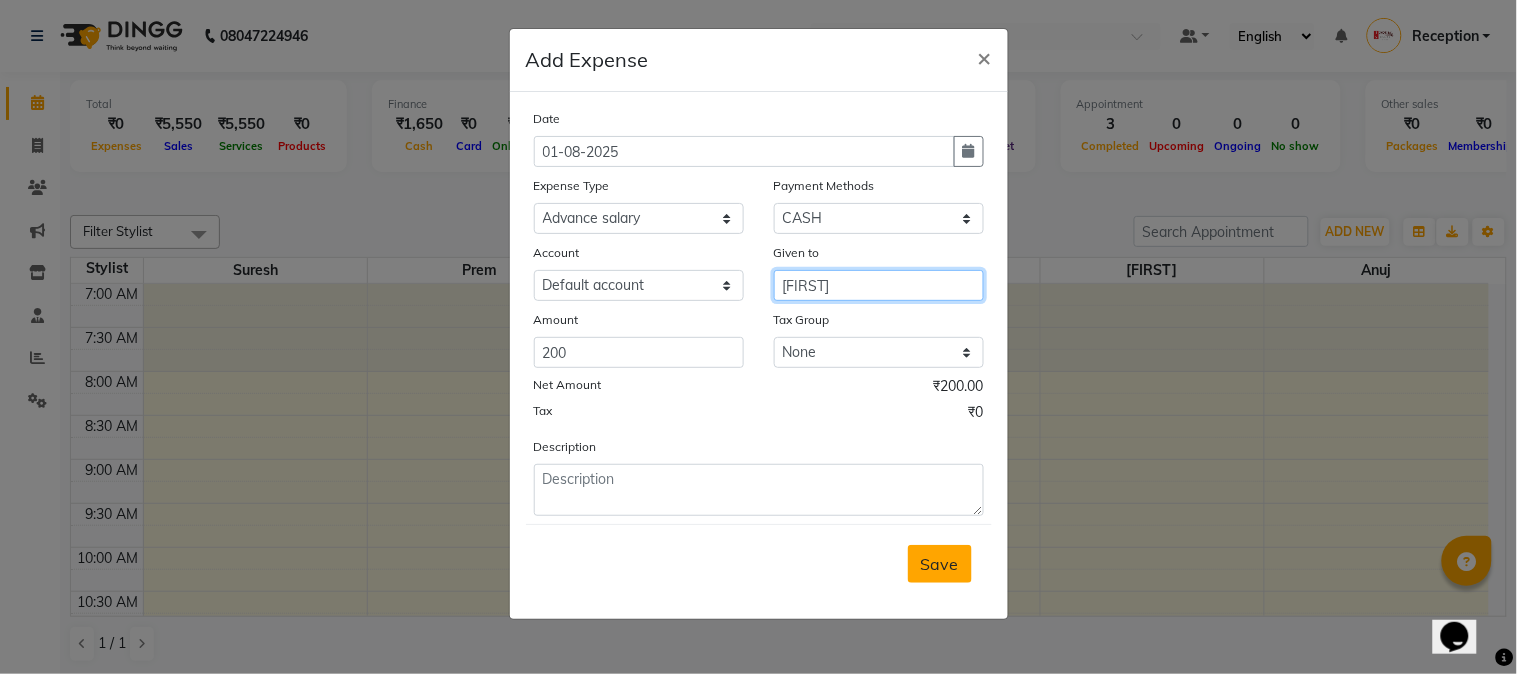 type on "[FIRST]" 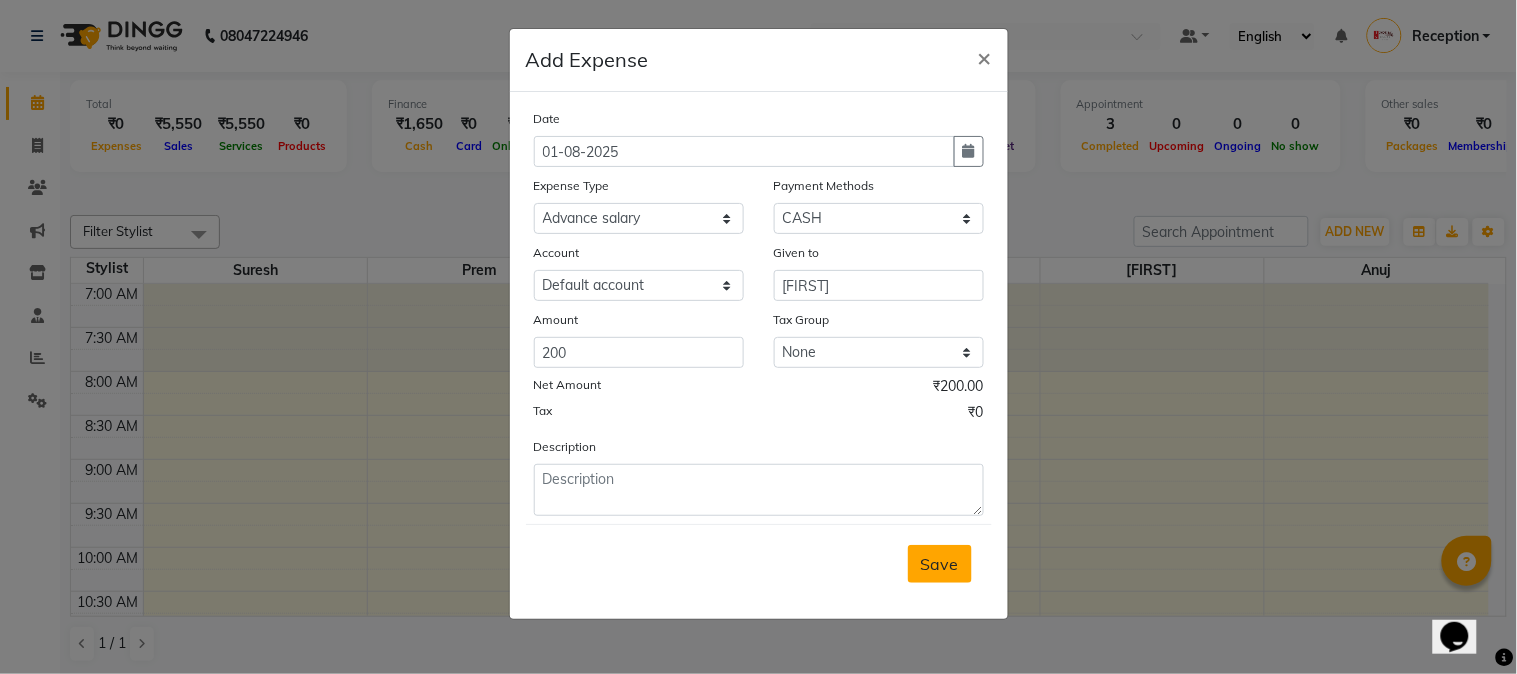 click on "Save" at bounding box center (940, 564) 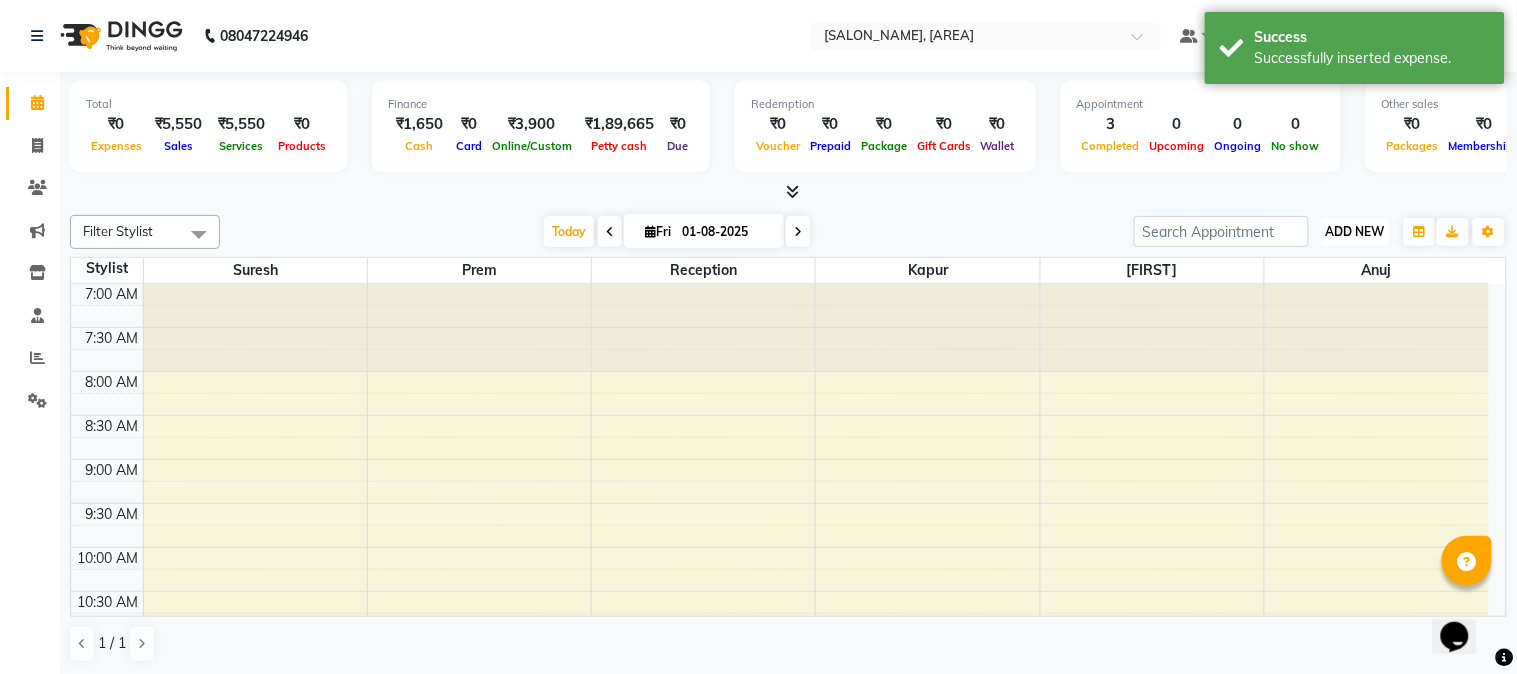 click on "ADD NEW Toggle Dropdown" at bounding box center [1355, 232] 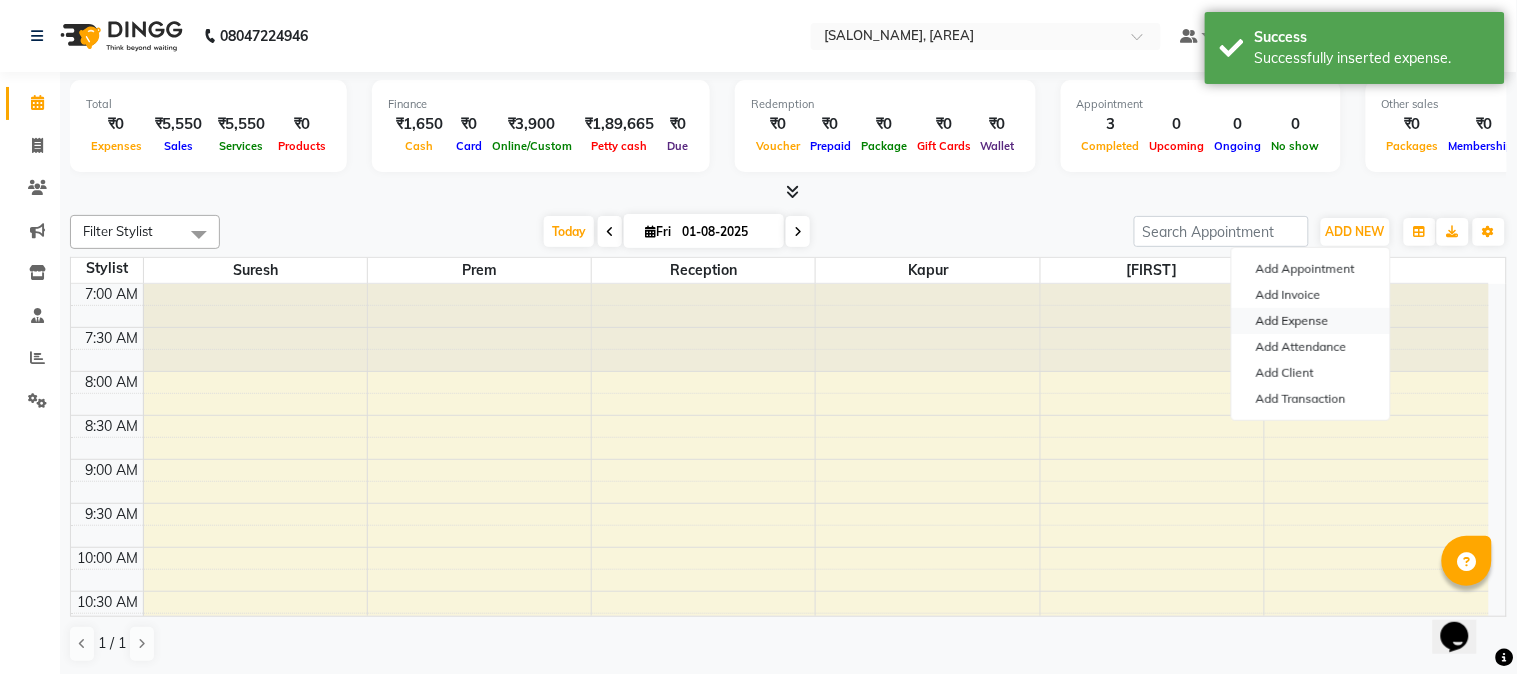 click on "Add Expense" at bounding box center [1311, 321] 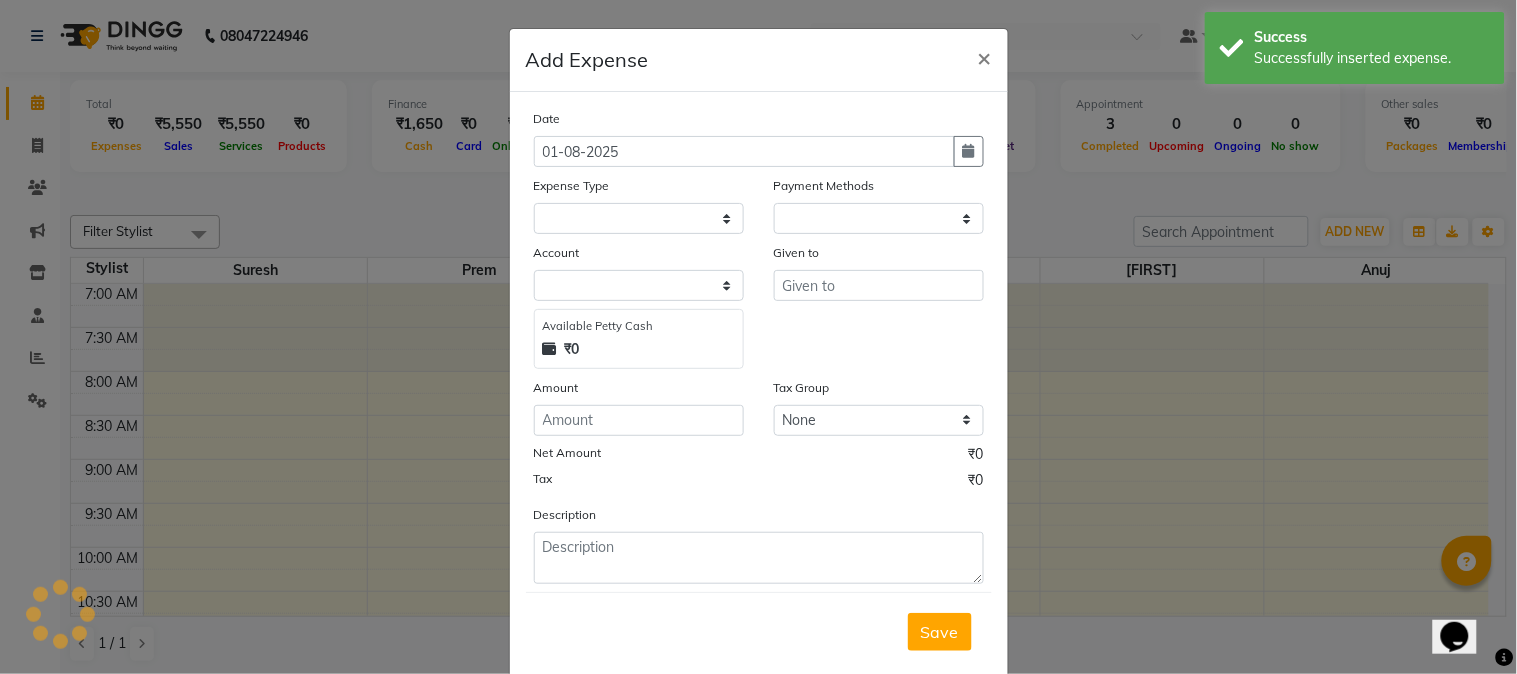 select on "1" 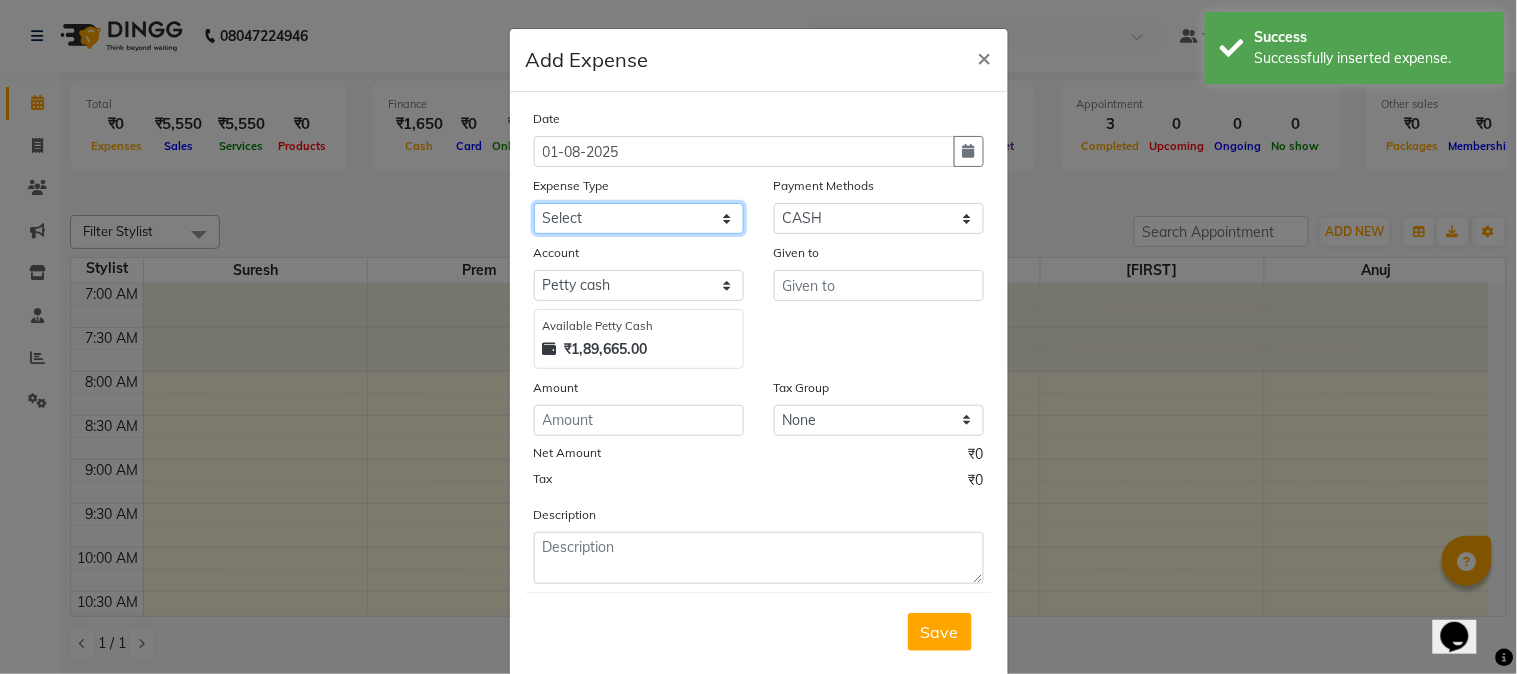 click on "Select Advance salary Advance salary ajaj Bank charges Car maintenance  Cash transfer to bank Cash transfer to hub Client Snacks Clinical charges Equipment Fuel Govt fee home Incentive Insurance International purchase Loan Repayment Maintenance Marketing Miscellaneous MRA Other Over times Pantry Product Rent Salary shop shop Staff Snacks Tax Tea & Refreshment TIP Utilities Wifi recharge" 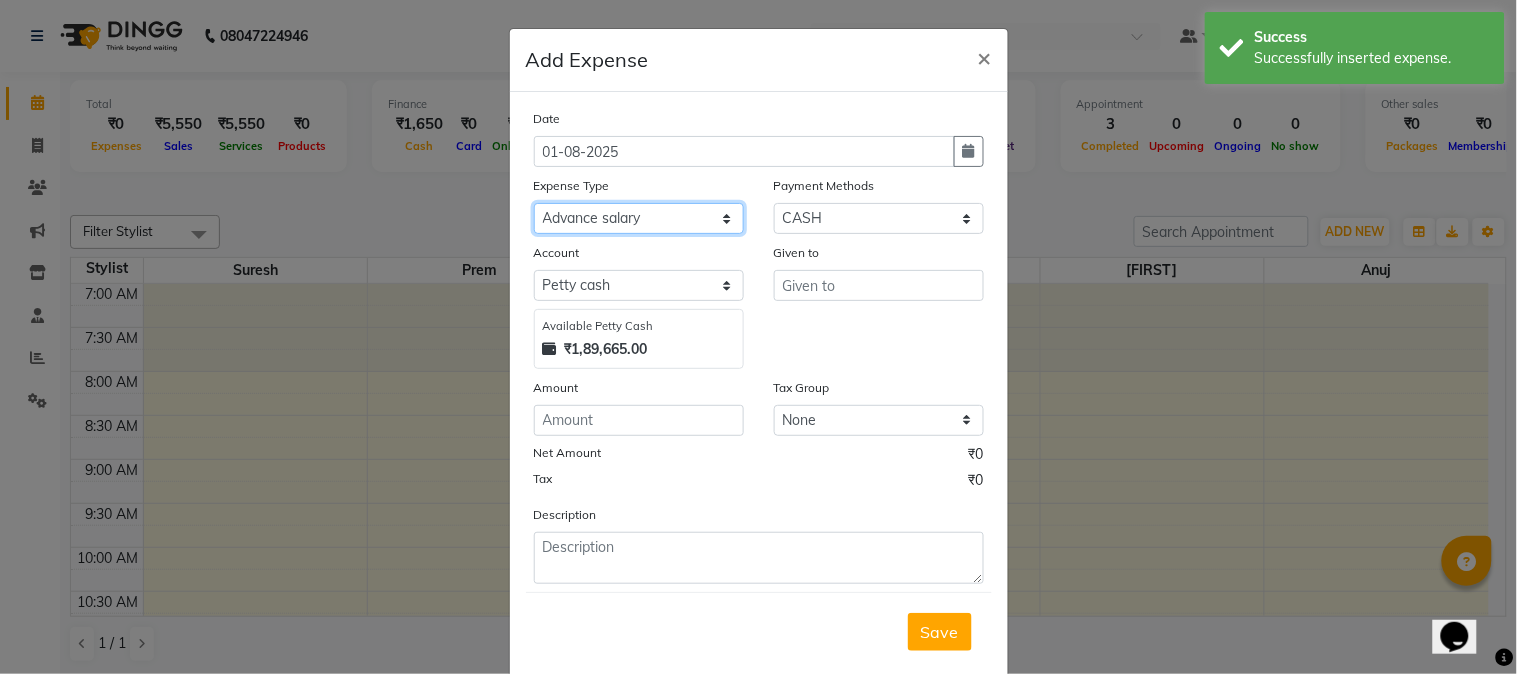 click on "Select Advance salary Advance salary ajaj Bank charges Car maintenance  Cash transfer to bank Cash transfer to hub Client Snacks Clinical charges Equipment Fuel Govt fee home Incentive Insurance International purchase Loan Repayment Maintenance Marketing Miscellaneous MRA Other Over times Pantry Product Rent Salary shop shop Staff Snacks Tax Tea & Refreshment TIP Utilities Wifi recharge" 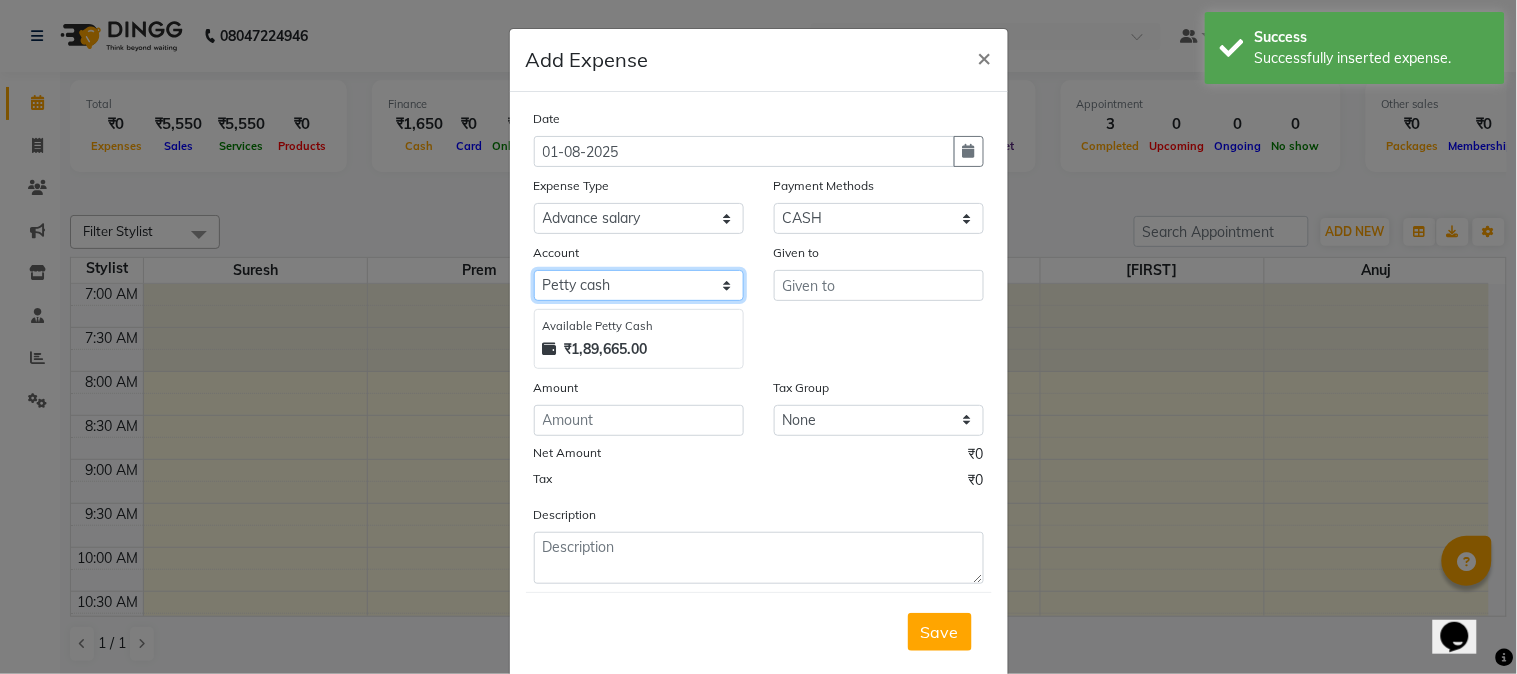 click on "Select Default account Petty cash" 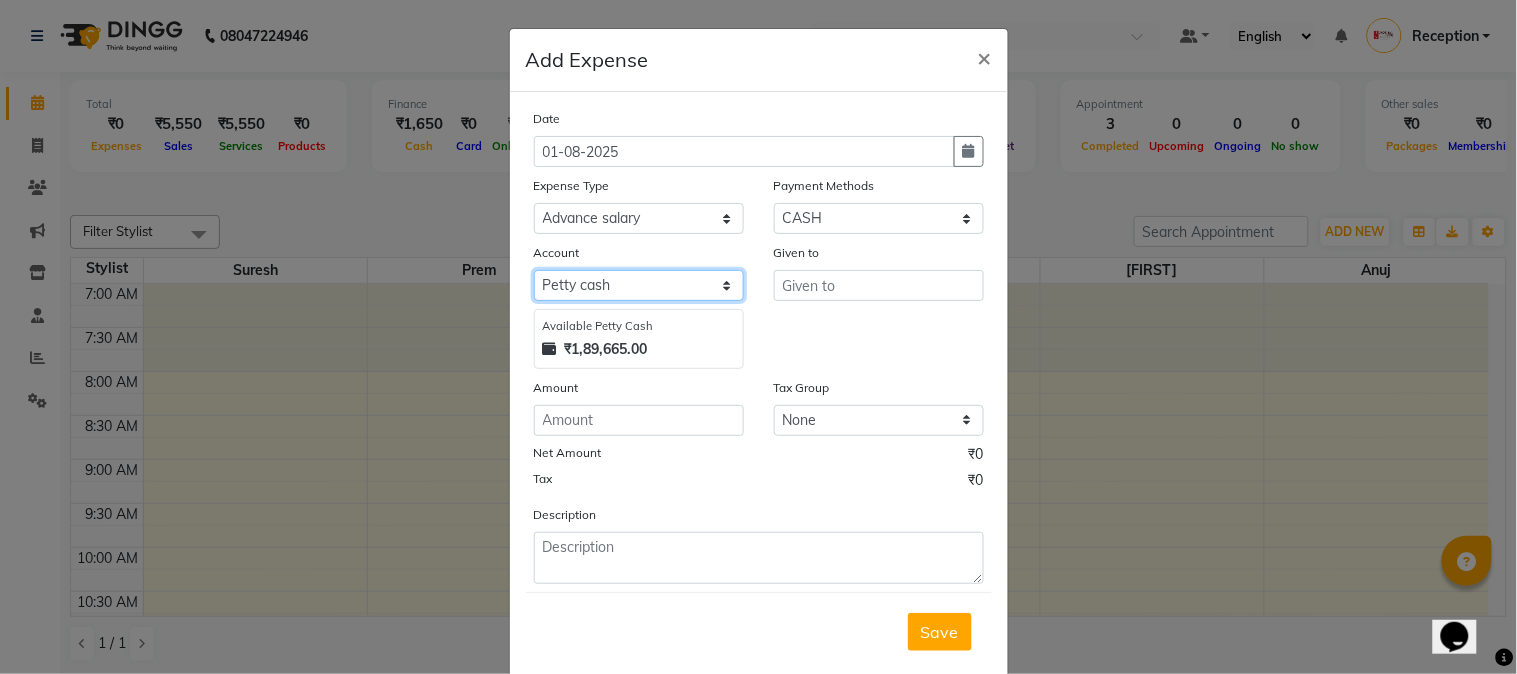 select on "675" 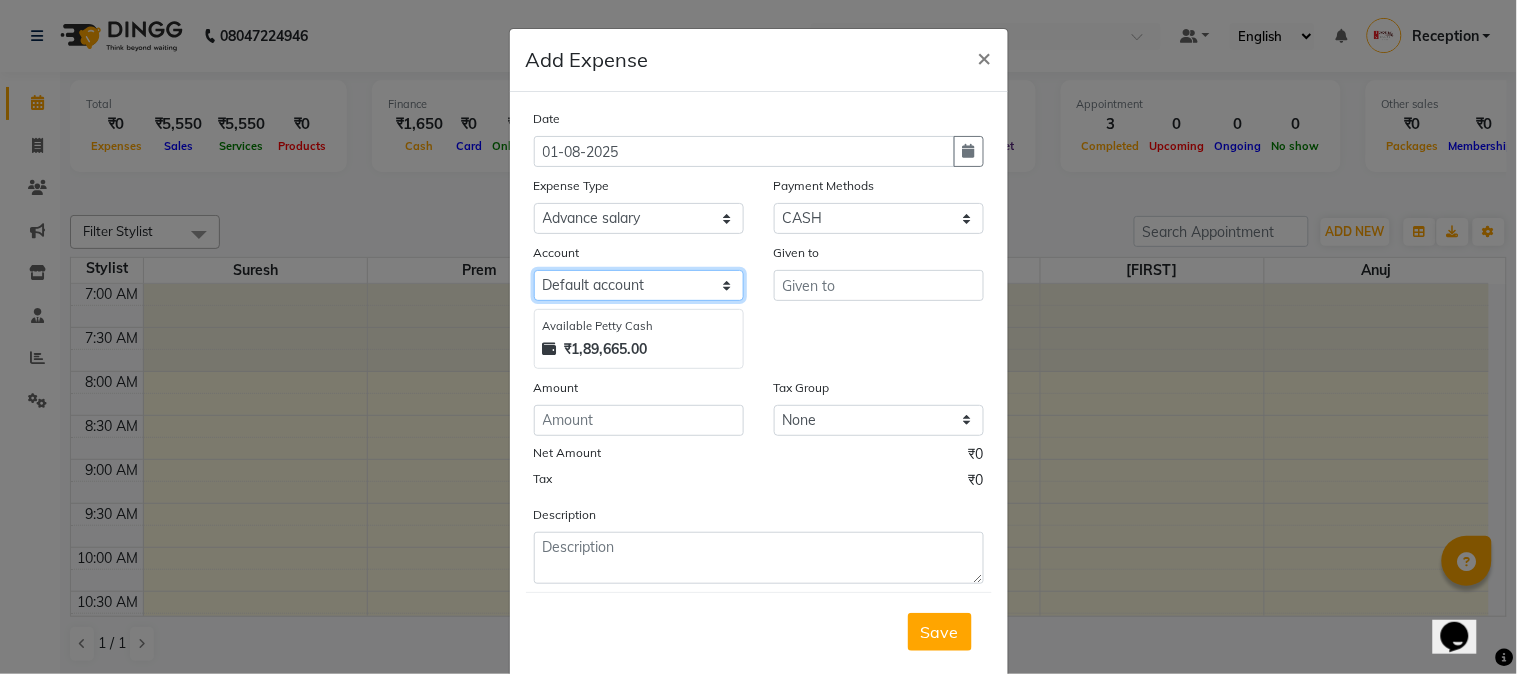 click on "Select Default account Petty cash" 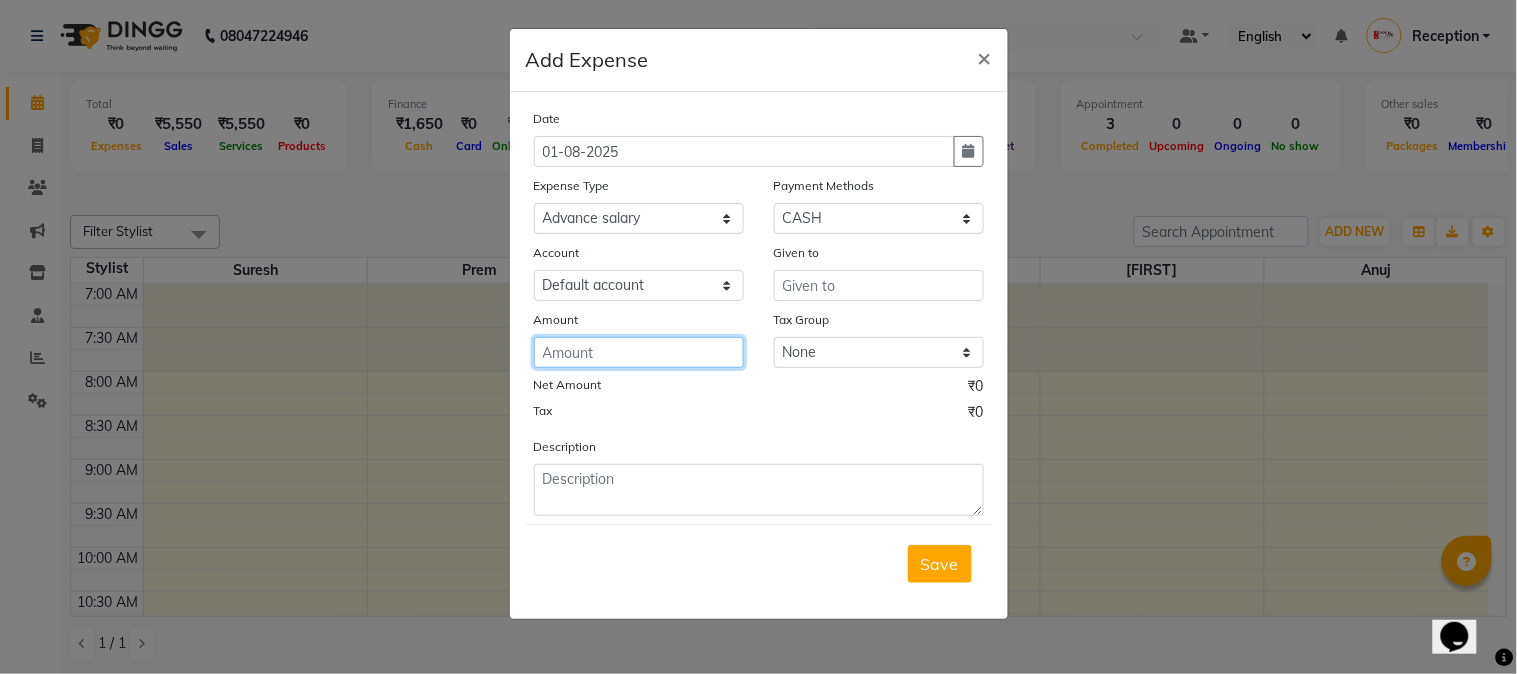 click 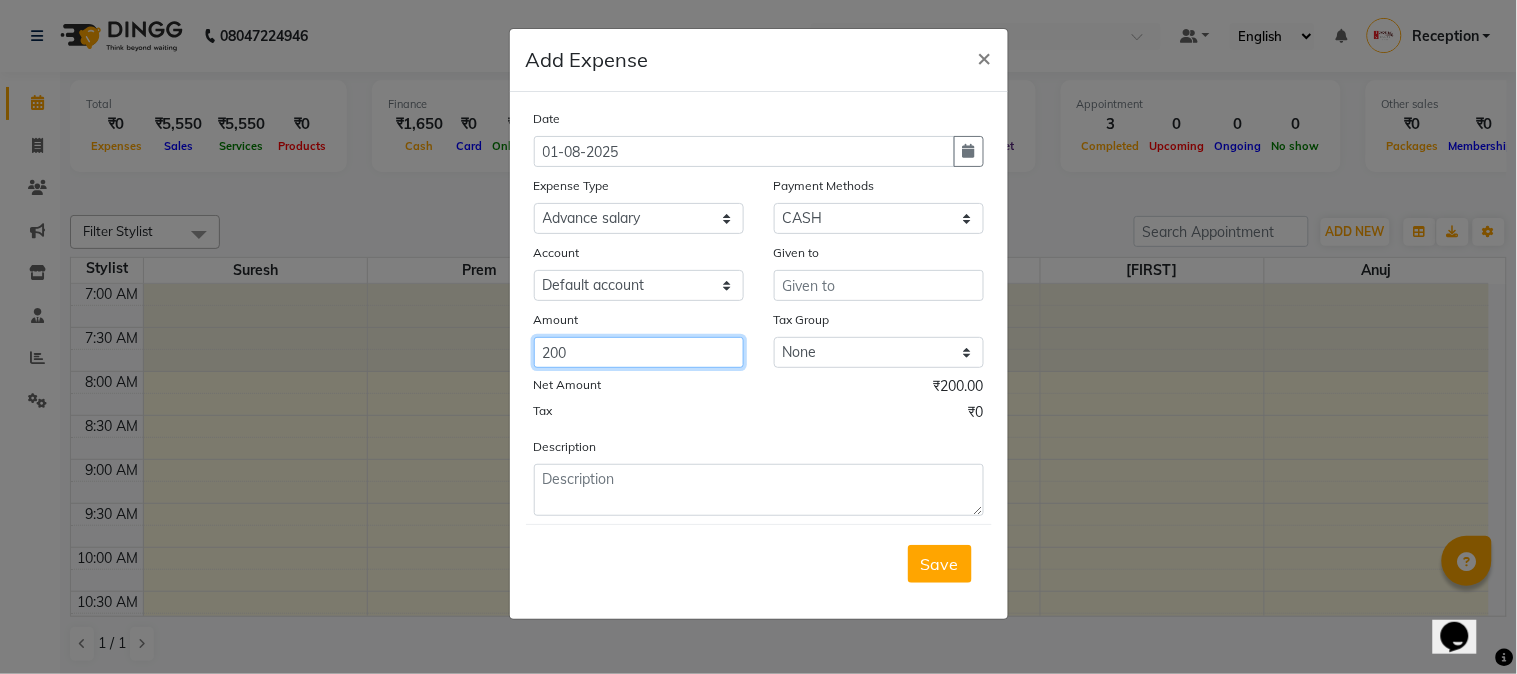 type on "200" 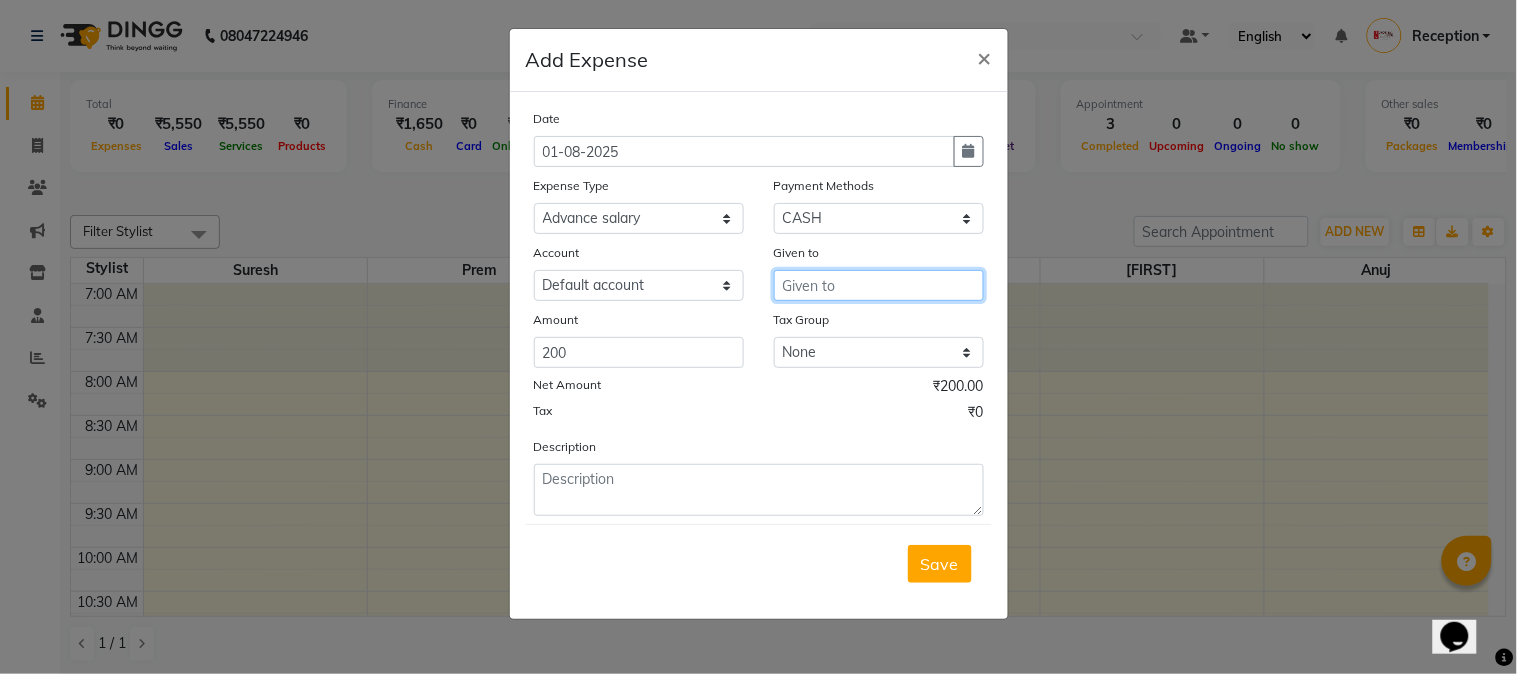 click at bounding box center (879, 285) 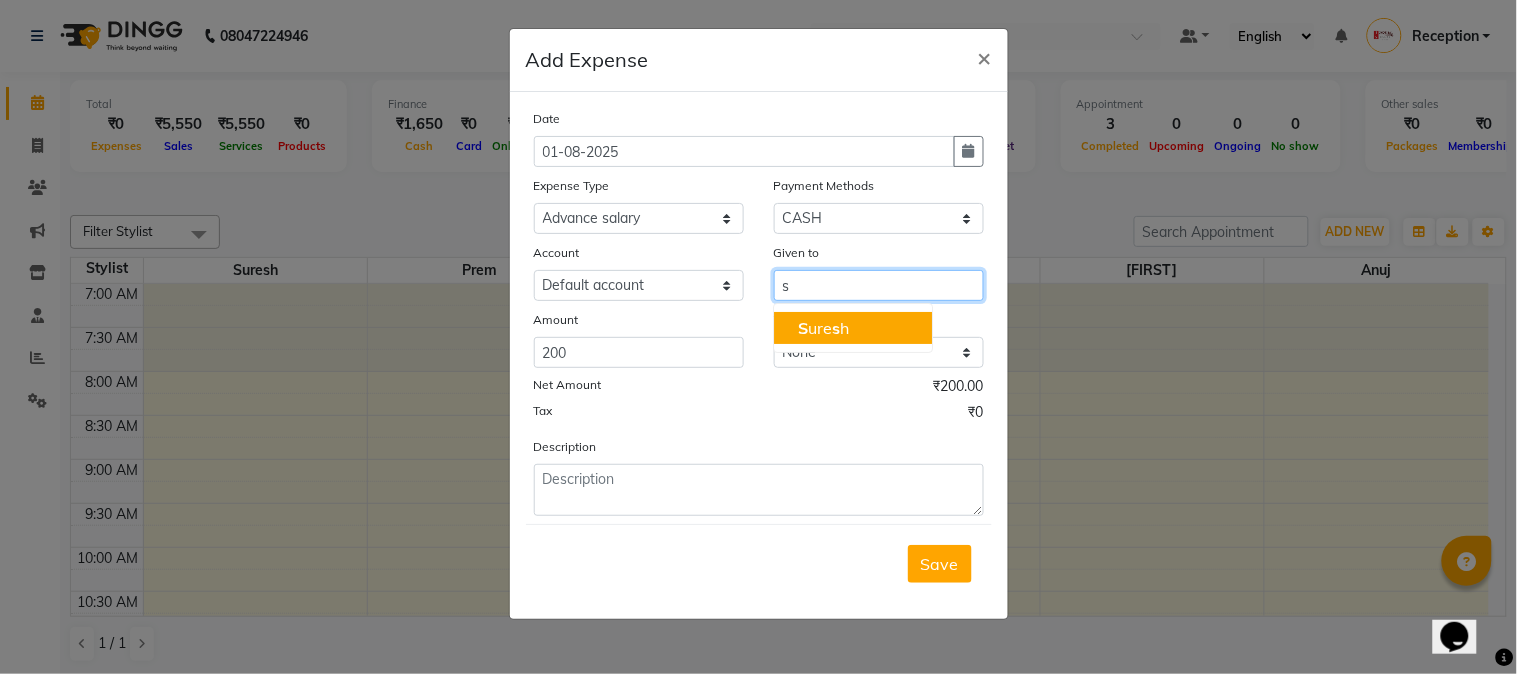 click on "[FIRST] [LAST]" at bounding box center (823, 328) 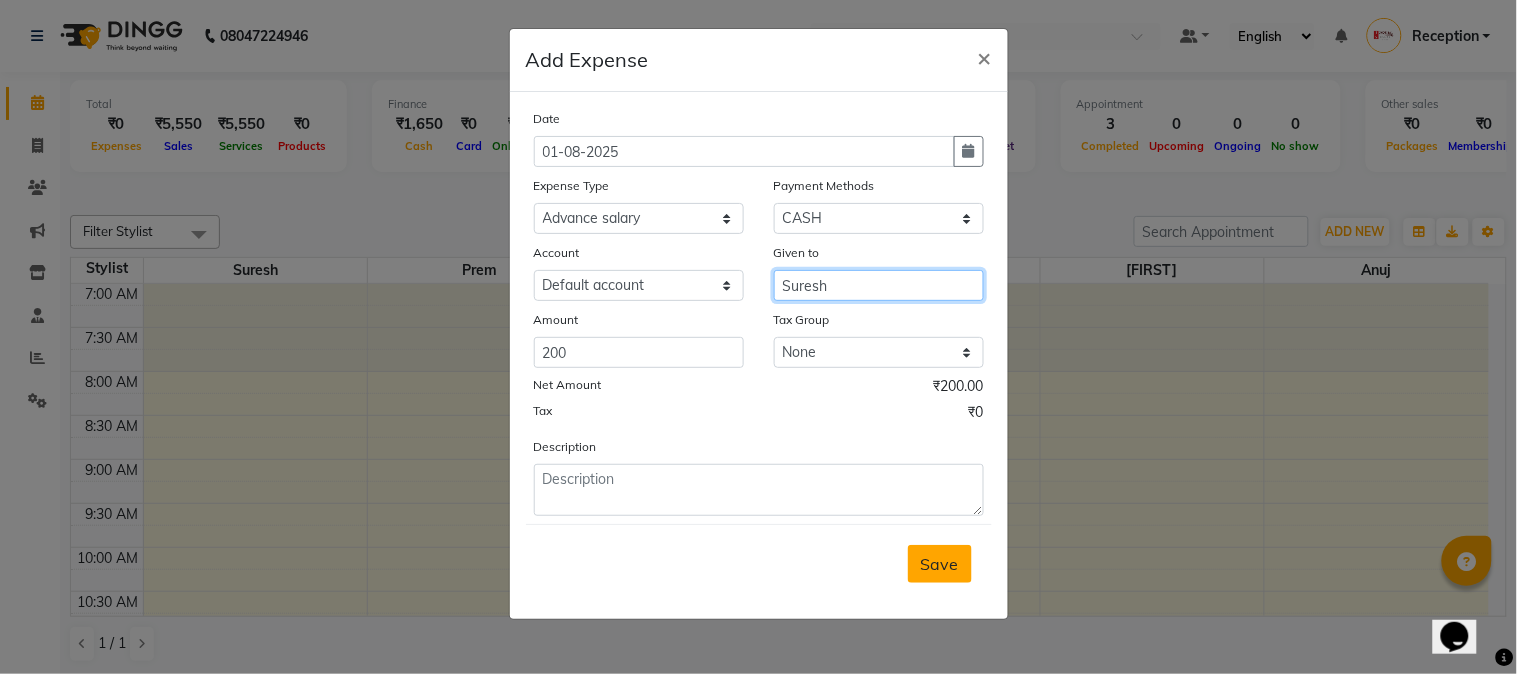 type on "Suresh" 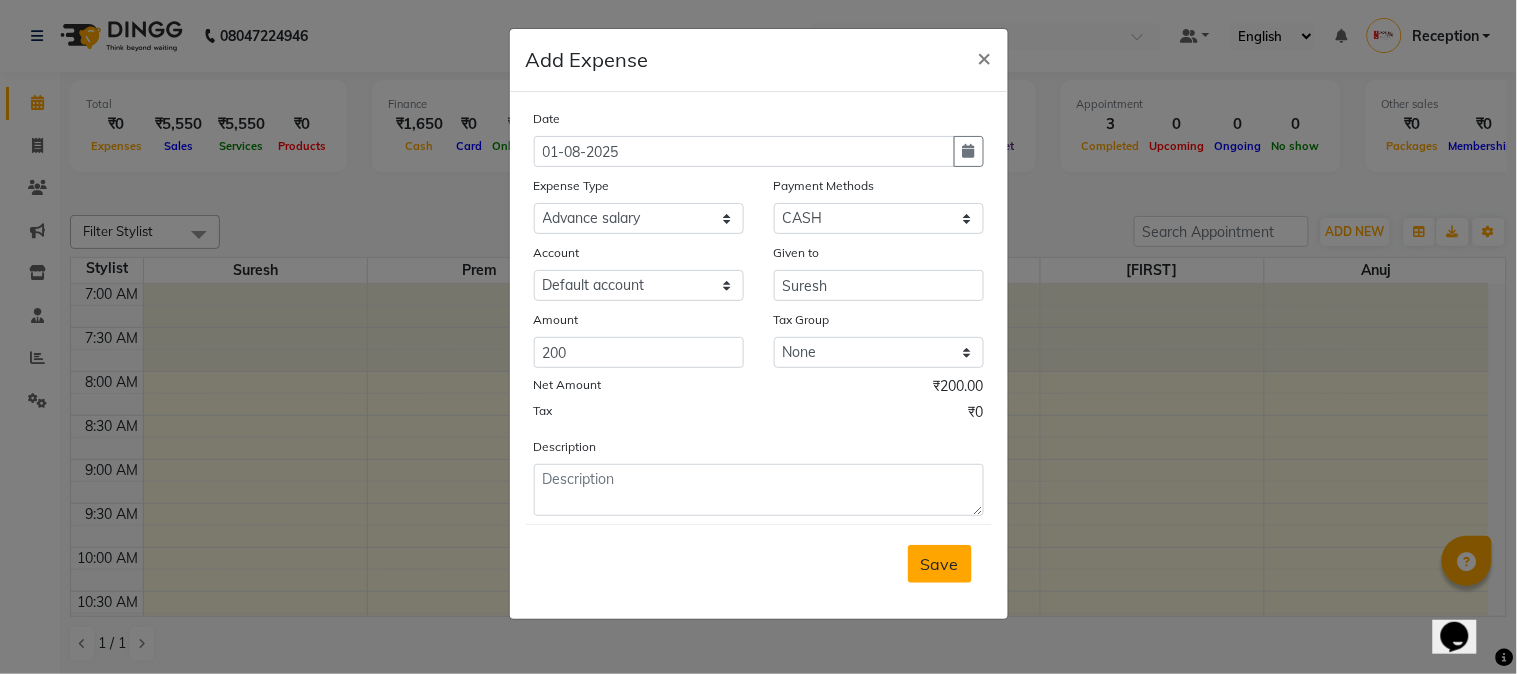 click on "Save" at bounding box center [940, 564] 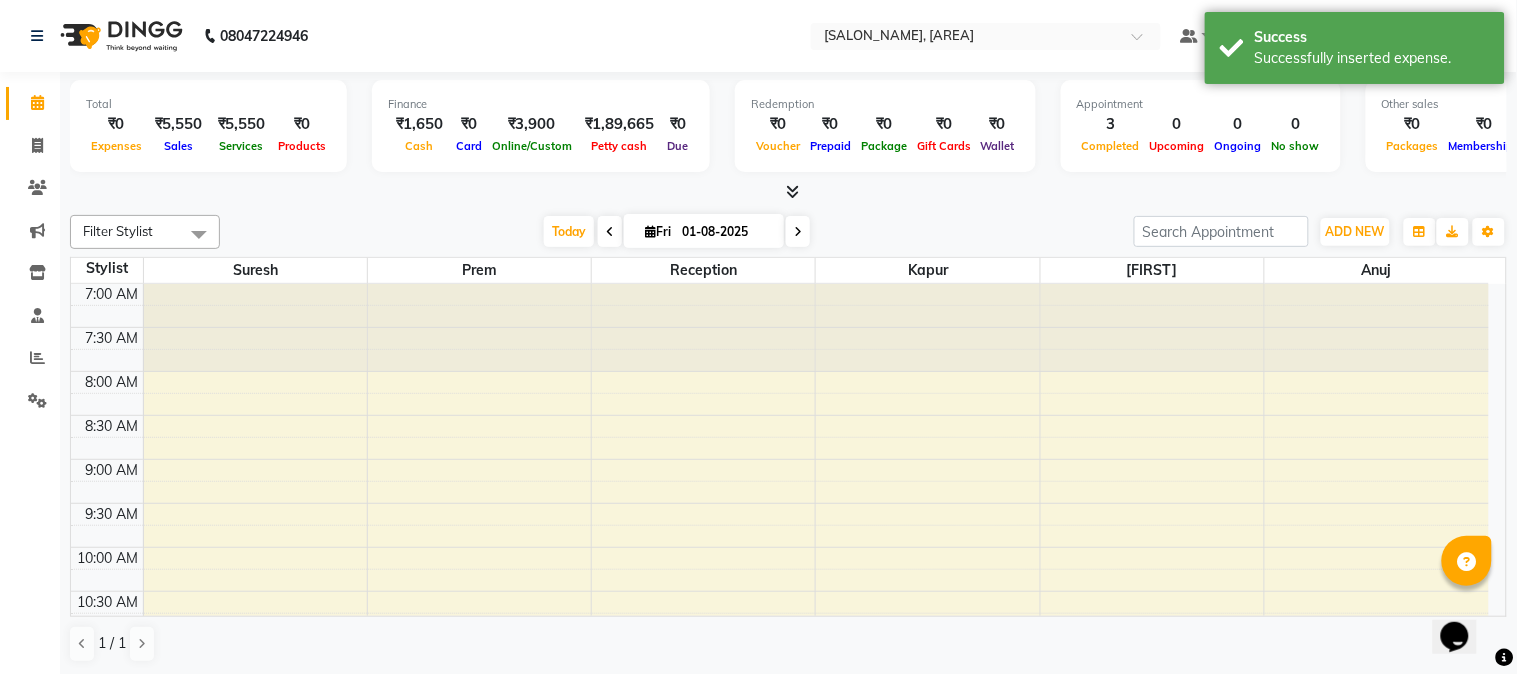 click on "ADD NEW Toggle Dropdown Add Appointment Add Invoice Add Expense Add Attendance Add Client Add Transaction" at bounding box center [1355, 232] 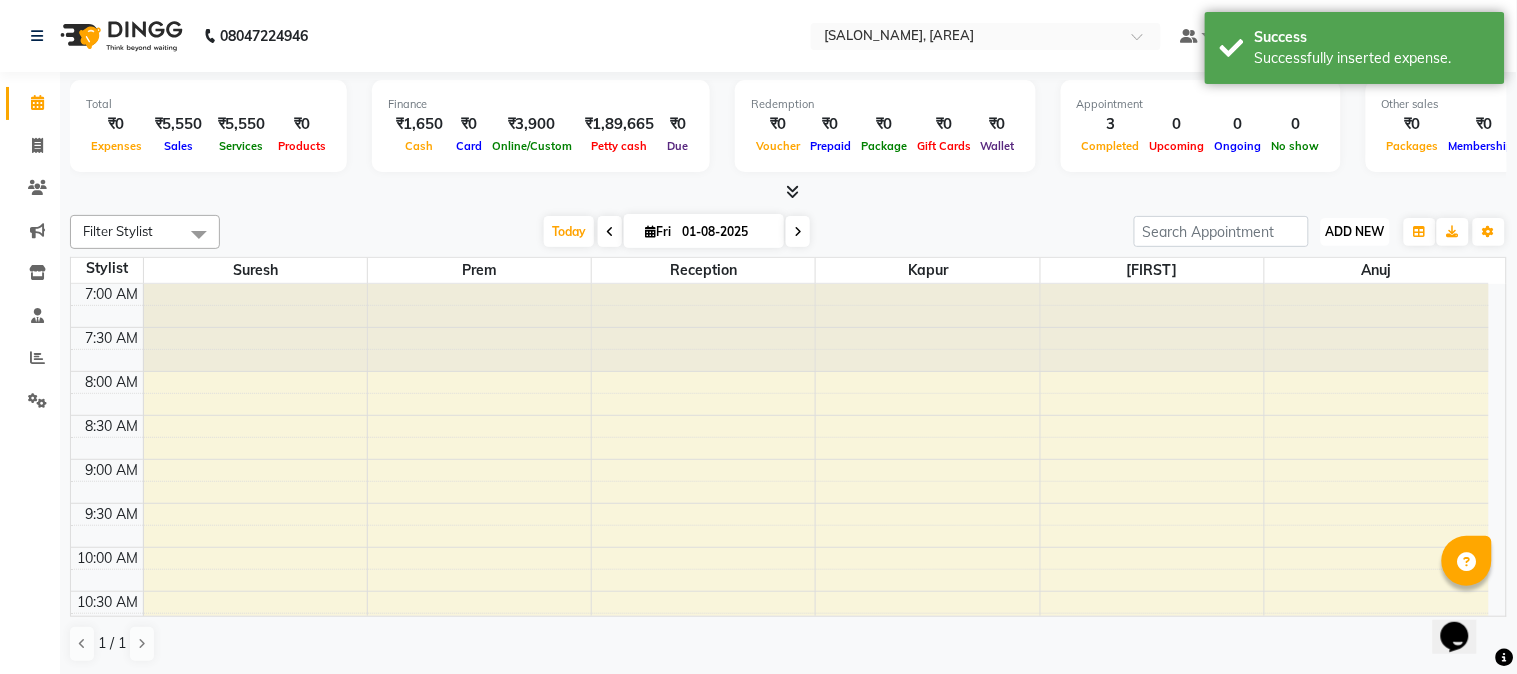 click on "ADD NEW" at bounding box center (1355, 231) 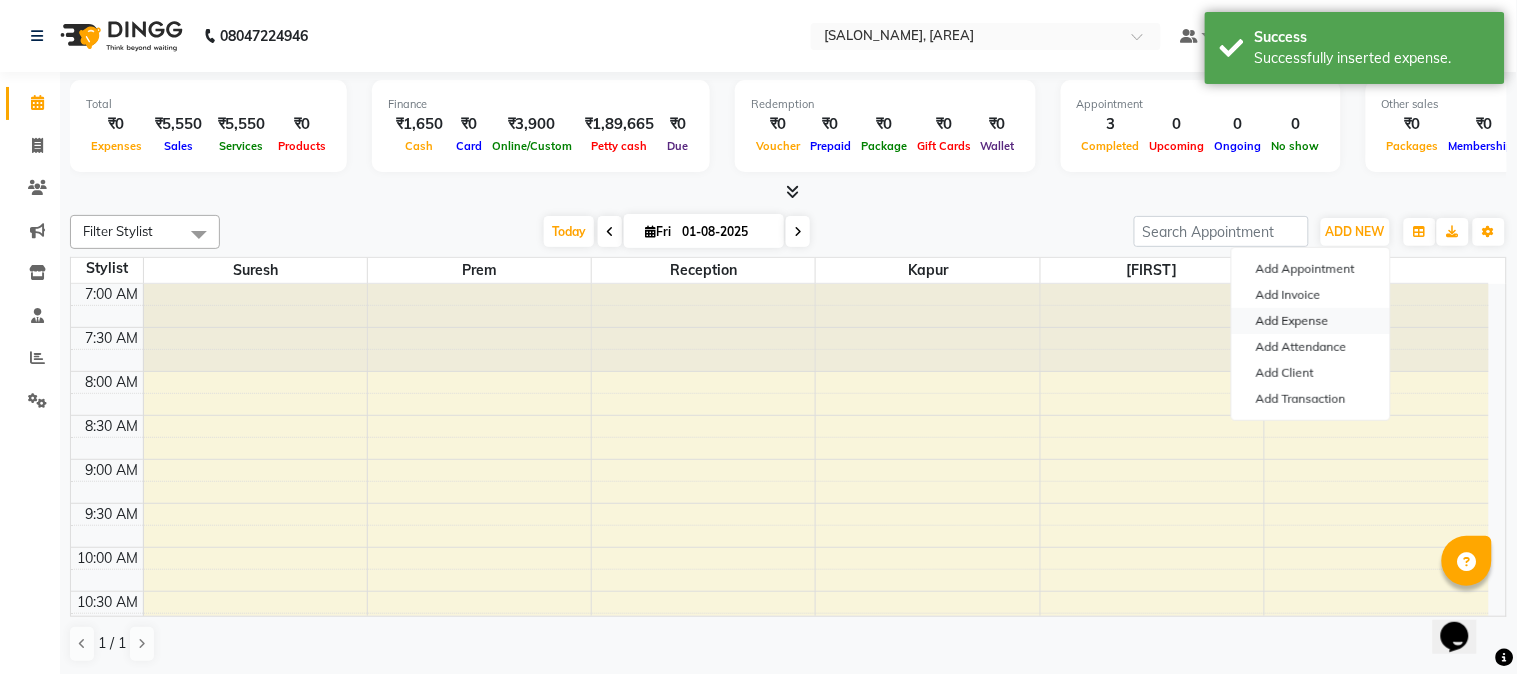 click on "Add Expense" at bounding box center [1311, 321] 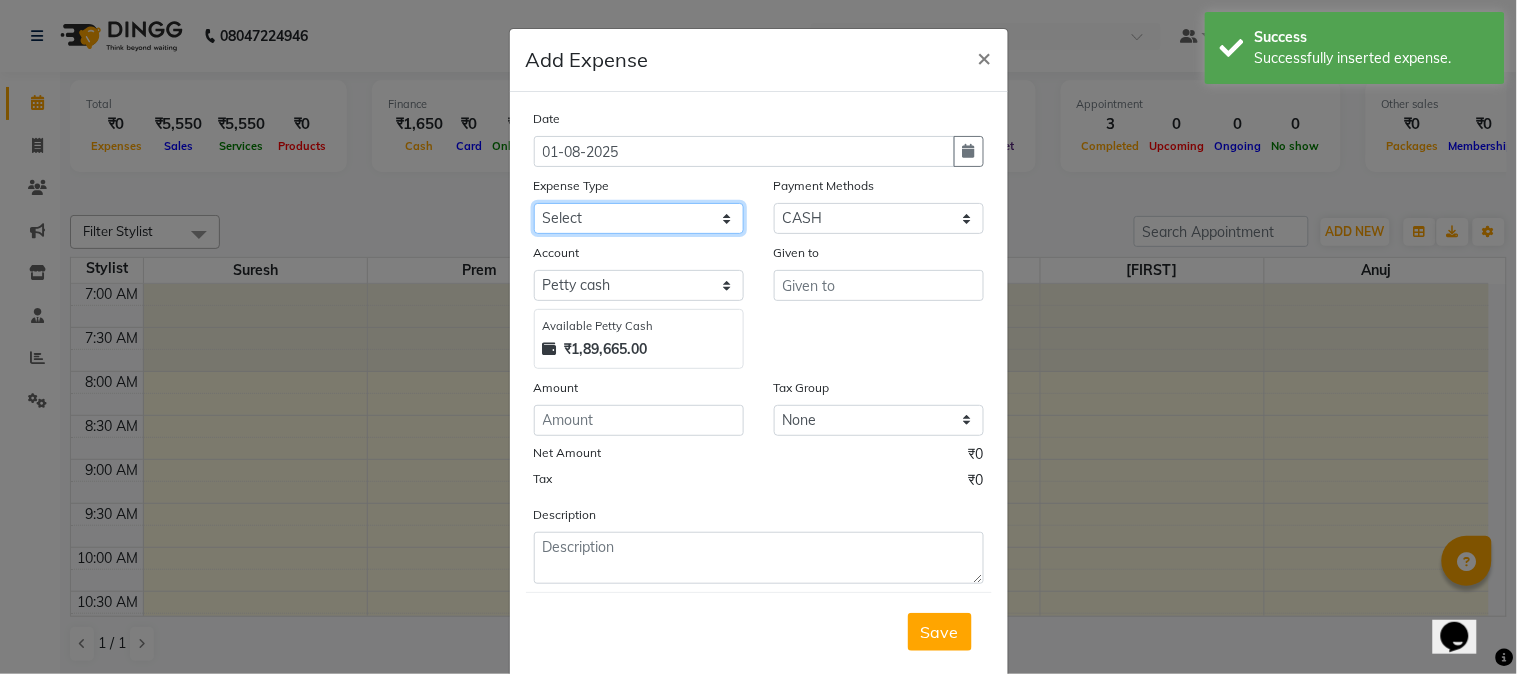 click on "Select Advance salary Advance salary ajaj Bank charges Car maintenance  Cash transfer to bank Cash transfer to hub Client Snacks Clinical charges Equipment Fuel Govt fee home Incentive Insurance International purchase Loan Repayment Maintenance Marketing Miscellaneous MRA Other Over times Pantry Product Rent Salary shop shop Staff Snacks Tax Tea & Refreshment TIP Utilities Wifi recharge" 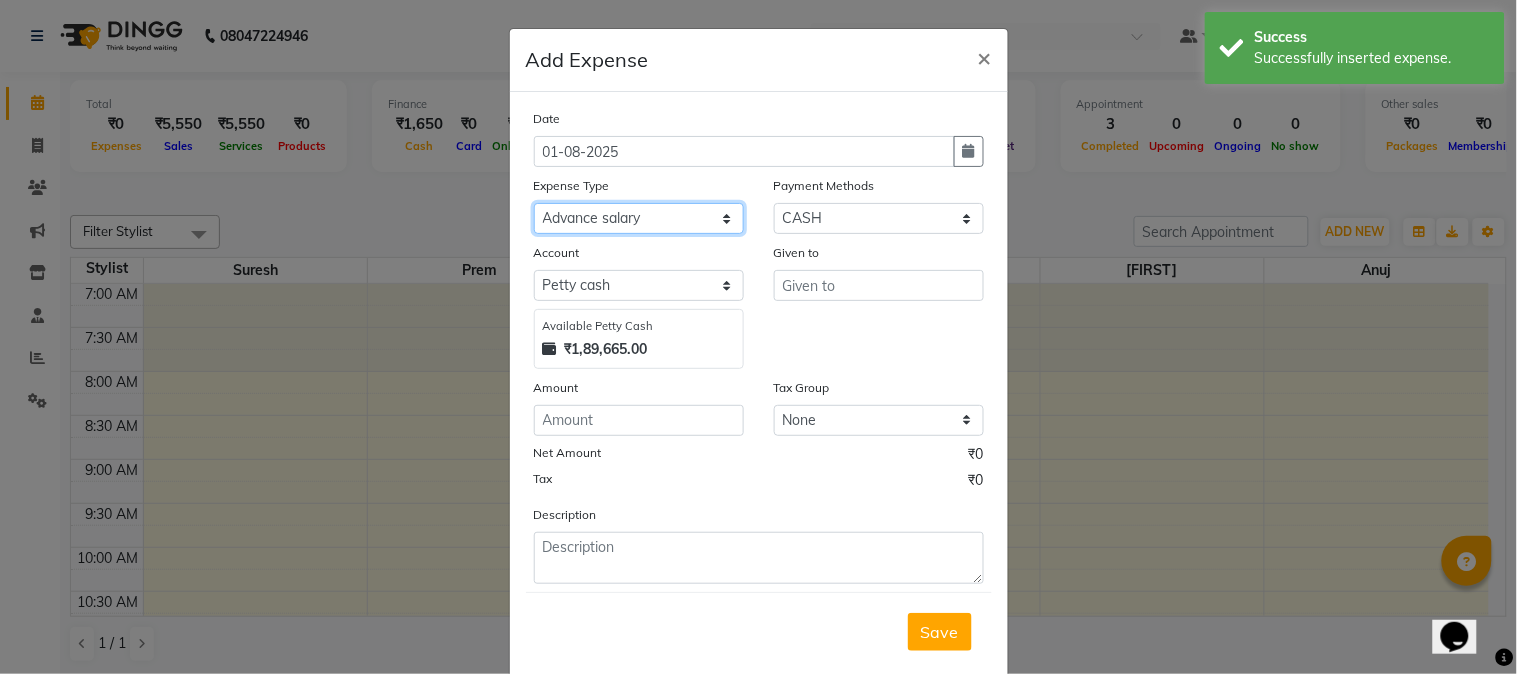 click on "Select Advance salary Advance salary ajaj Bank charges Car maintenance  Cash transfer to bank Cash transfer to hub Client Snacks Clinical charges Equipment Fuel Govt fee home Incentive Insurance International purchase Loan Repayment Maintenance Marketing Miscellaneous MRA Other Over times Pantry Product Rent Salary shop shop Staff Snacks Tax Tea & Refreshment TIP Utilities Wifi recharge" 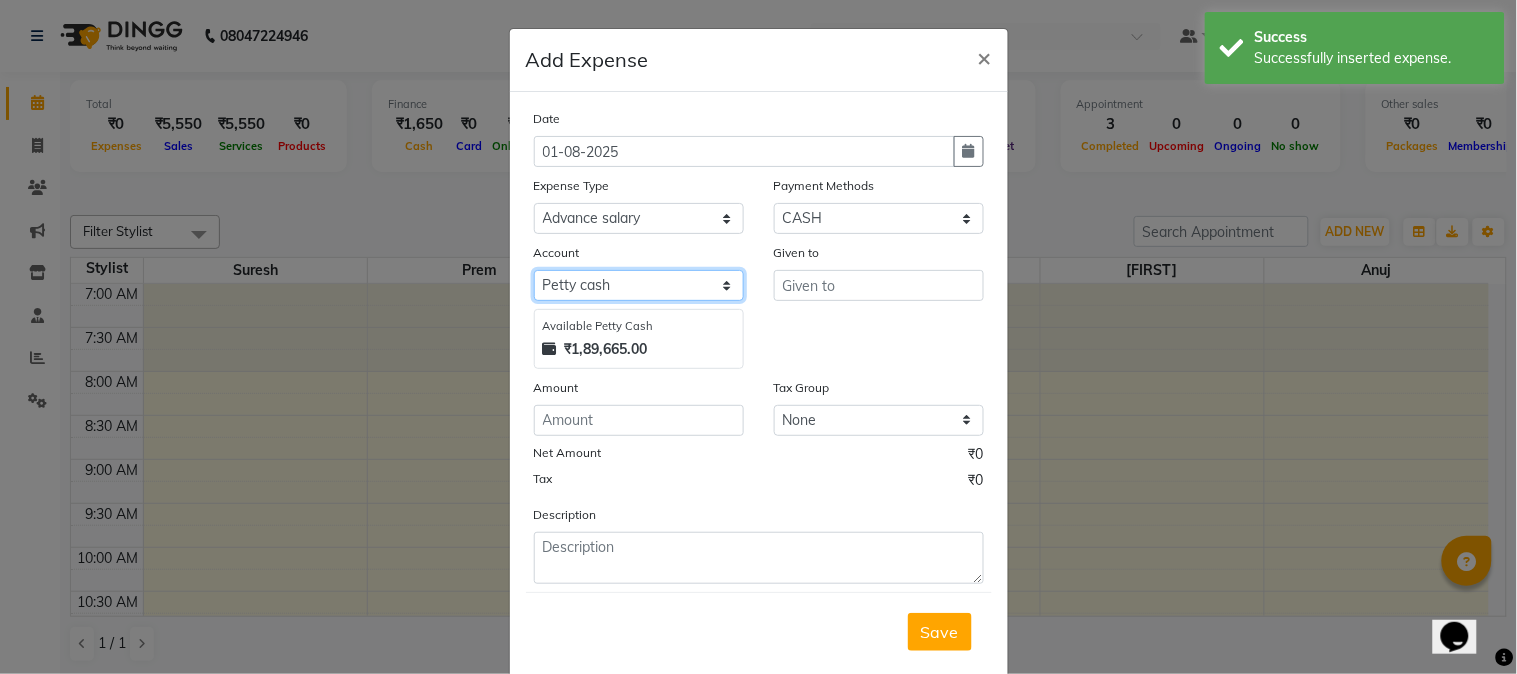 click on "Select Default account Petty cash" 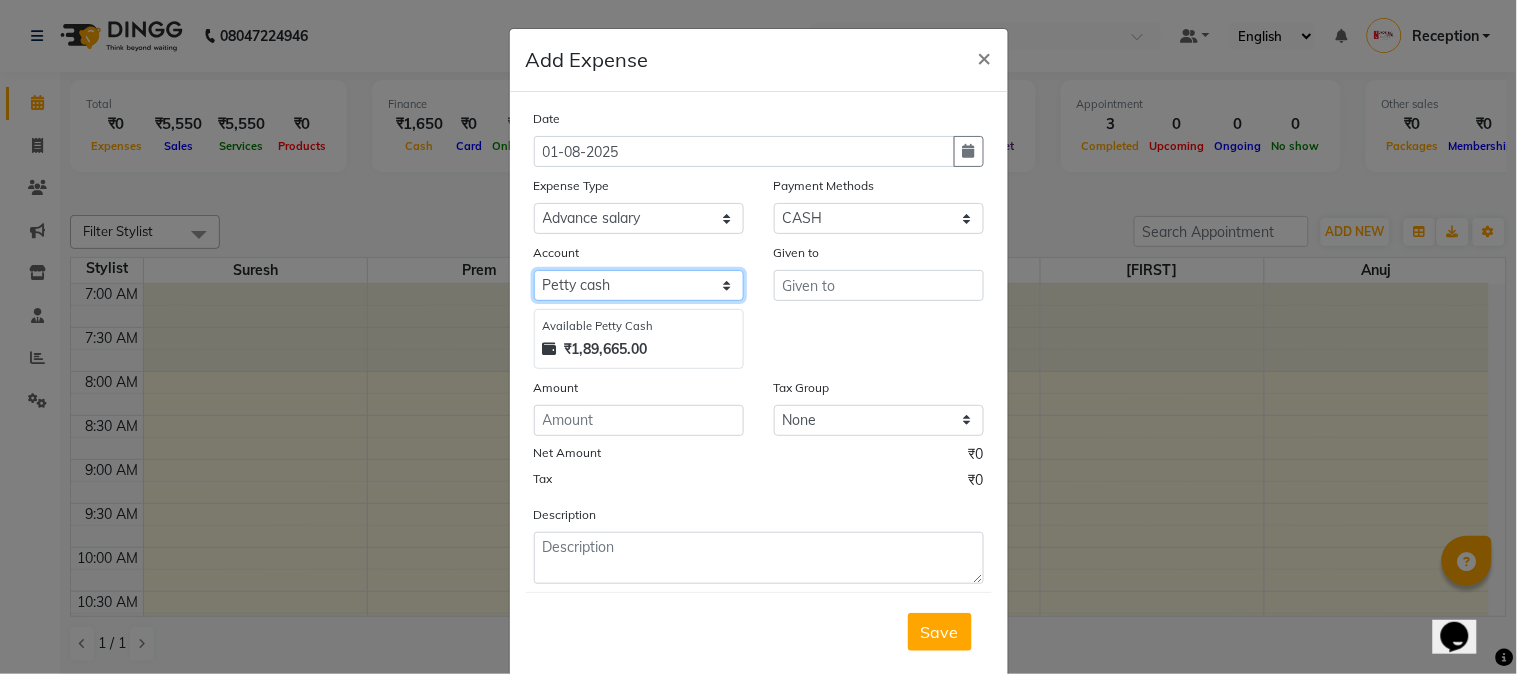 select on "675" 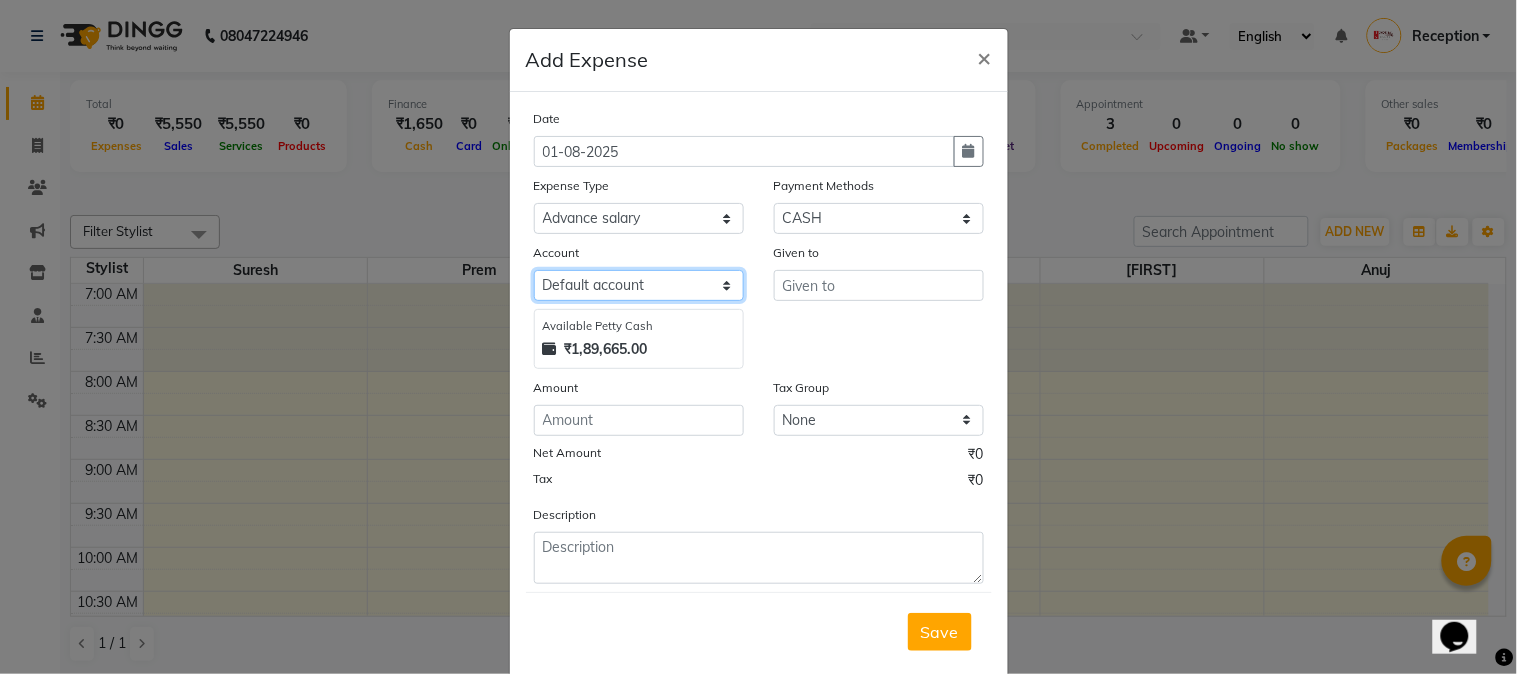 click on "Select Default account Petty cash" 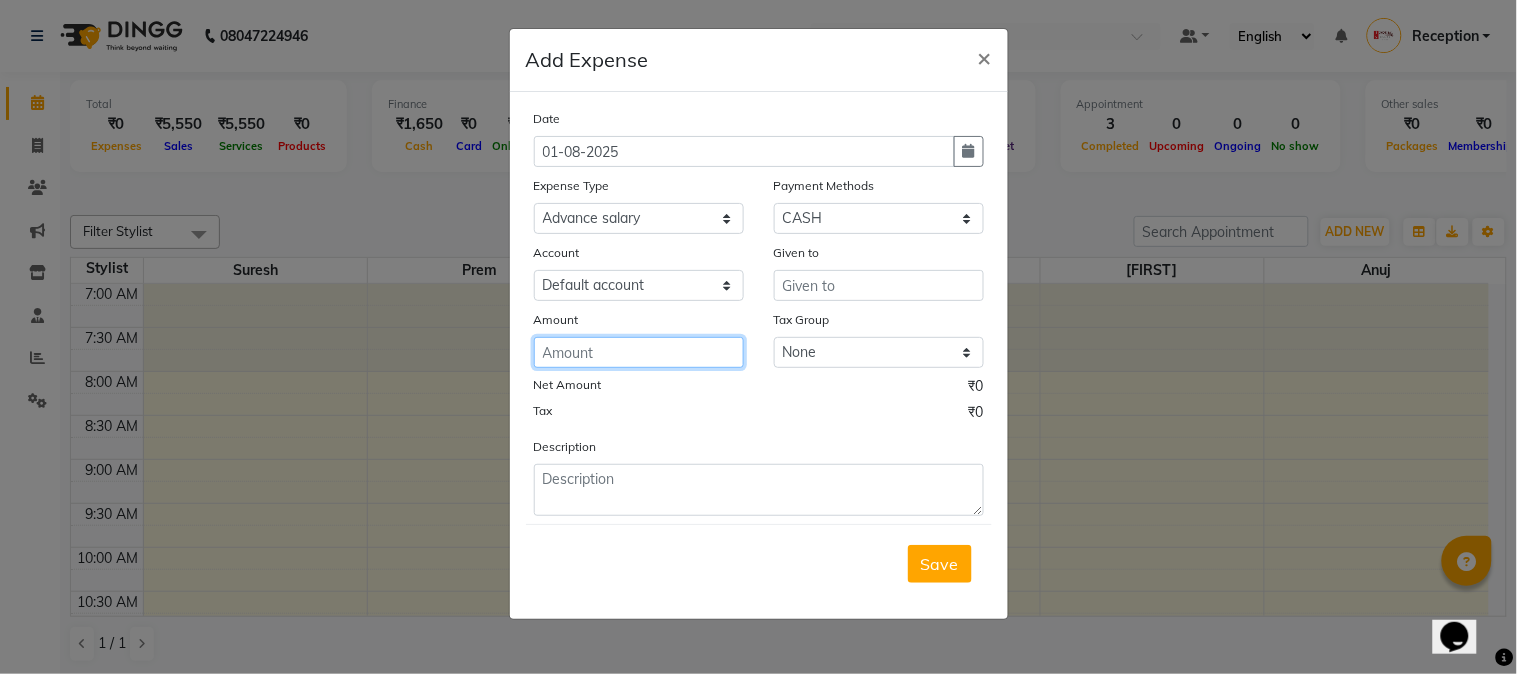 click 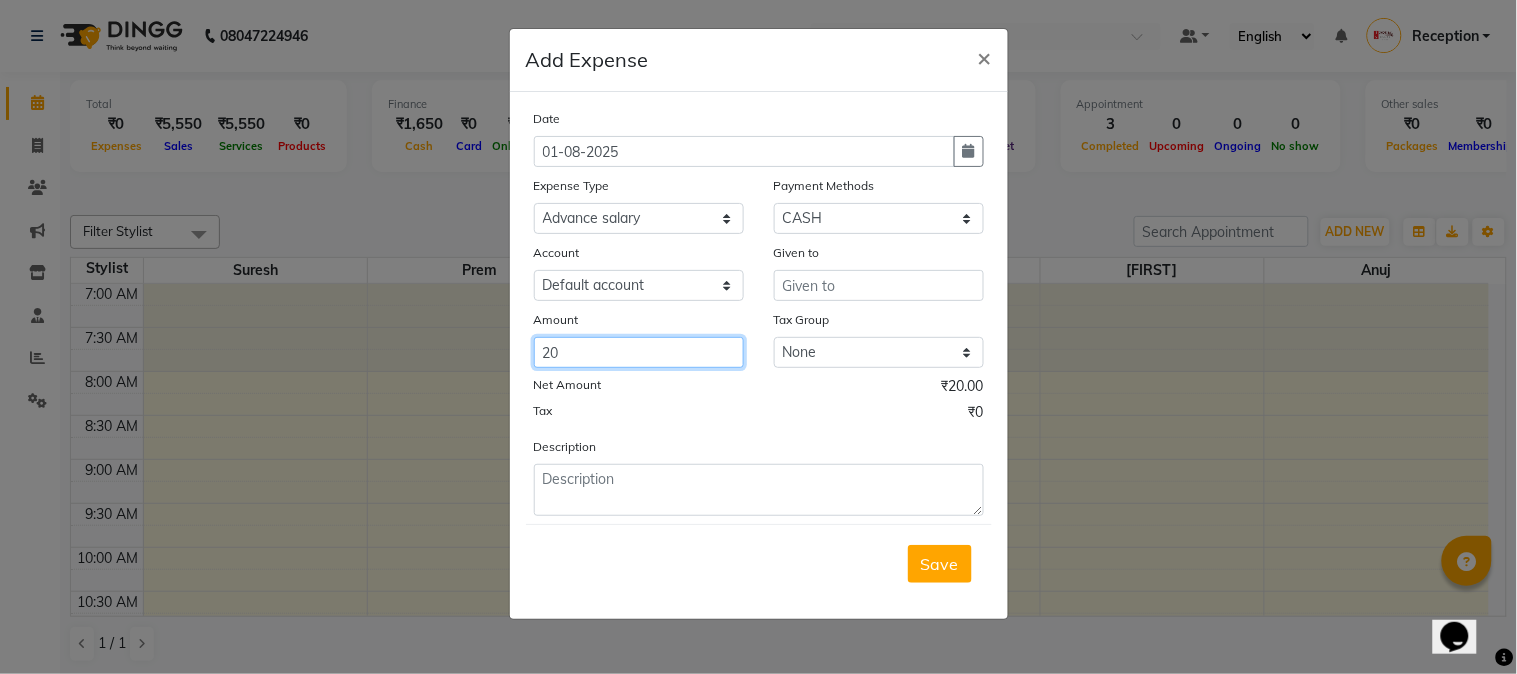 type on "20" 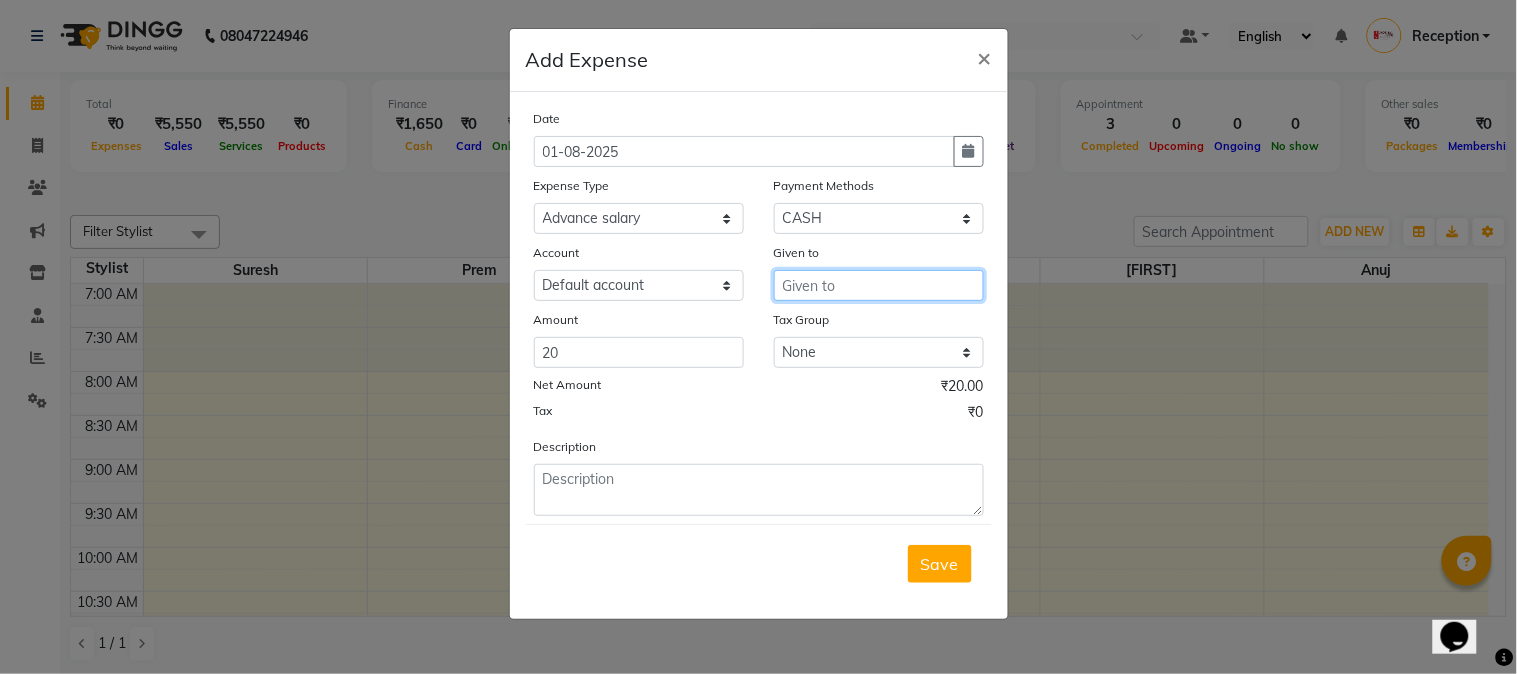 click at bounding box center [879, 285] 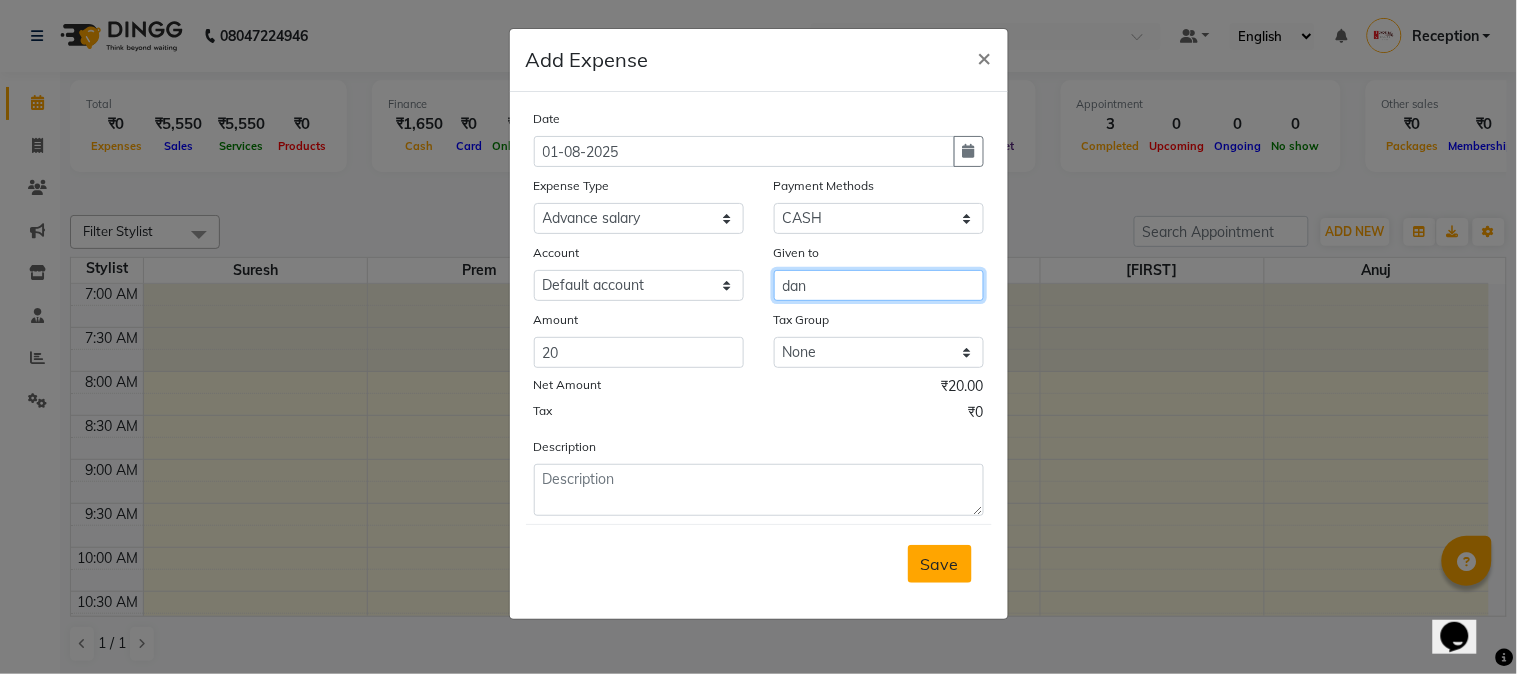 type on "dan" 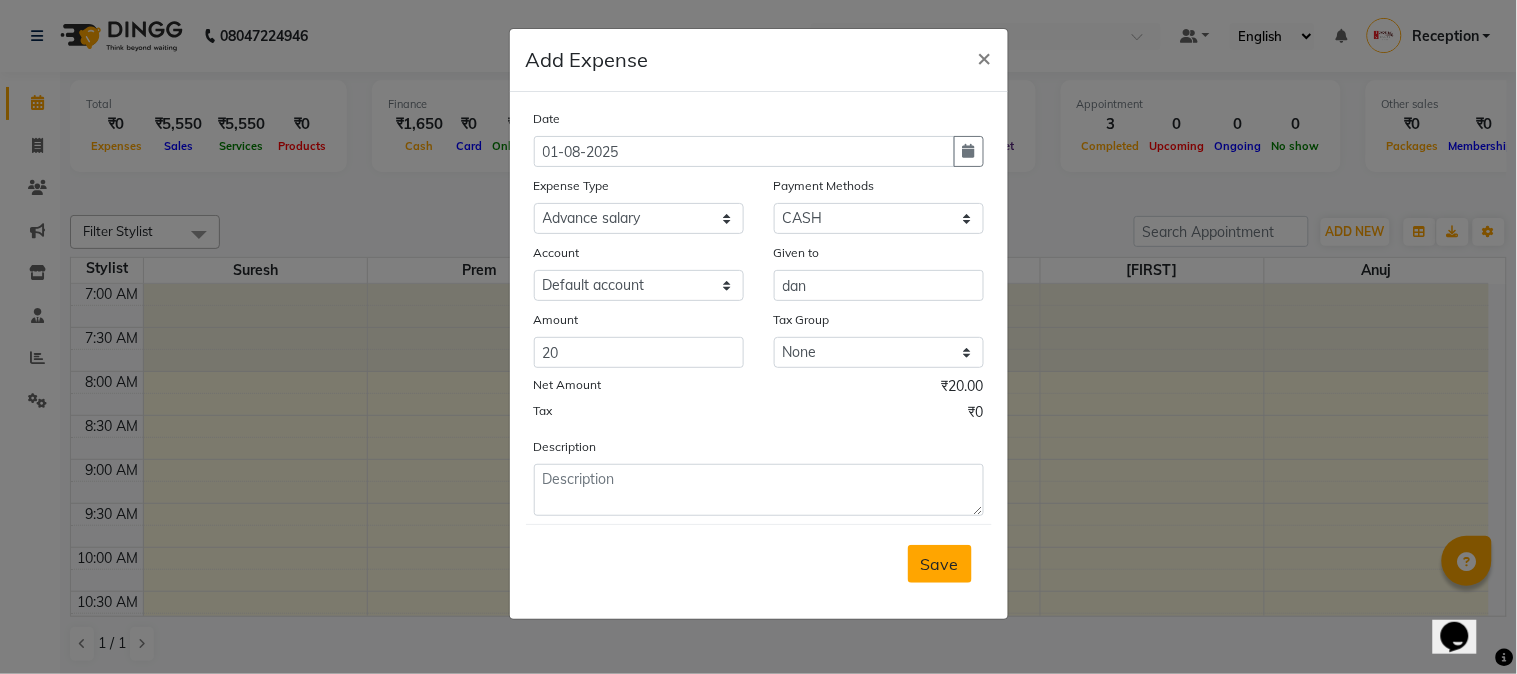 click on "Save" at bounding box center (940, 564) 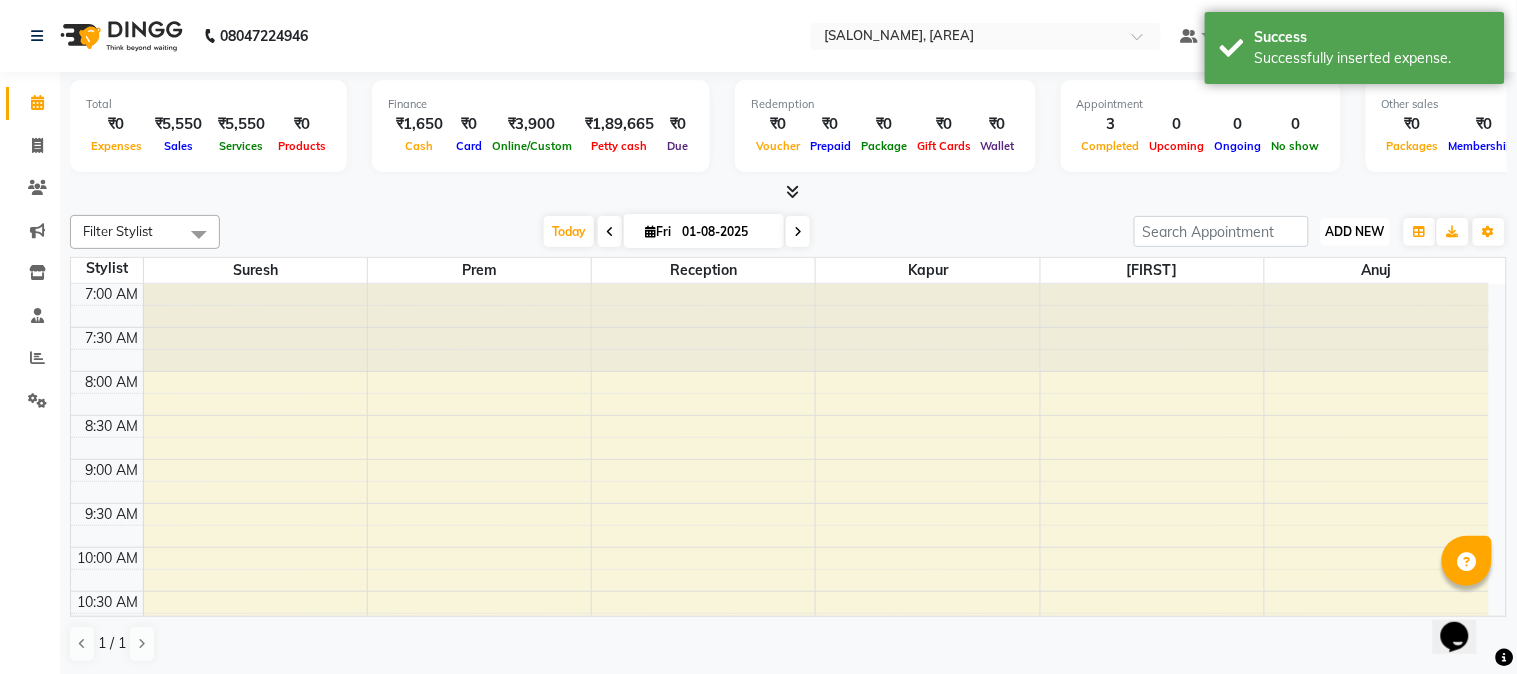 drag, startPoint x: 1347, startPoint y: 222, endPoint x: 1346, endPoint y: 232, distance: 10.049875 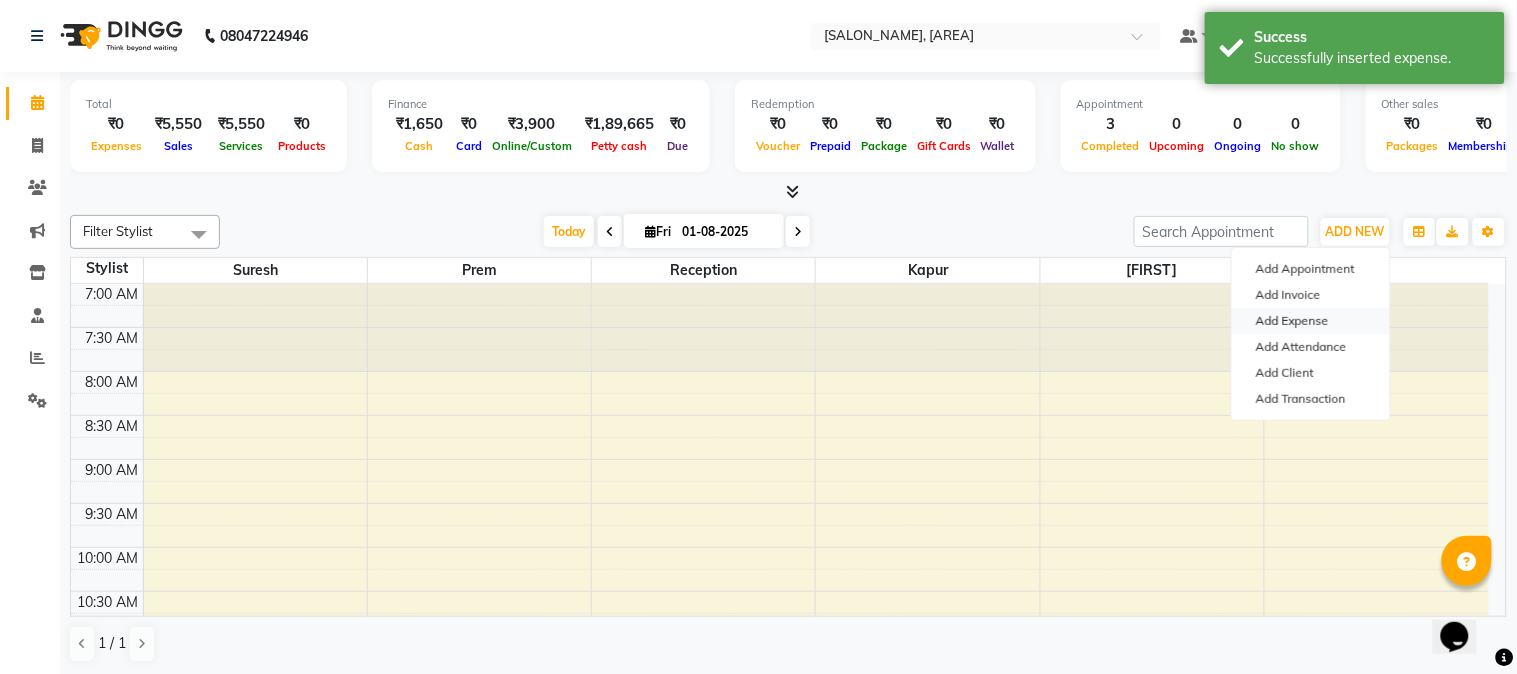 click on "Add Expense" at bounding box center (1311, 321) 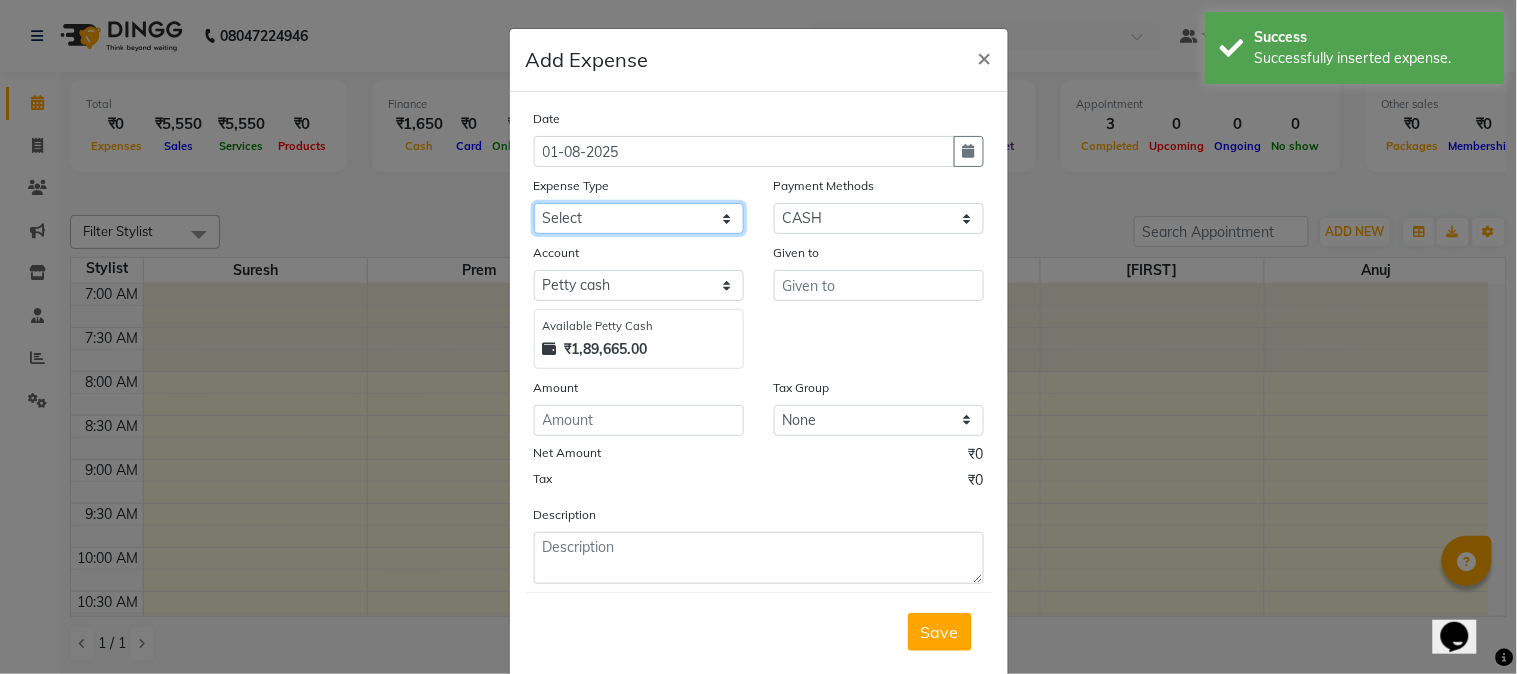 click on "Select Advance salary Advance salary ajaj Bank charges Car maintenance  Cash transfer to bank Cash transfer to hub Client Snacks Clinical charges Equipment Fuel Govt fee home Incentive Insurance International purchase Loan Repayment Maintenance Marketing Miscellaneous MRA Other Over times Pantry Product Rent Salary shop shop Staff Snacks Tax Tea & Refreshment TIP Utilities Wifi recharge" 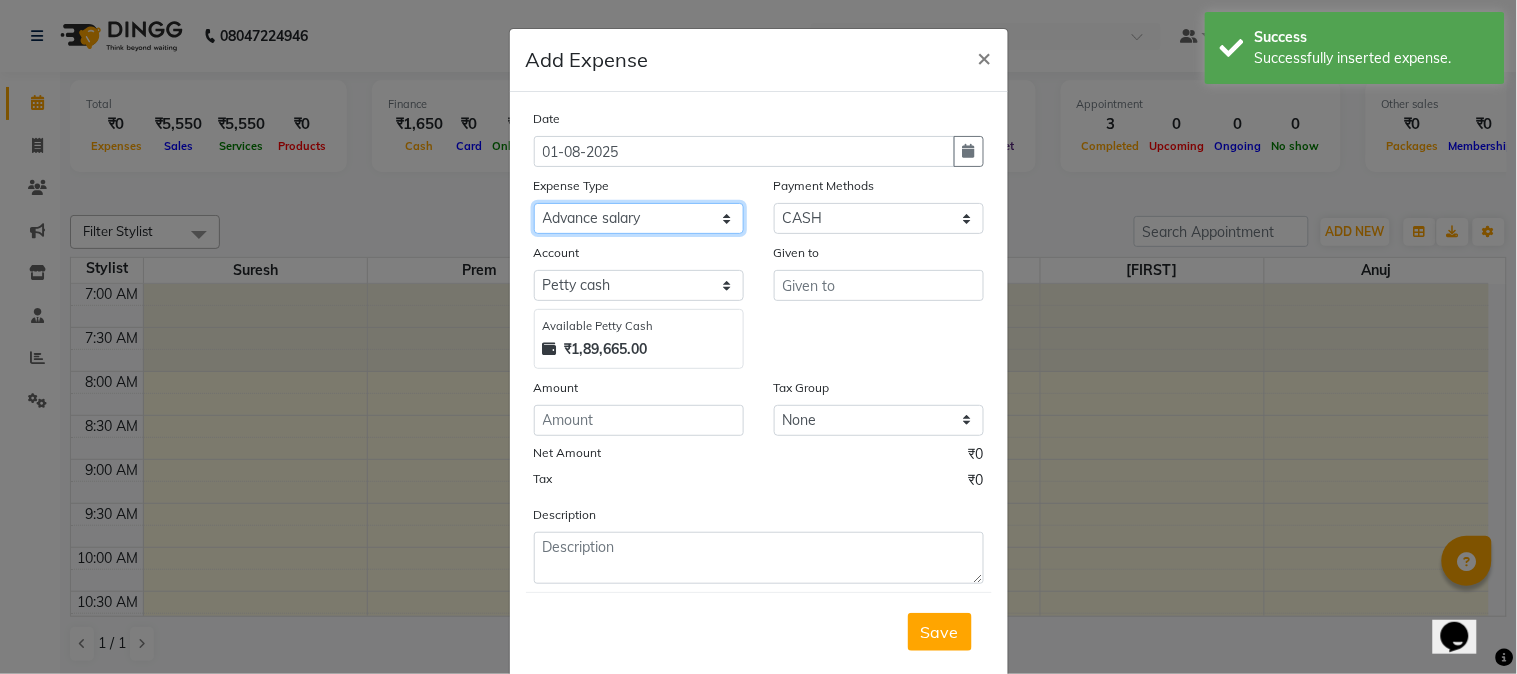 click on "Select Advance salary Advance salary ajaj Bank charges Car maintenance  Cash transfer to bank Cash transfer to hub Client Snacks Clinical charges Equipment Fuel Govt fee home Incentive Insurance International purchase Loan Repayment Maintenance Marketing Miscellaneous MRA Other Over times Pantry Product Rent Salary shop shop Staff Snacks Tax Tea & Refreshment TIP Utilities Wifi recharge" 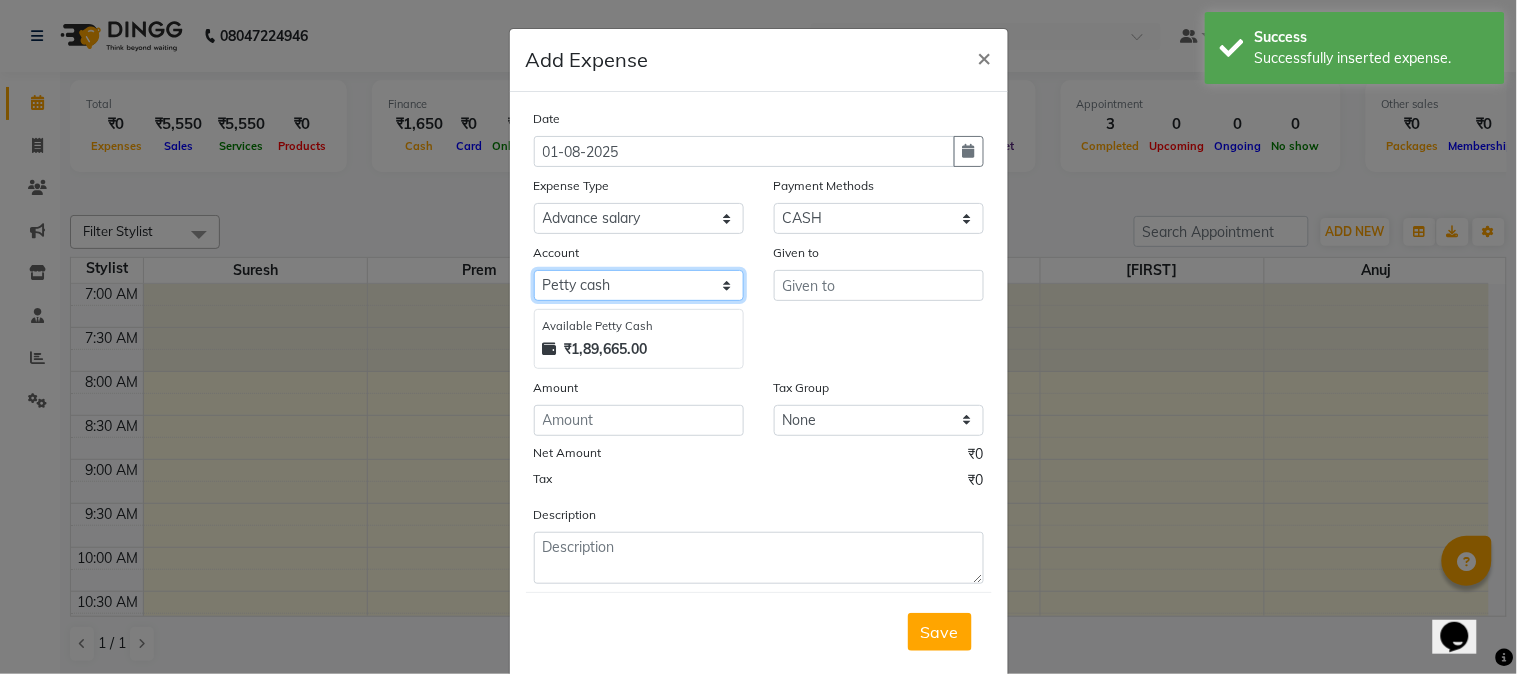 click on "Select Default account Petty cash" 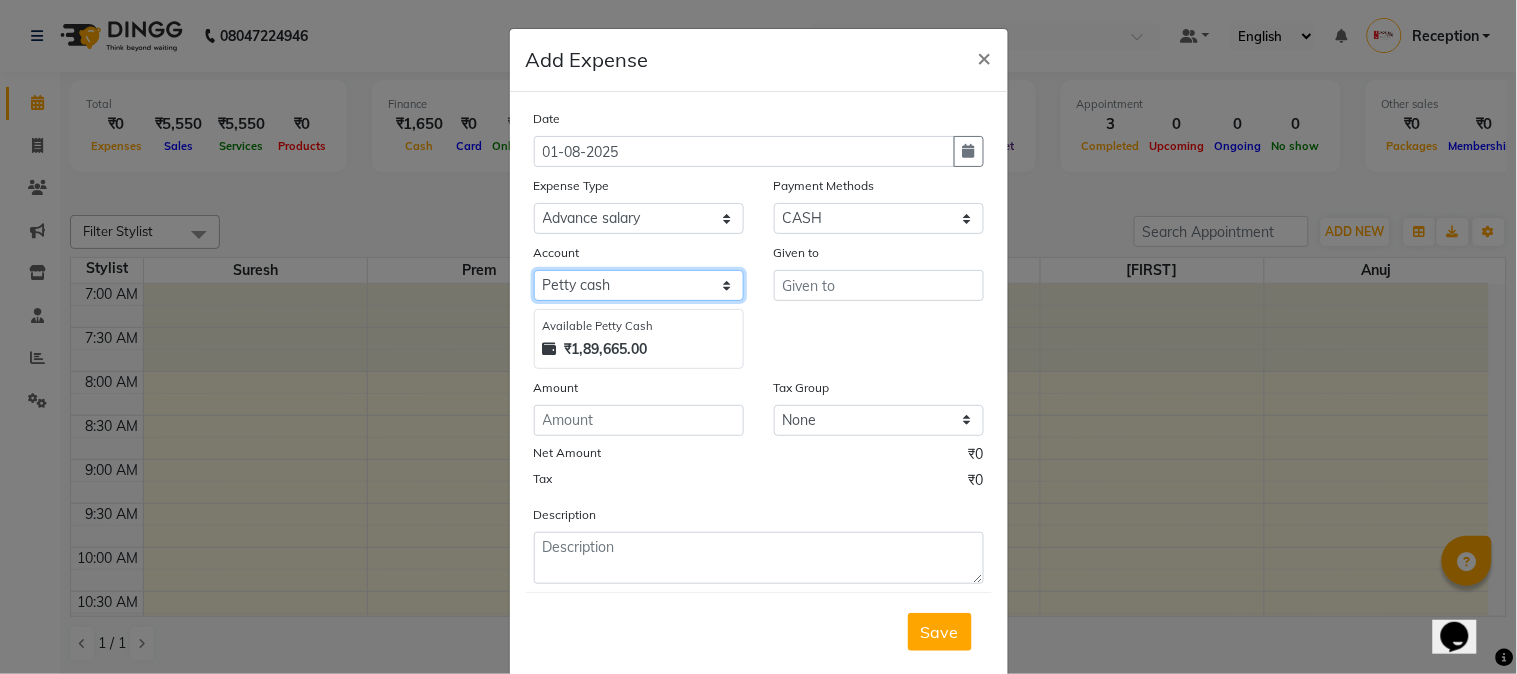 select on "675" 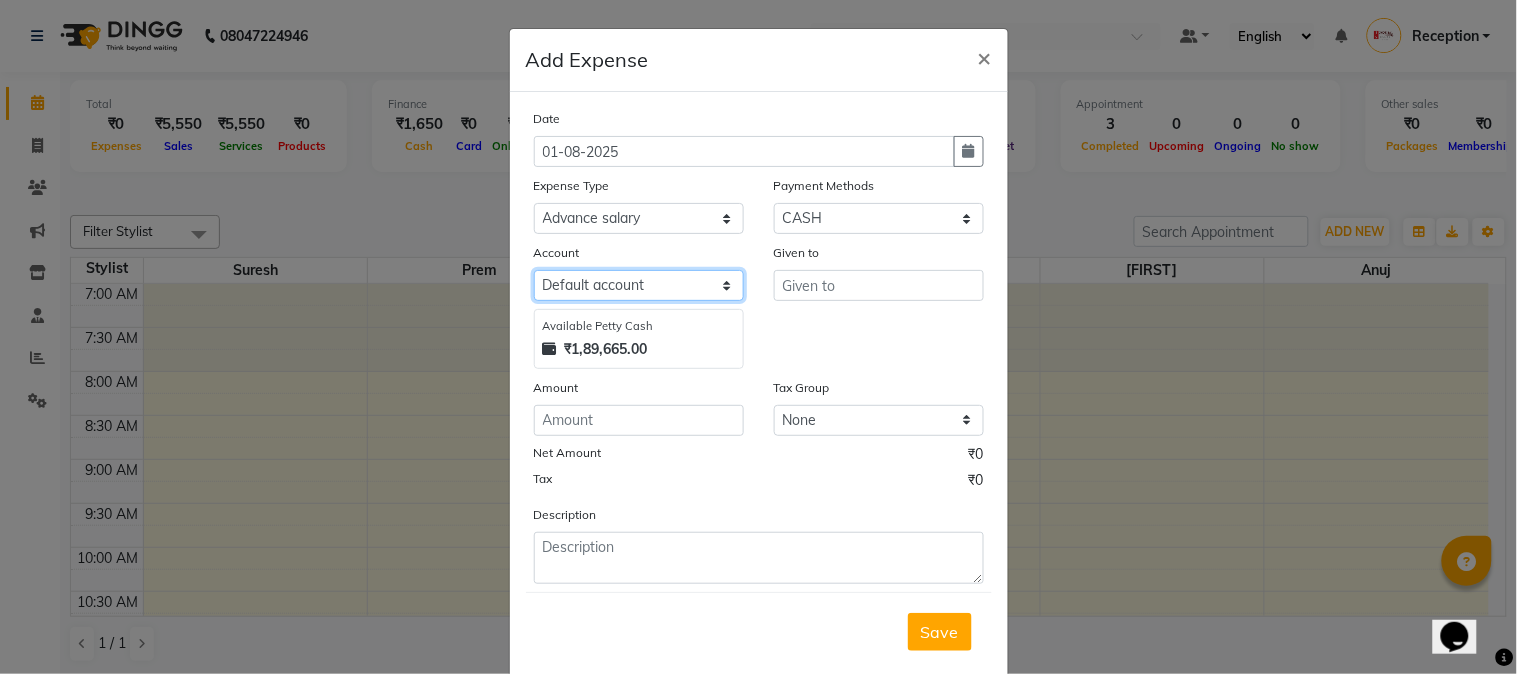 click on "Select Default account Petty cash" 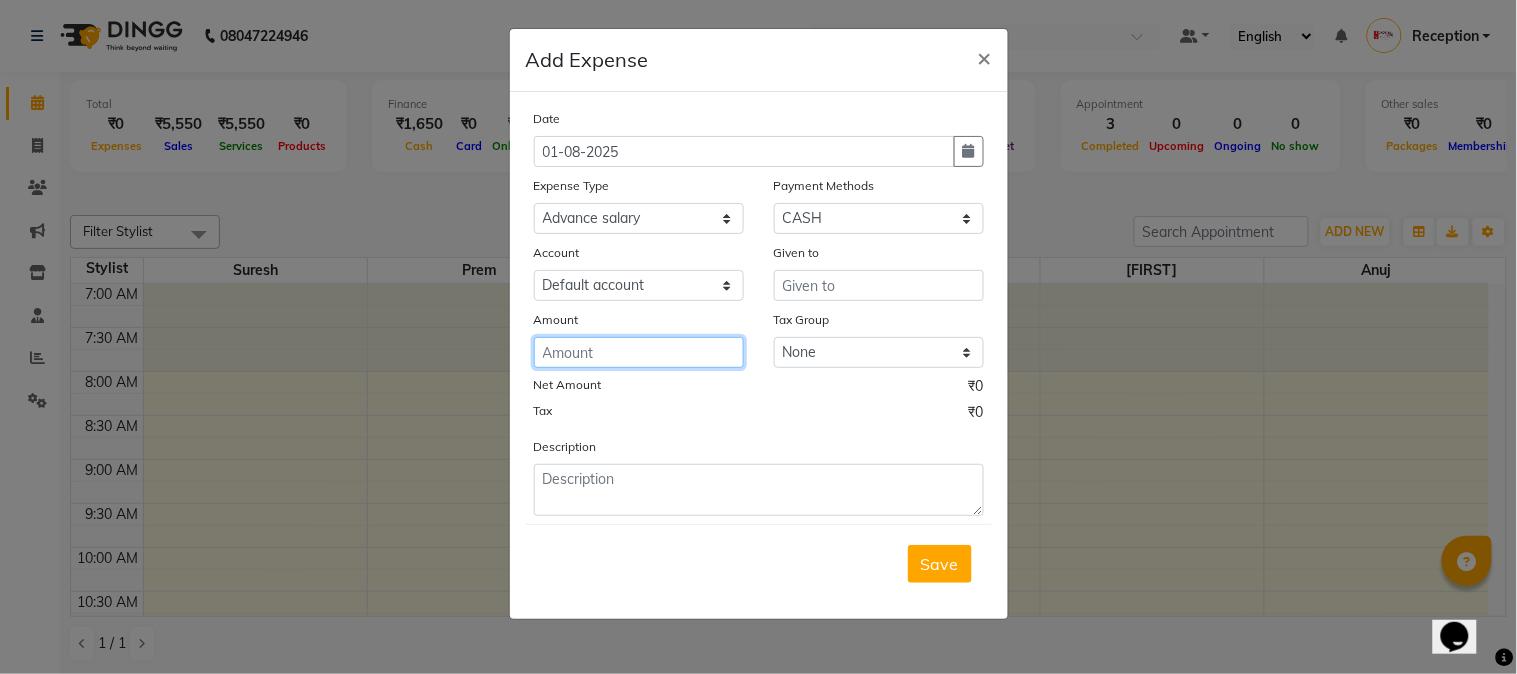 click 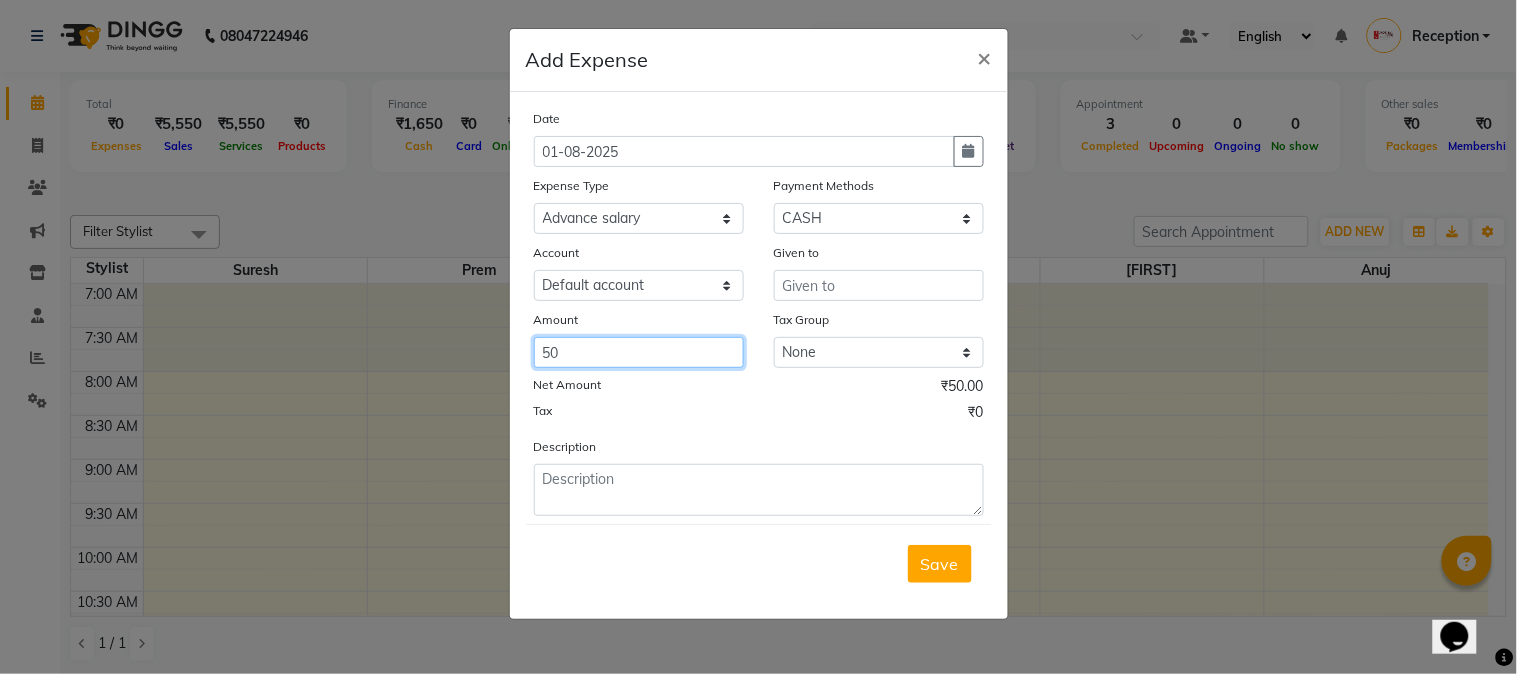 type on "50" 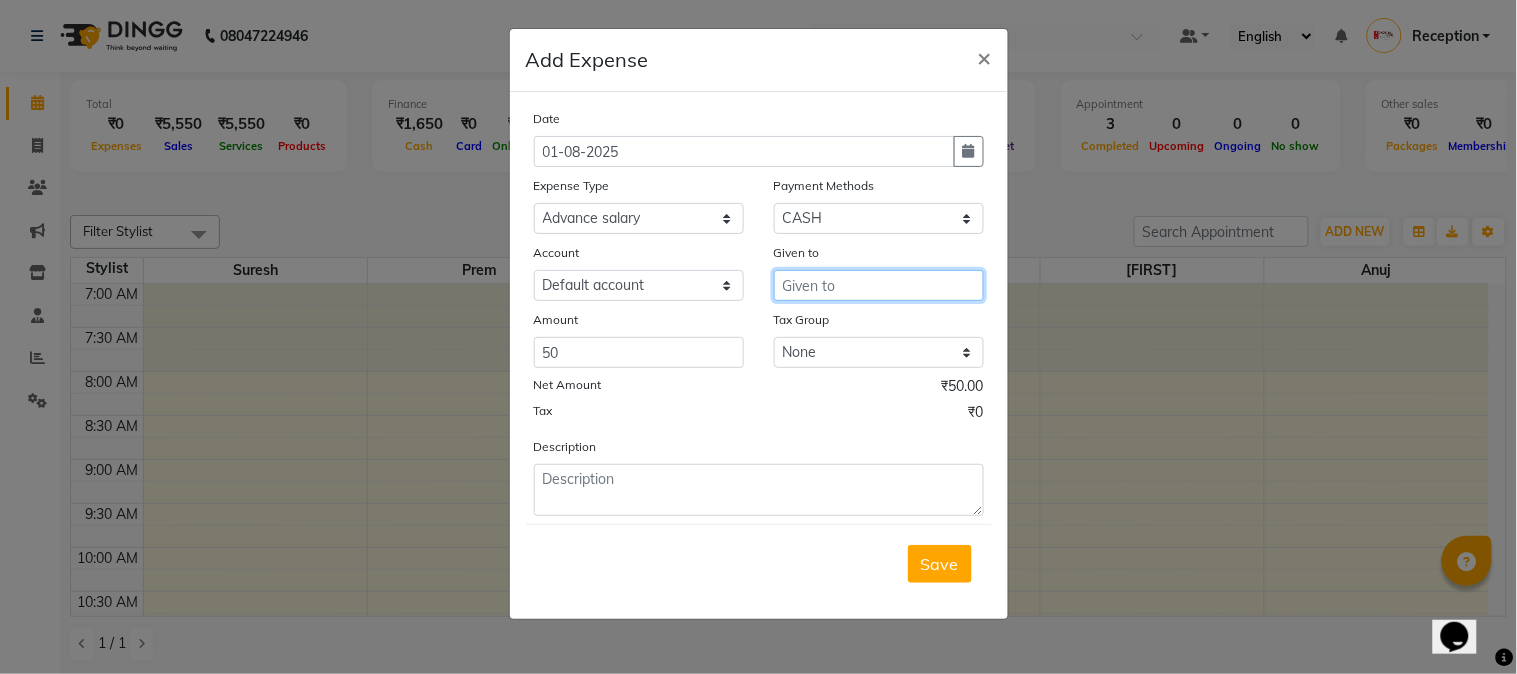 click at bounding box center [879, 285] 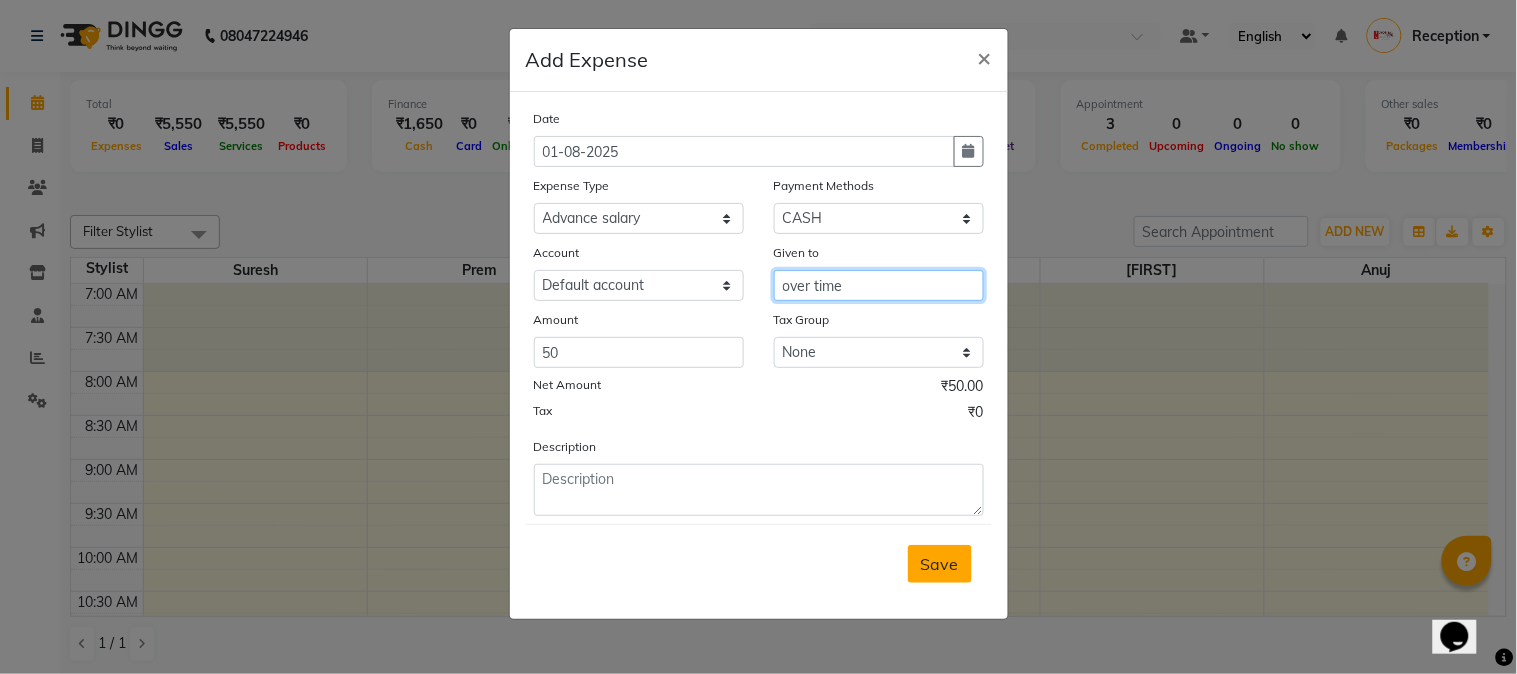 type on "over time" 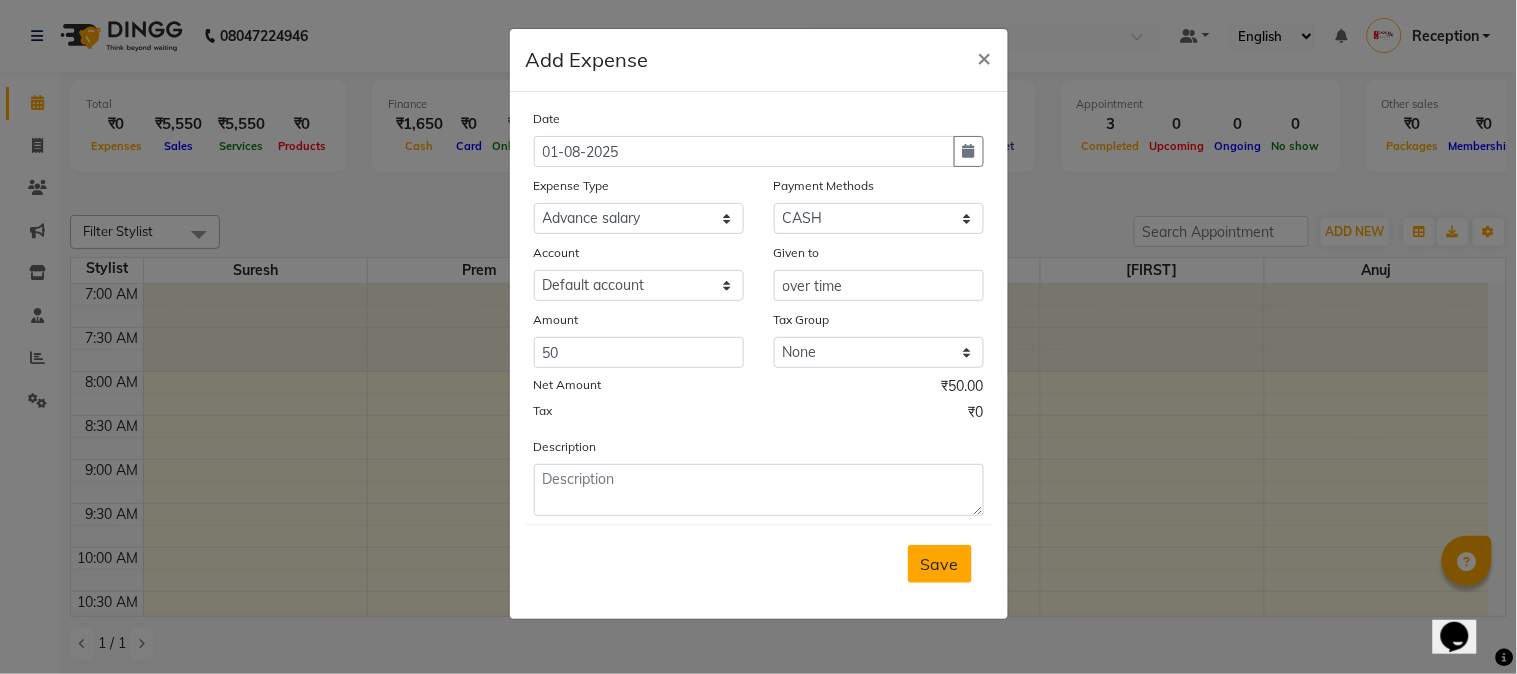 click on "Save" at bounding box center [940, 564] 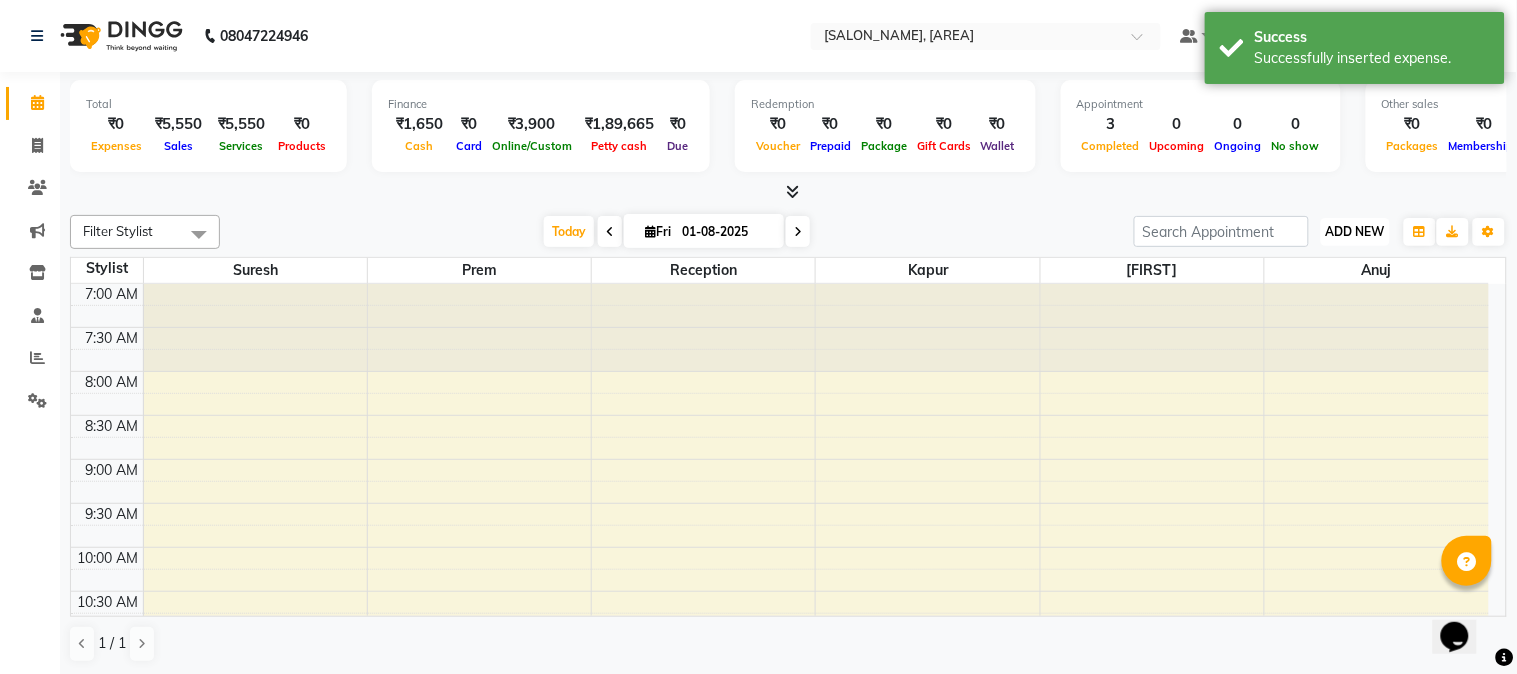 click on "ADD NEW Toggle Dropdown" at bounding box center [1355, 232] 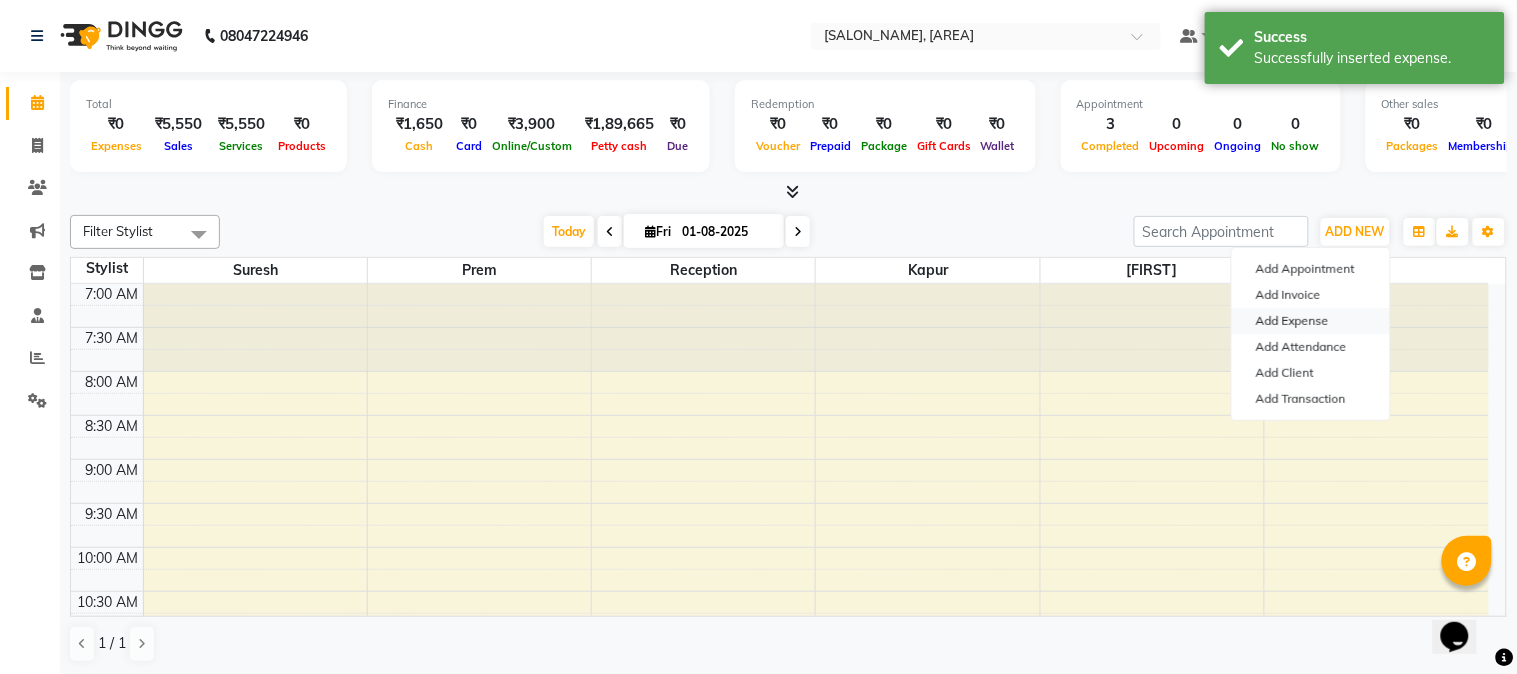 click on "Add Expense" at bounding box center [1311, 321] 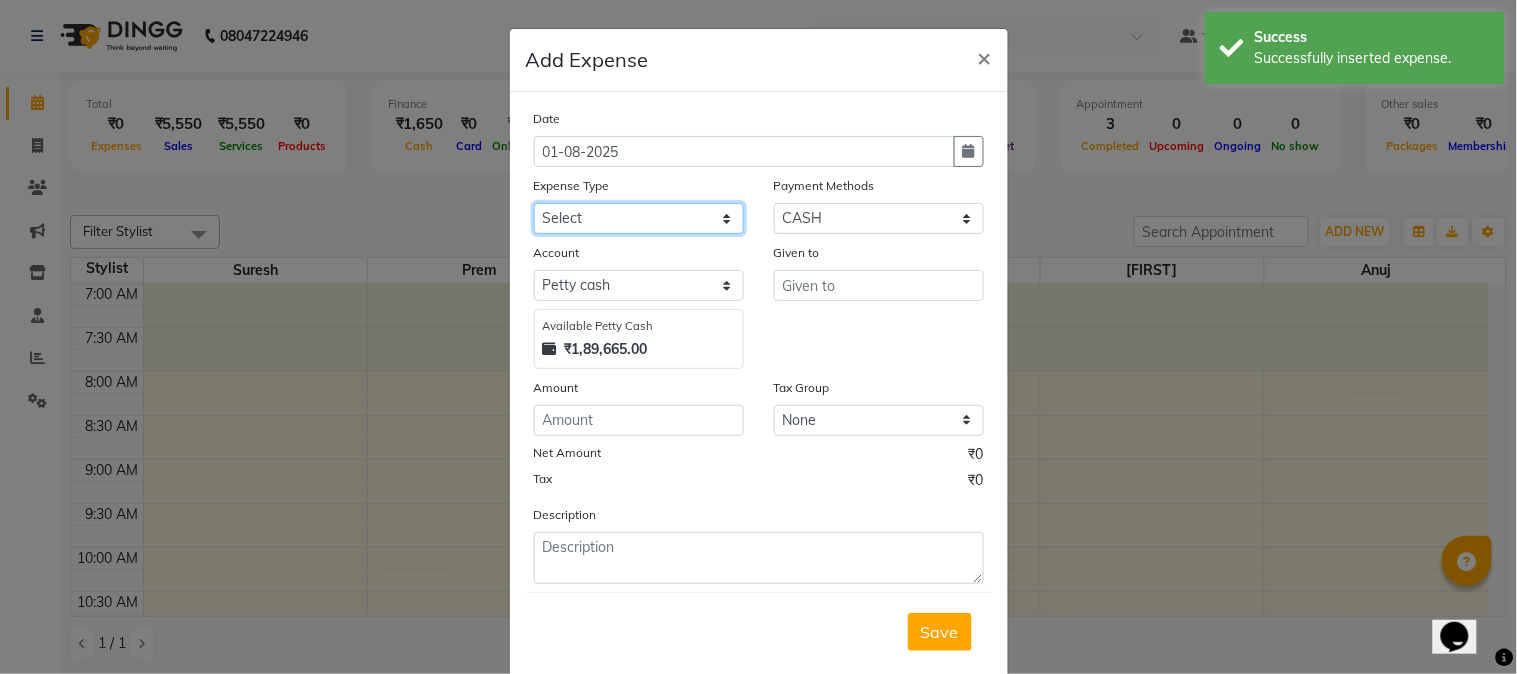 click on "Select Advance salary Advance salary ajaj Bank charges Car maintenance  Cash transfer to bank Cash transfer to hub Client Snacks Clinical charges Equipment Fuel Govt fee home Incentive Insurance International purchase Loan Repayment Maintenance Marketing Miscellaneous MRA Other Over times Pantry Product Rent Salary shop shop Staff Snacks Tax Tea & Refreshment TIP Utilities Wifi recharge" 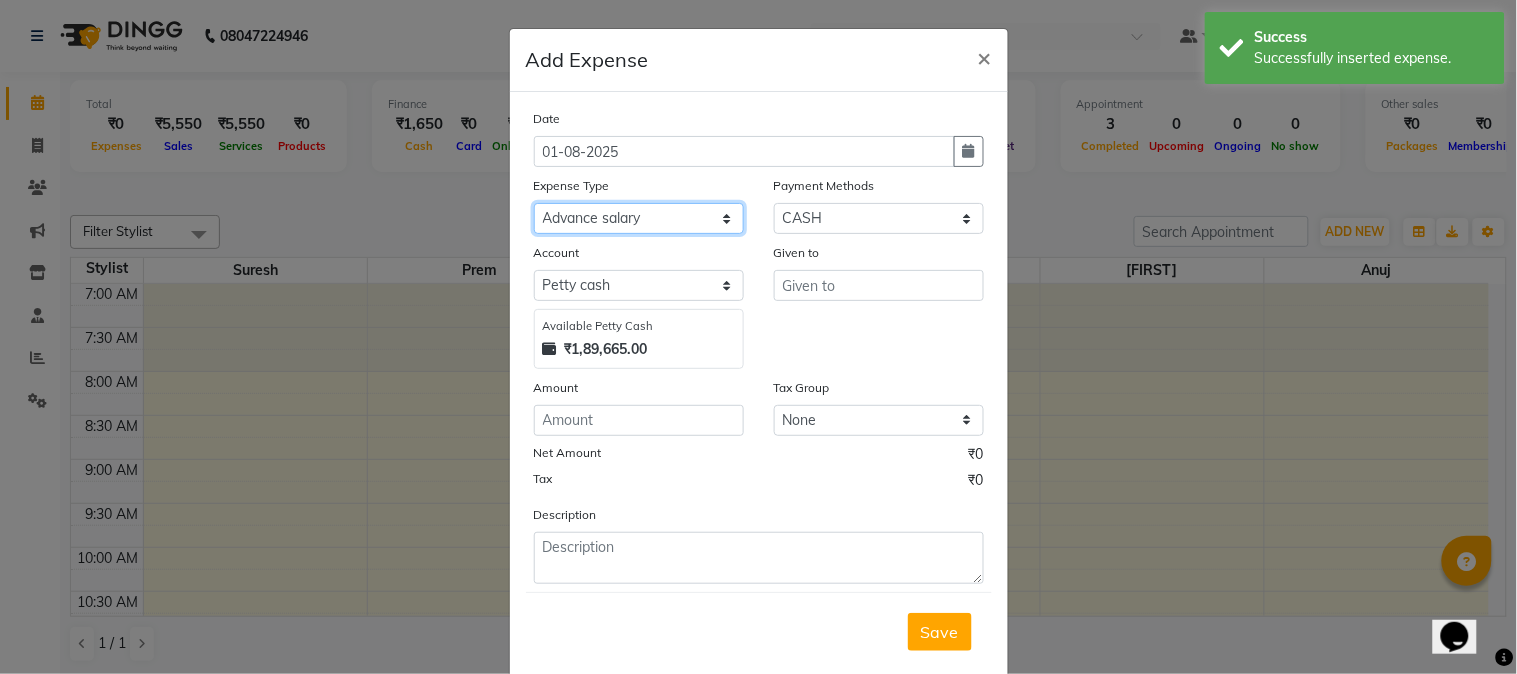 click on "Select Advance salary Advance salary ajaj Bank charges Car maintenance  Cash transfer to bank Cash transfer to hub Client Snacks Clinical charges Equipment Fuel Govt fee home Incentive Insurance International purchase Loan Repayment Maintenance Marketing Miscellaneous MRA Other Over times Pantry Product Rent Salary shop shop Staff Snacks Tax Tea & Refreshment TIP Utilities Wifi recharge" 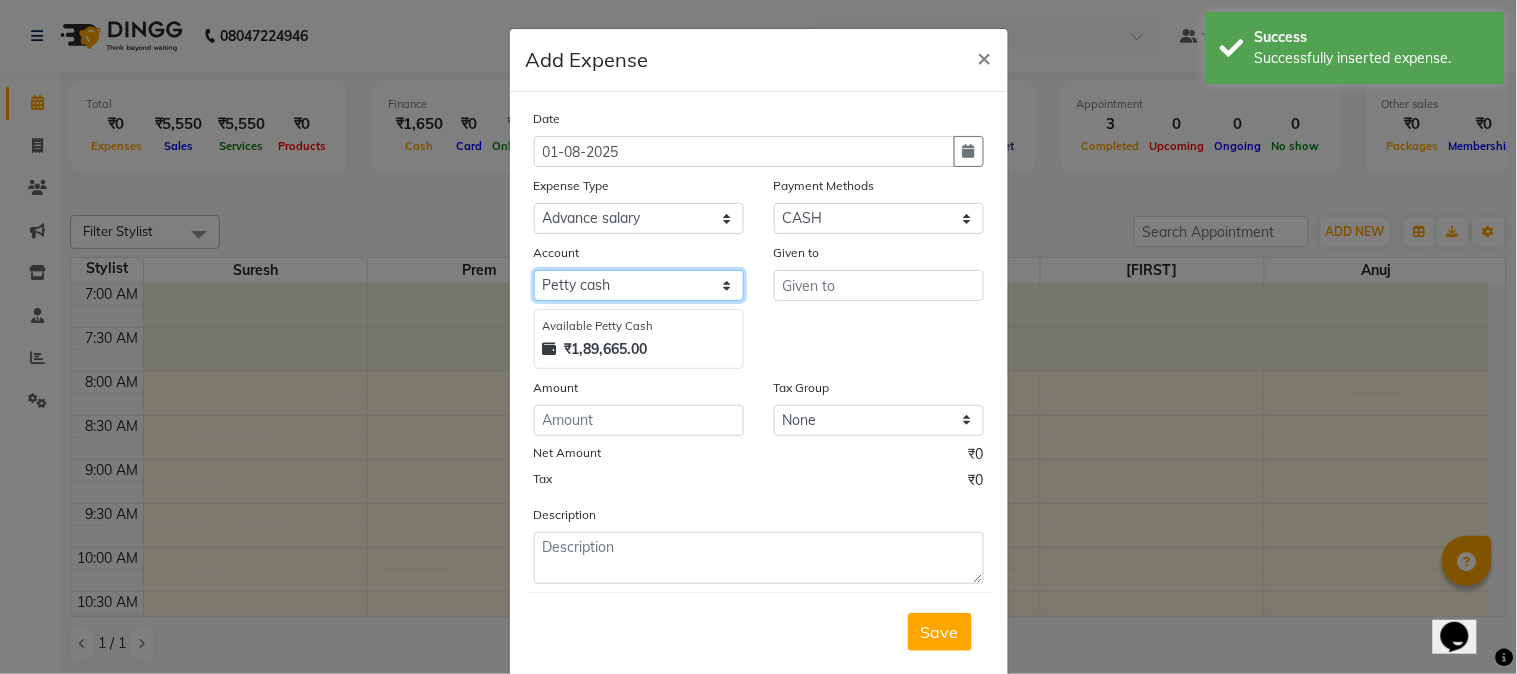 click on "Select Default account Petty cash" 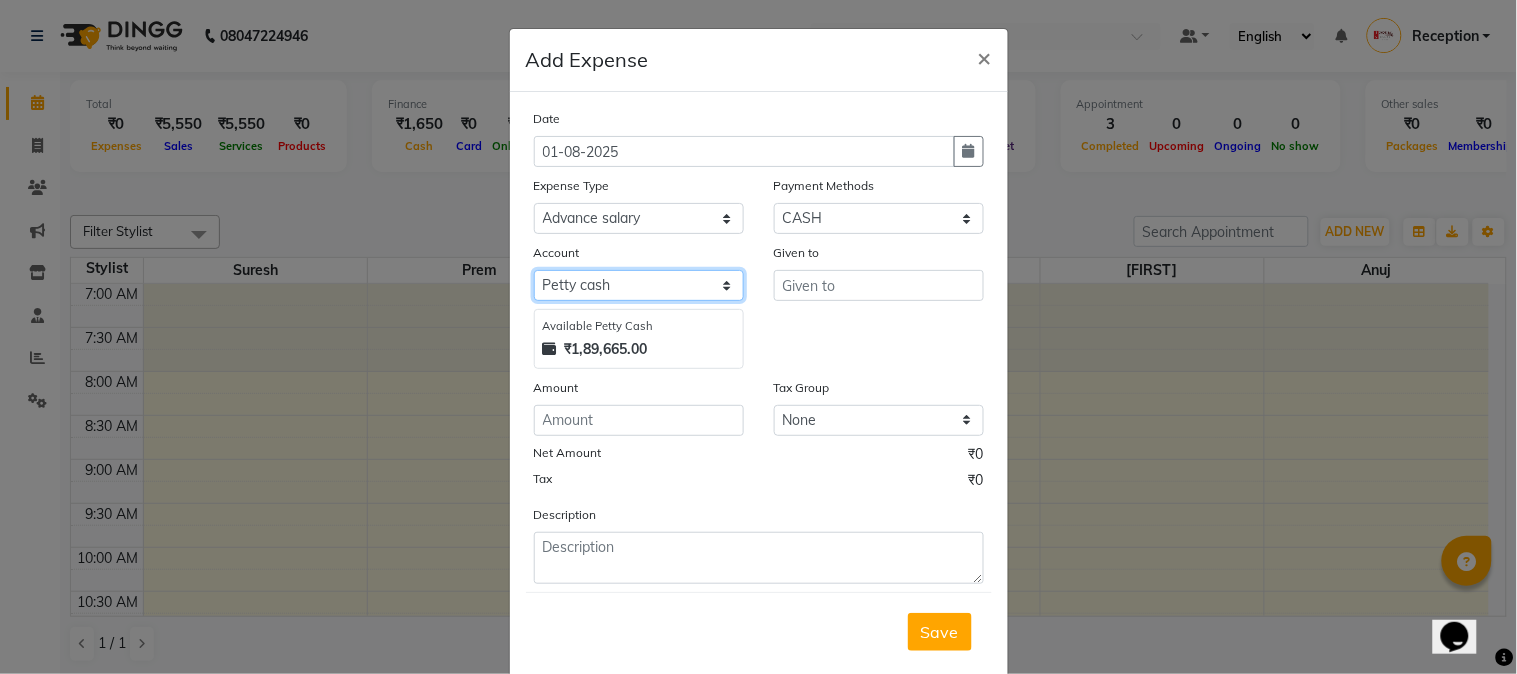 select on "675" 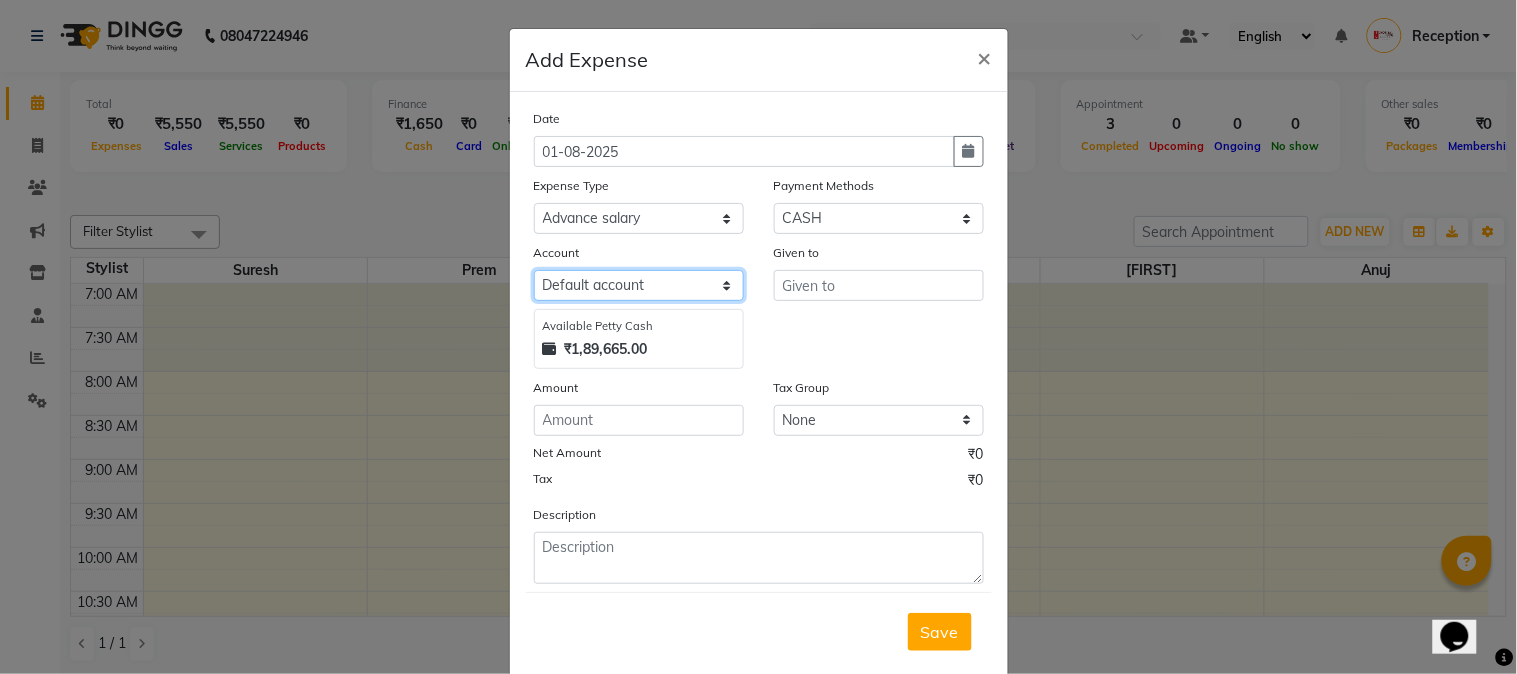 click on "Select Default account Petty cash" 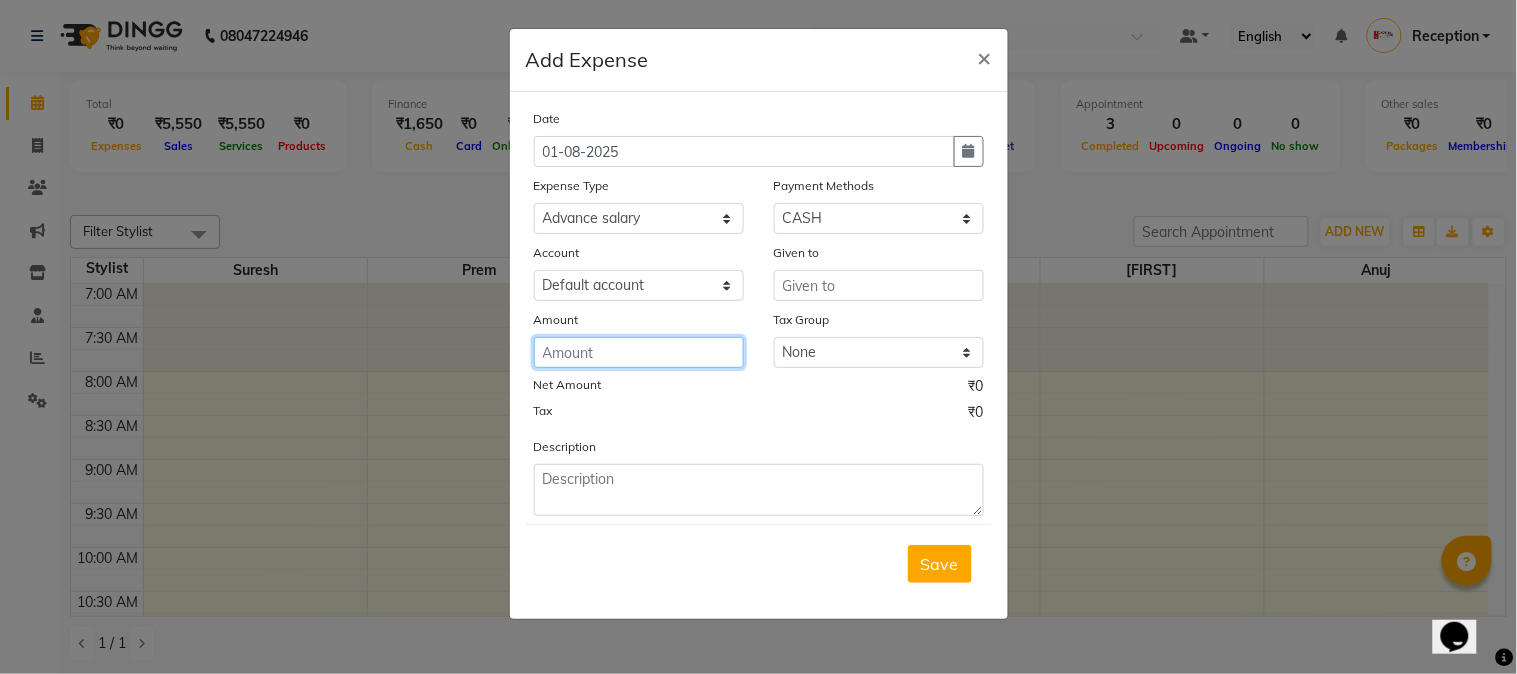 click 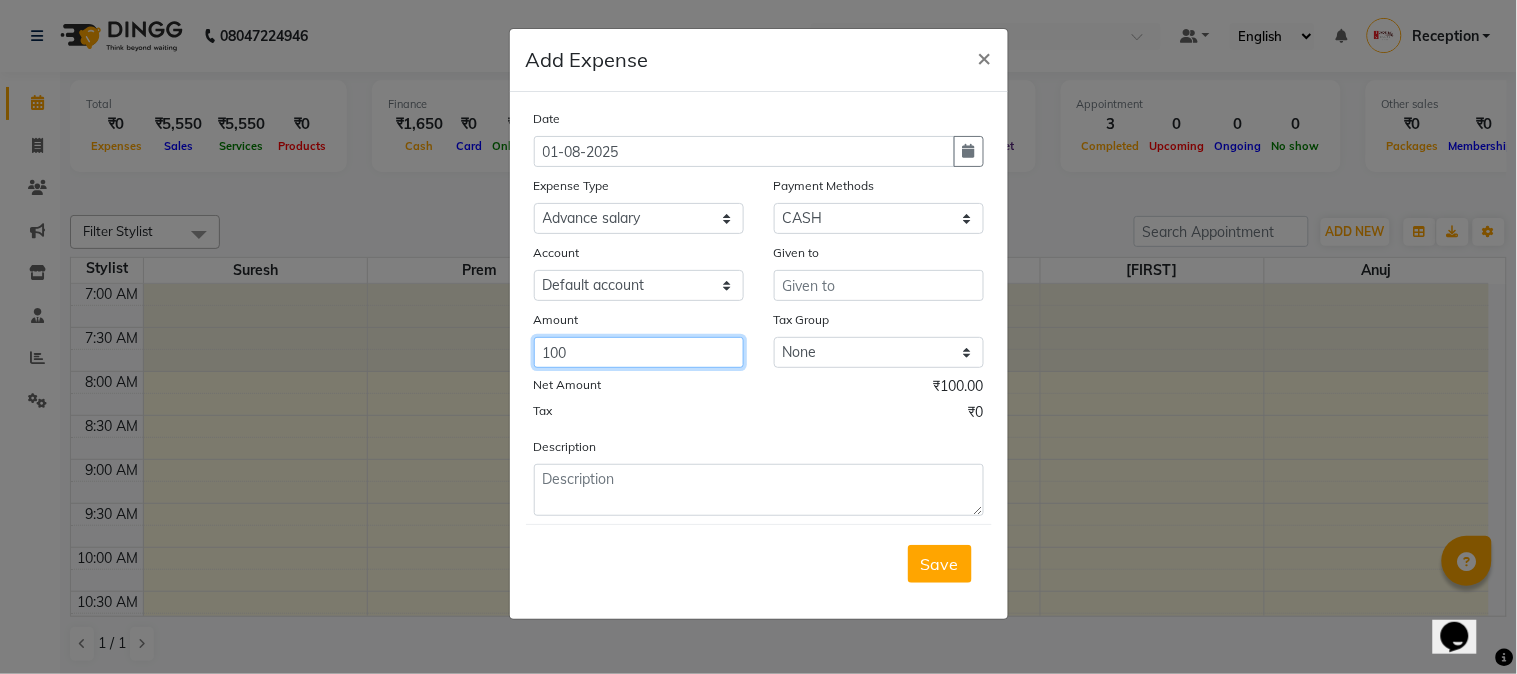 type on "100" 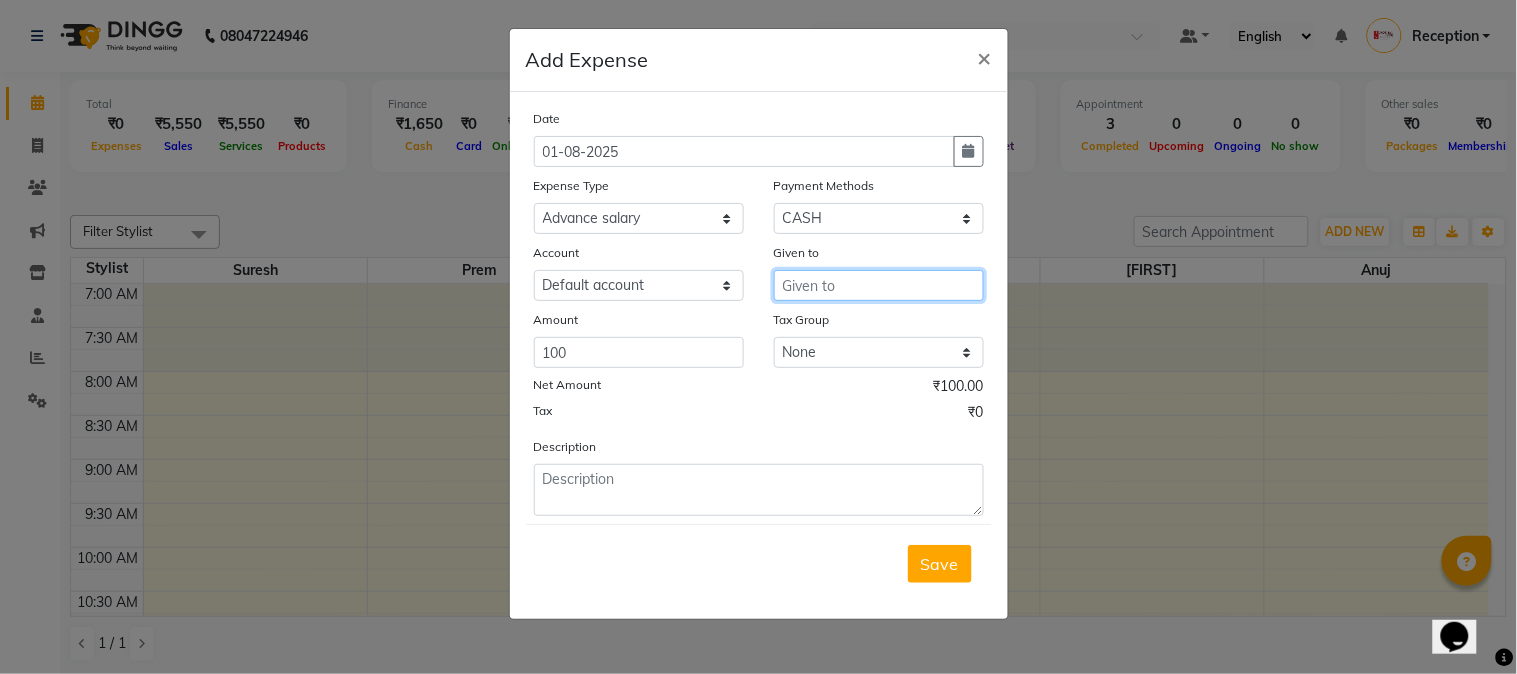 click at bounding box center [879, 285] 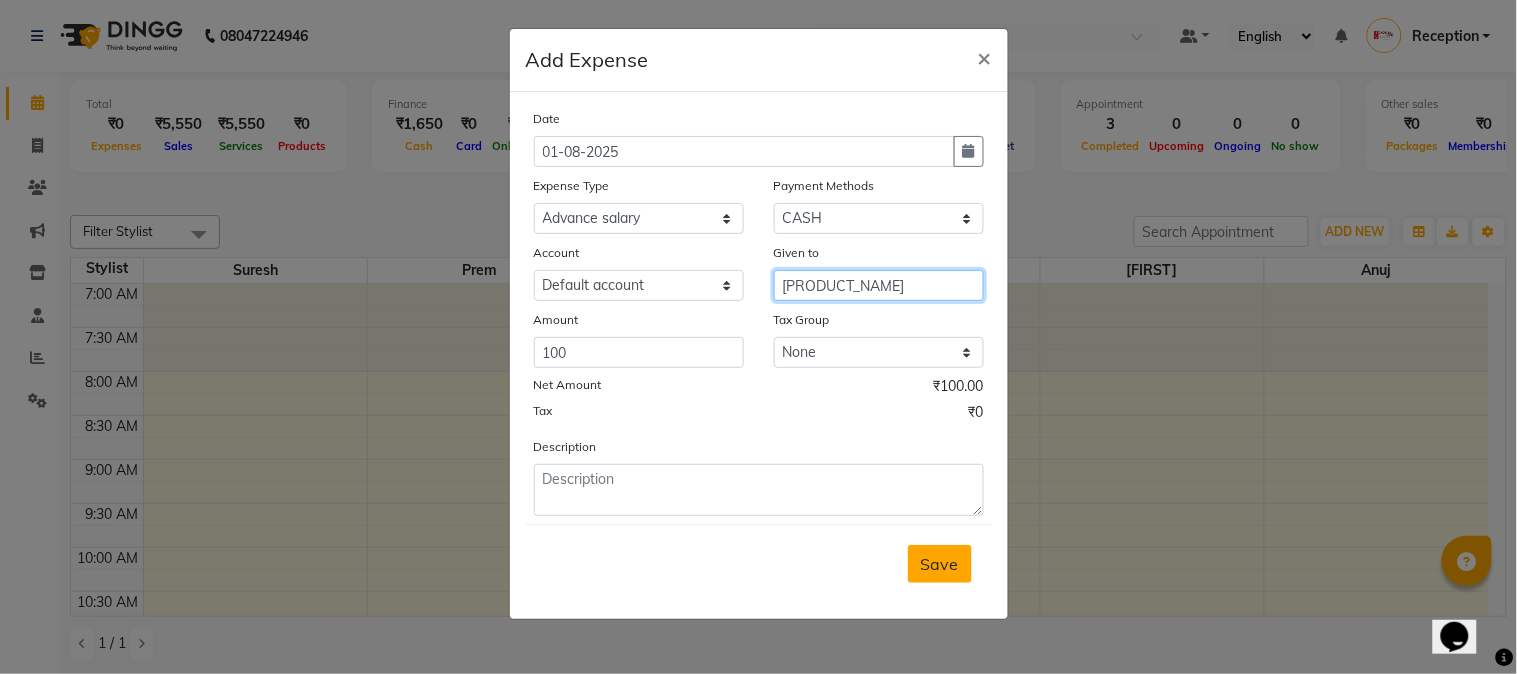 type on "[PRODUCT_NAME]" 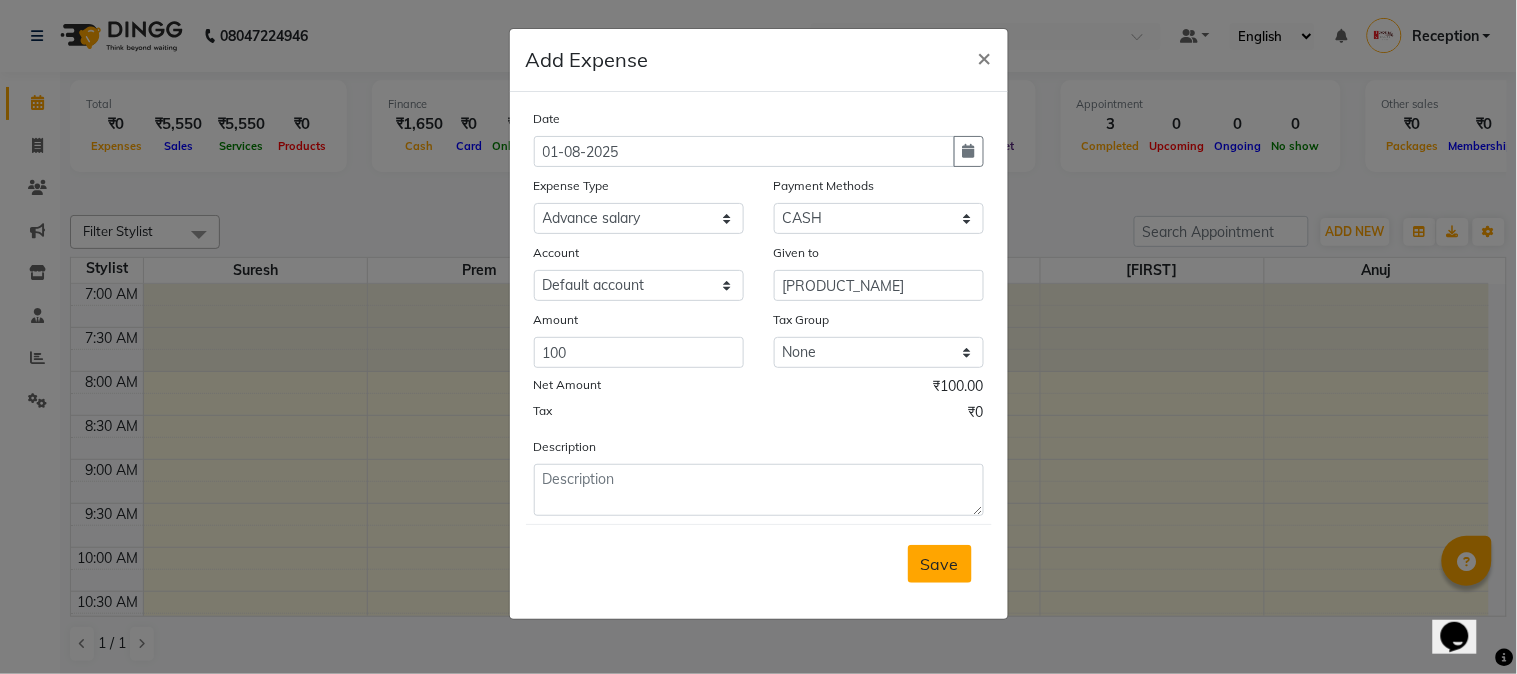 click on "Save" at bounding box center (940, 564) 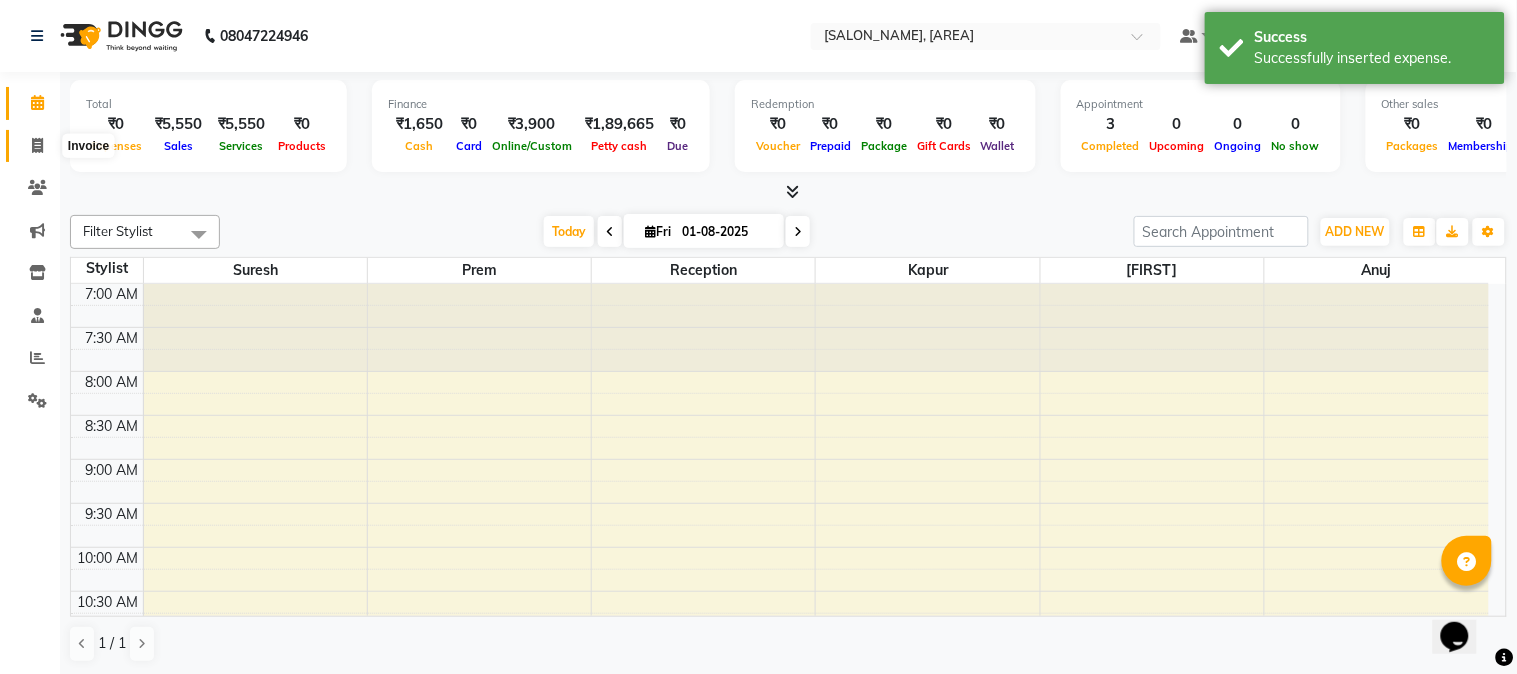 click 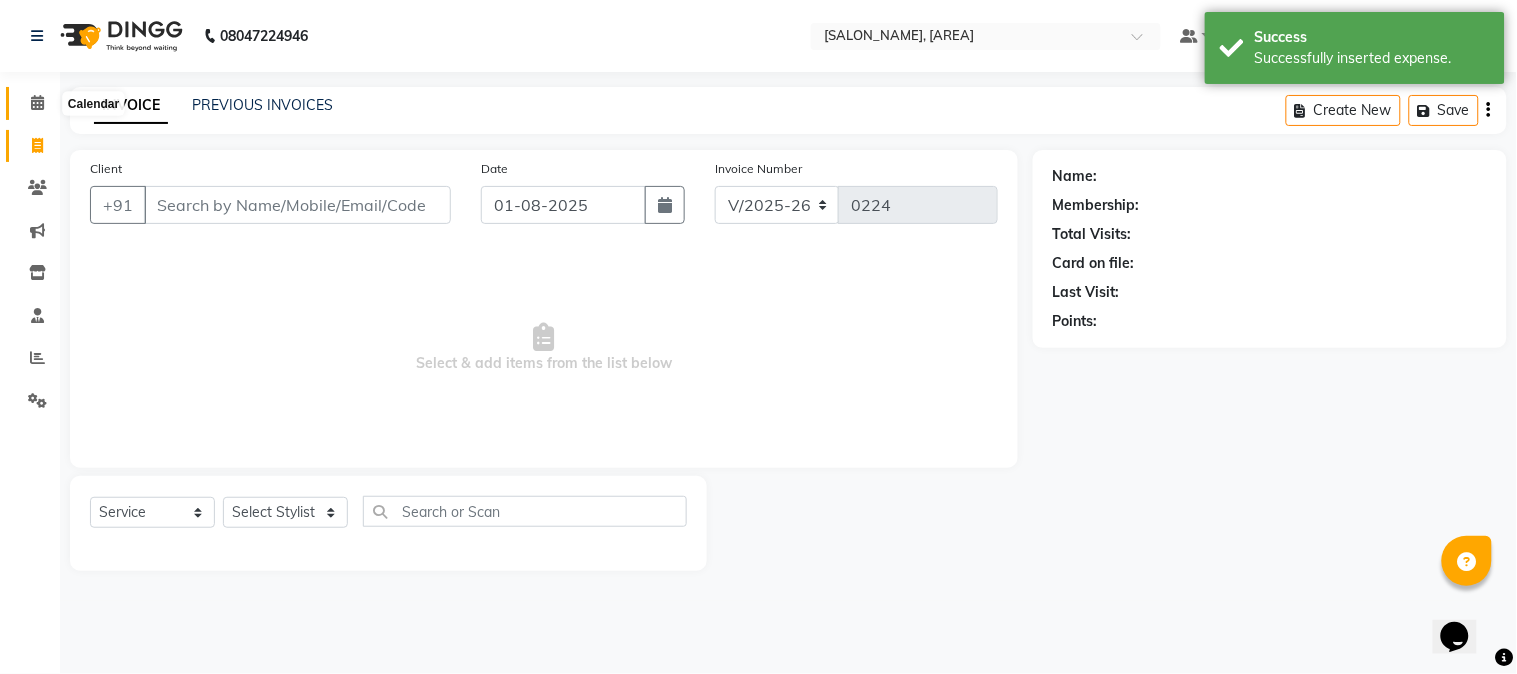 click 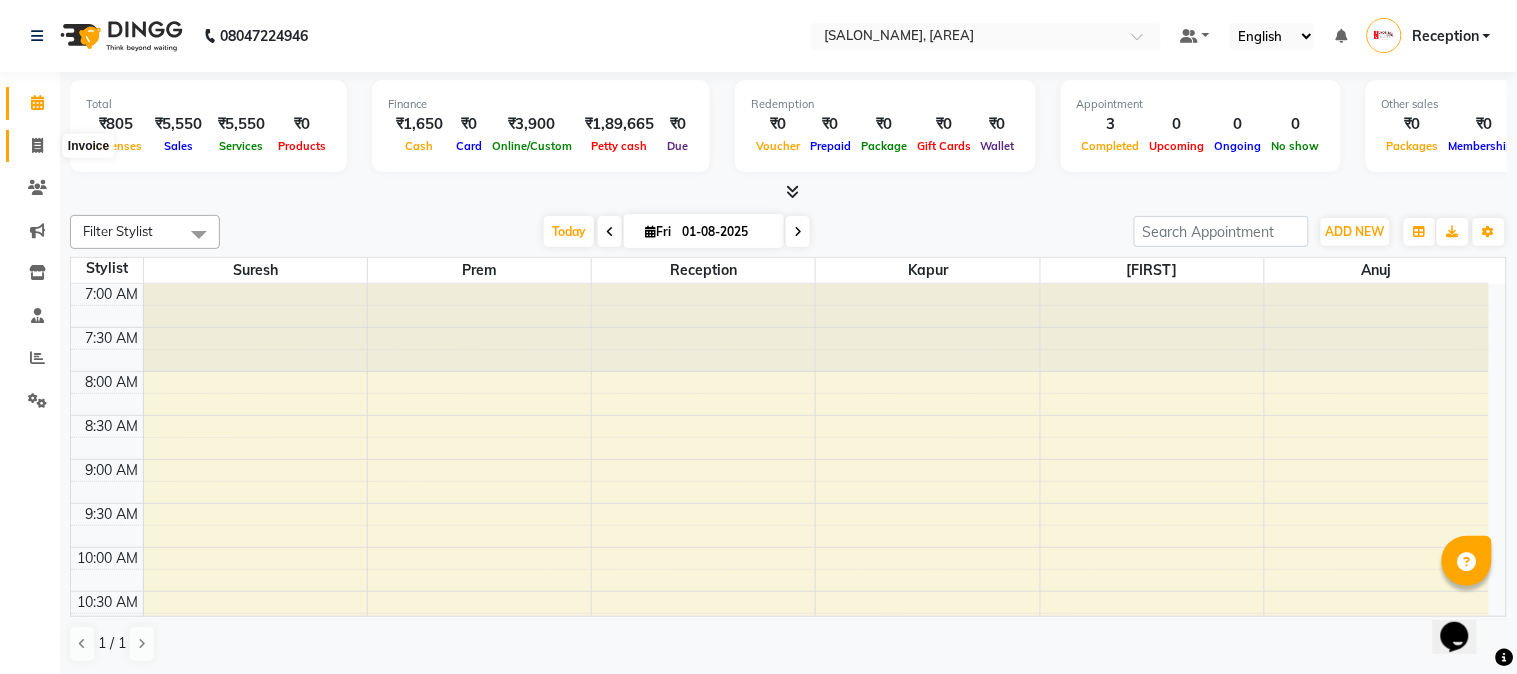 click 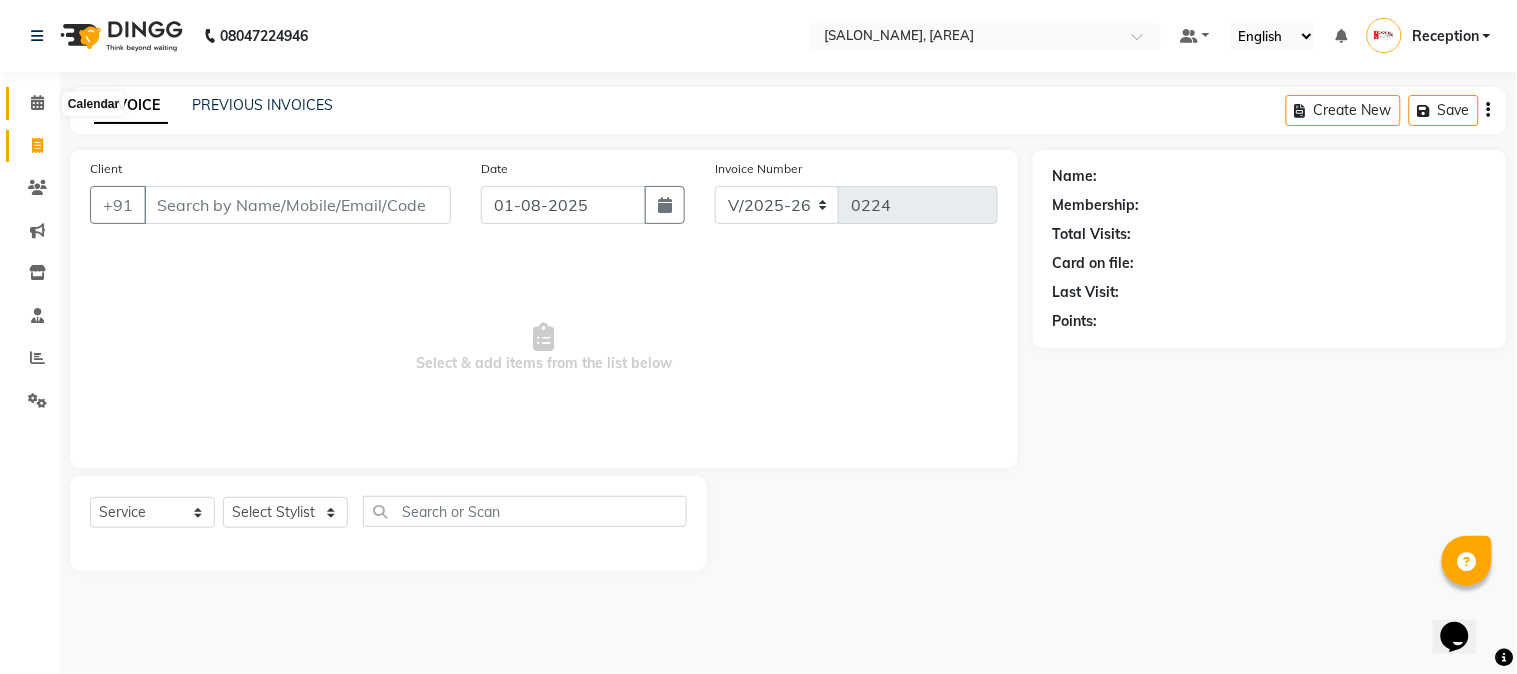 click 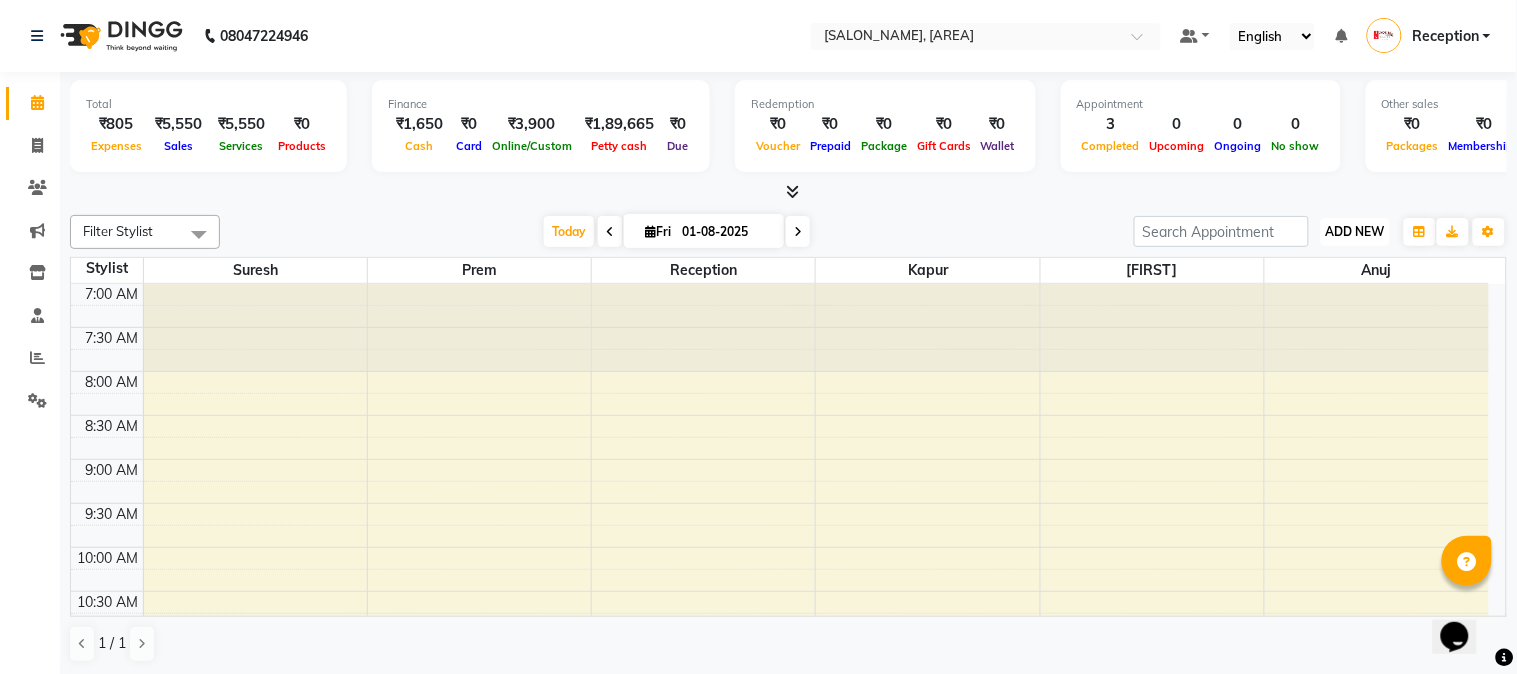 click on "ADD NEW Toggle Dropdown" at bounding box center [1355, 232] 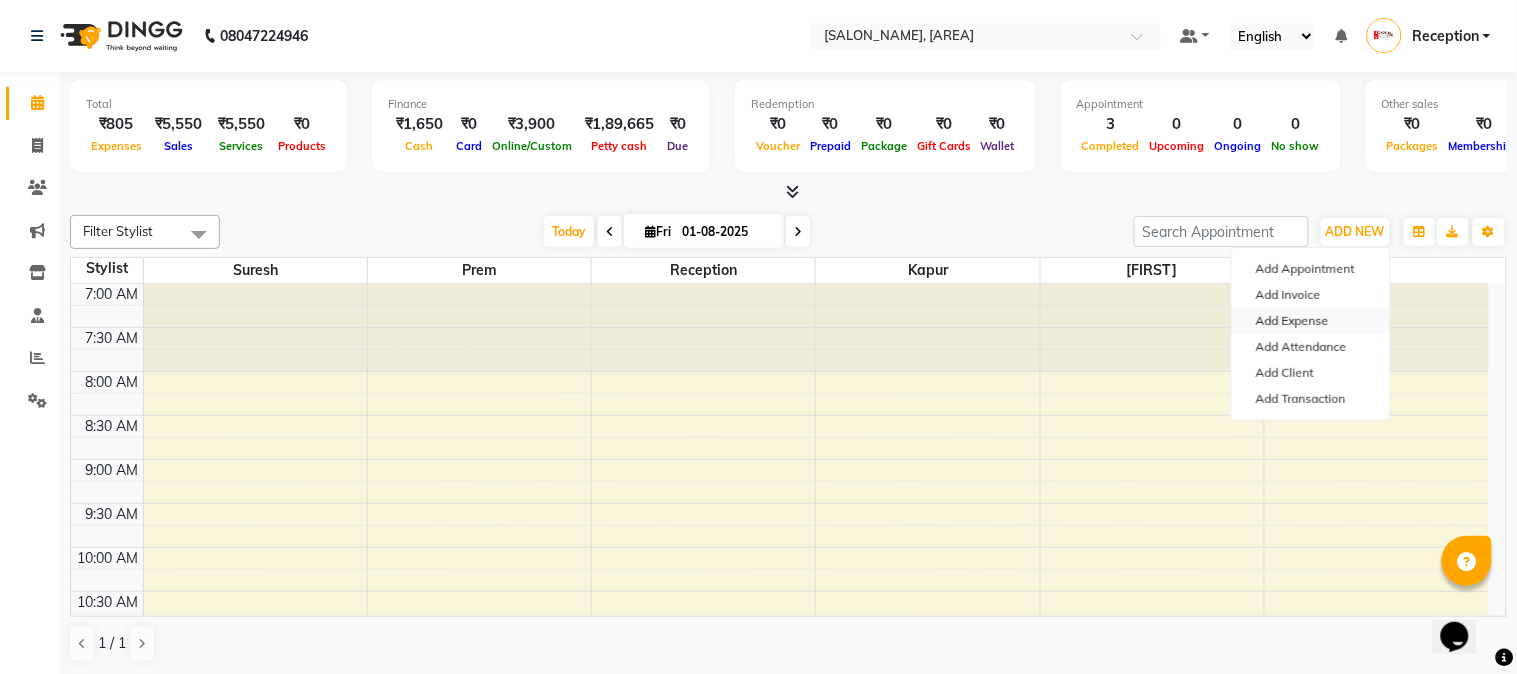 click on "Add Expense" at bounding box center [1311, 321] 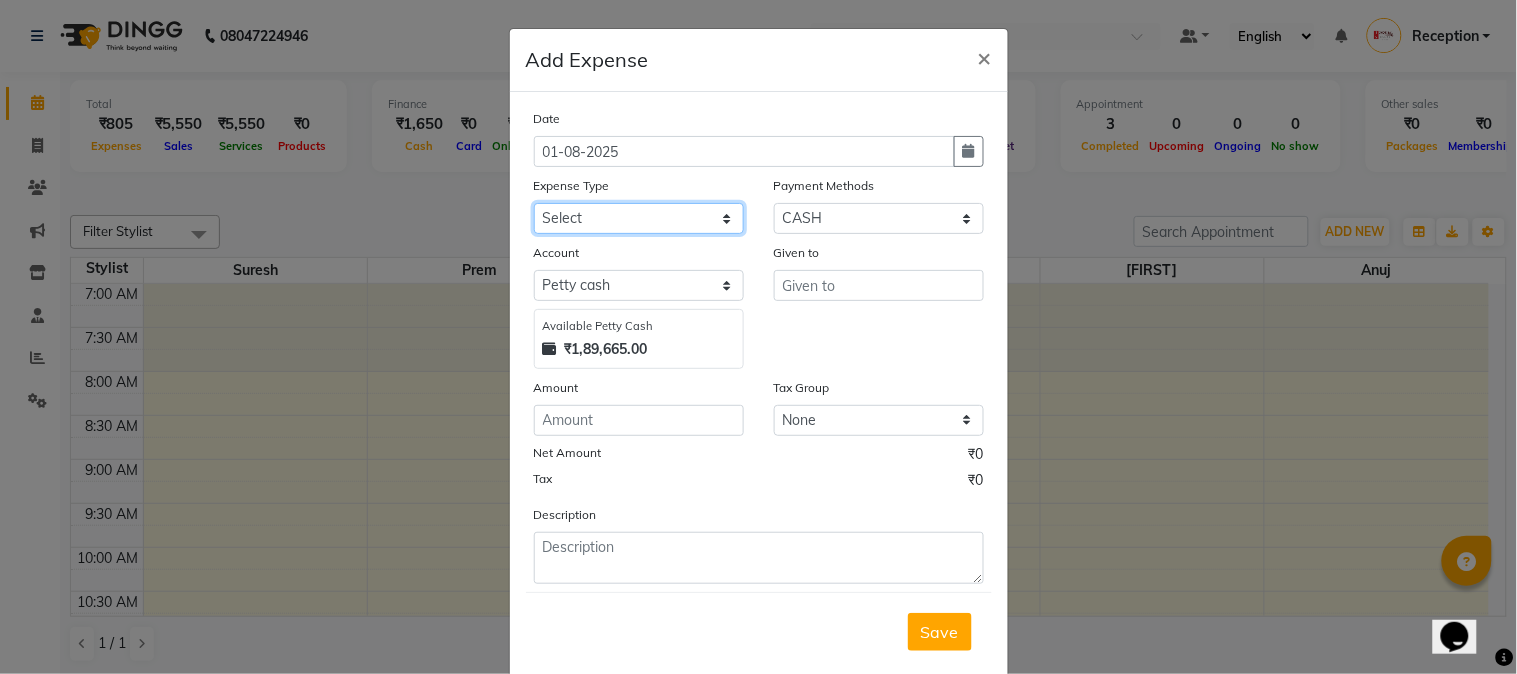 click on "Select Advance salary Advance salary ajaj Bank charges Car maintenance  Cash transfer to bank Cash transfer to hub Client Snacks Clinical charges Equipment Fuel Govt fee home Incentive Insurance International purchase Loan Repayment Maintenance Marketing Miscellaneous MRA Other Over times Pantry Product Rent Salary shop shop Staff Snacks Tax Tea & Refreshment TIP Utilities Wifi recharge" 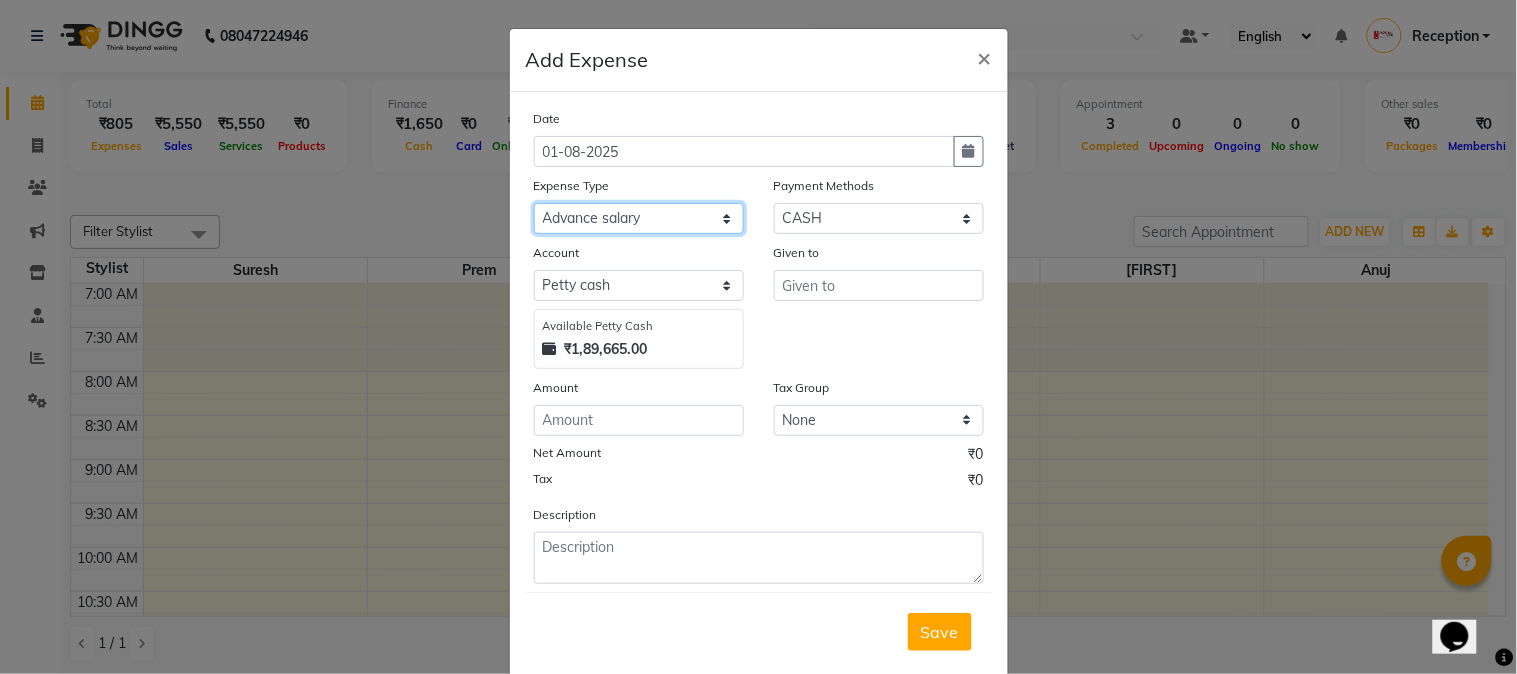 click on "Select Advance salary Advance salary ajaj Bank charges Car maintenance  Cash transfer to bank Cash transfer to hub Client Snacks Clinical charges Equipment Fuel Govt fee home Incentive Insurance International purchase Loan Repayment Maintenance Marketing Miscellaneous MRA Other Over times Pantry Product Rent Salary shop shop Staff Snacks Tax Tea & Refreshment TIP Utilities Wifi recharge" 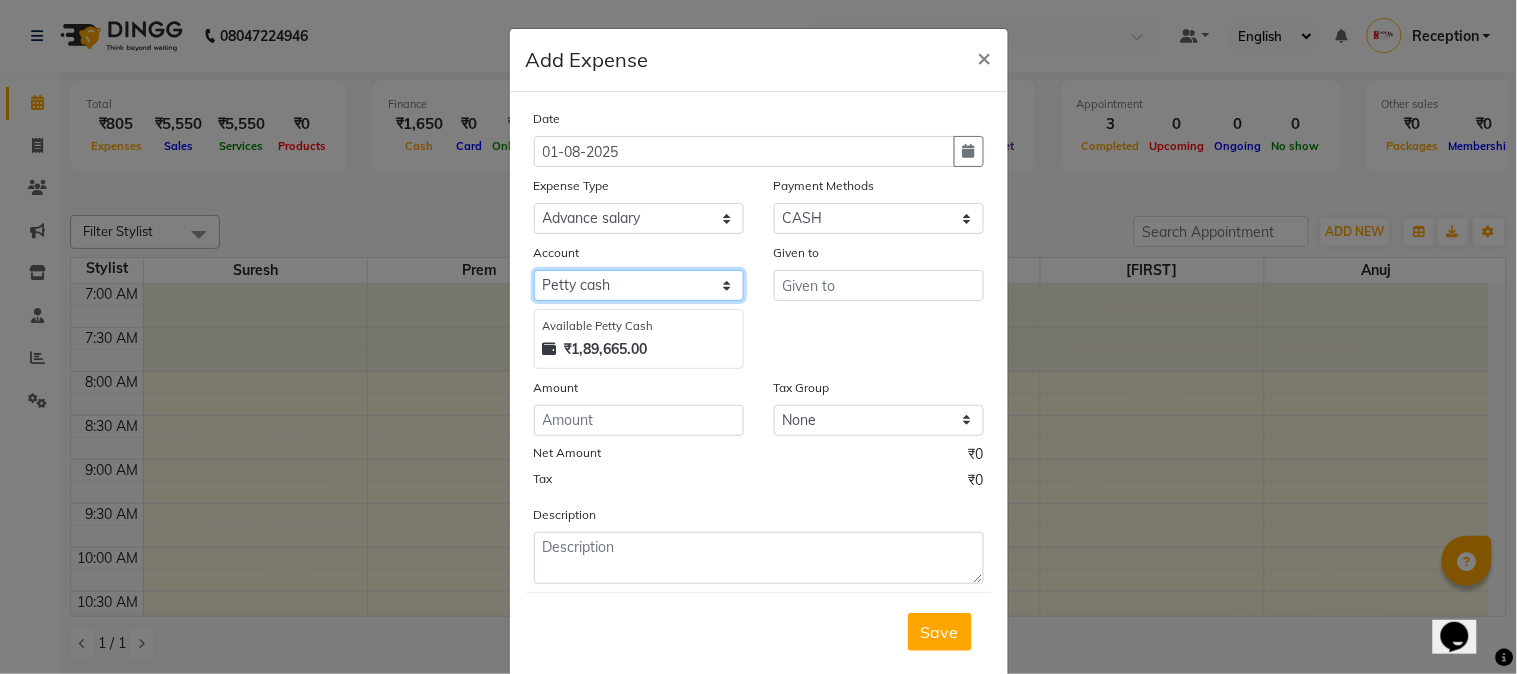 click on "Select Default account Petty cash" 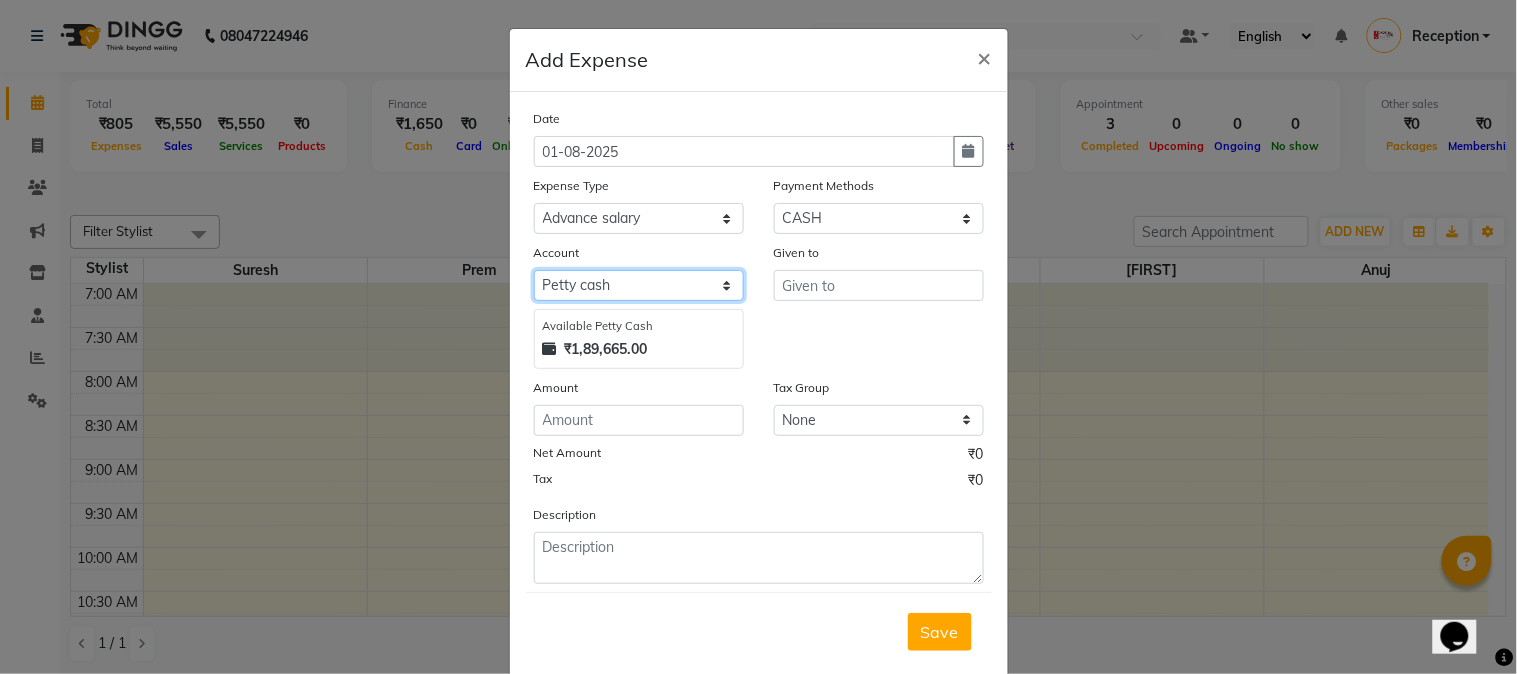 click on "Select Default account Petty cash" 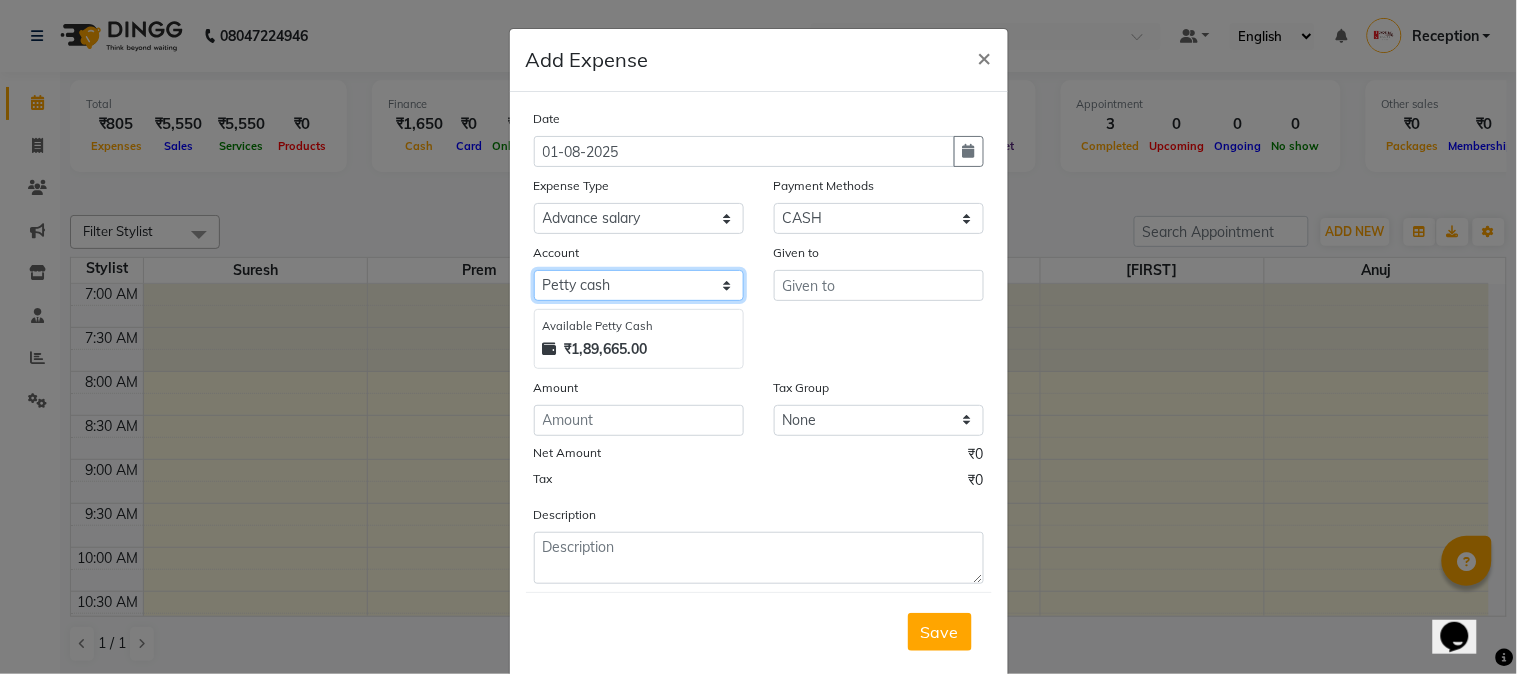 click on "Select Default account Petty cash" 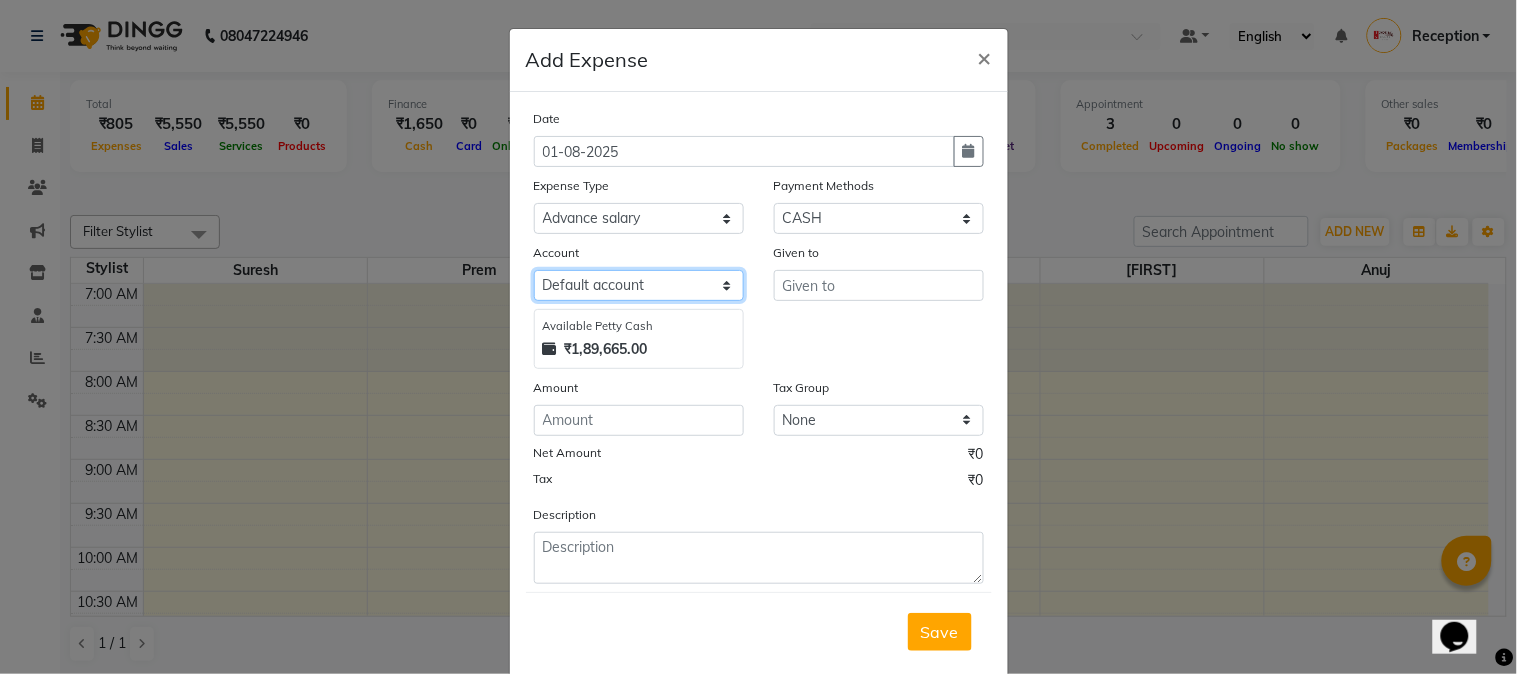 click on "Select Default account Petty cash" 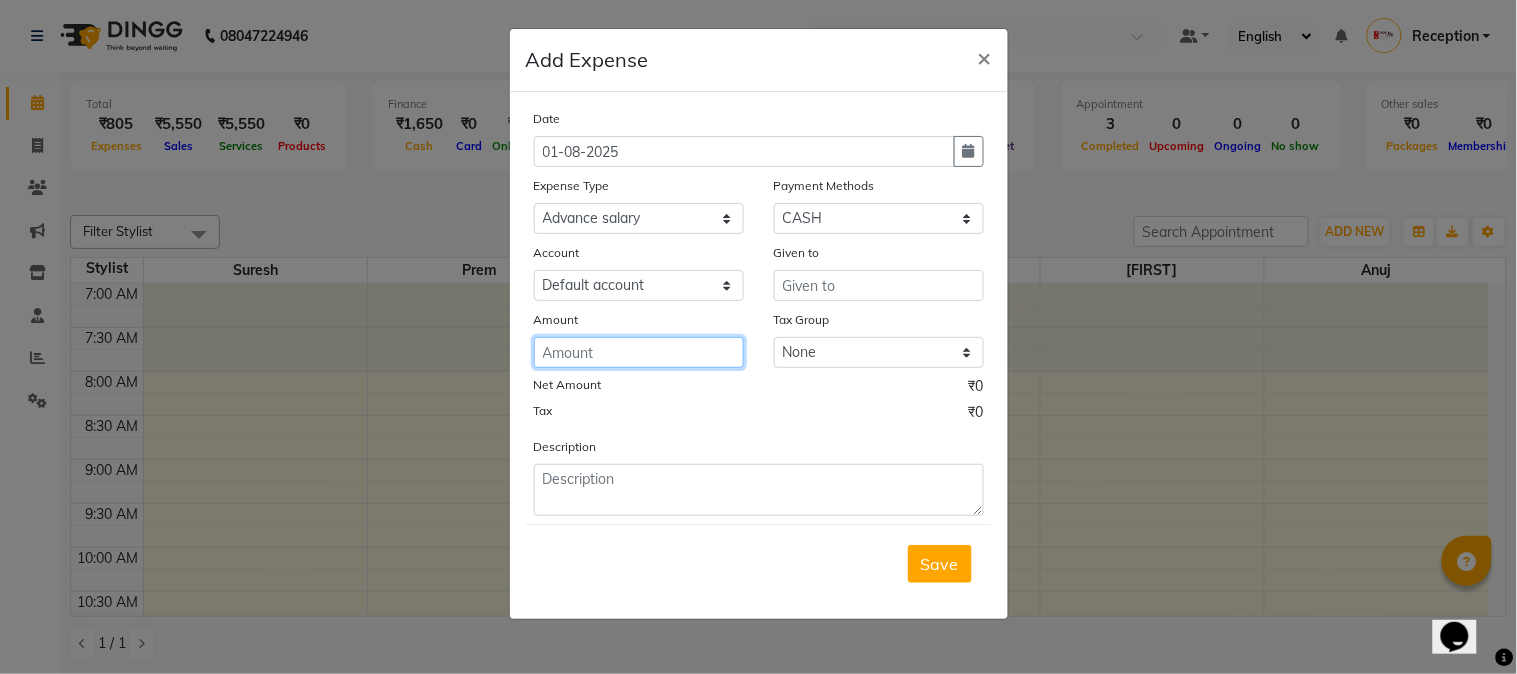click 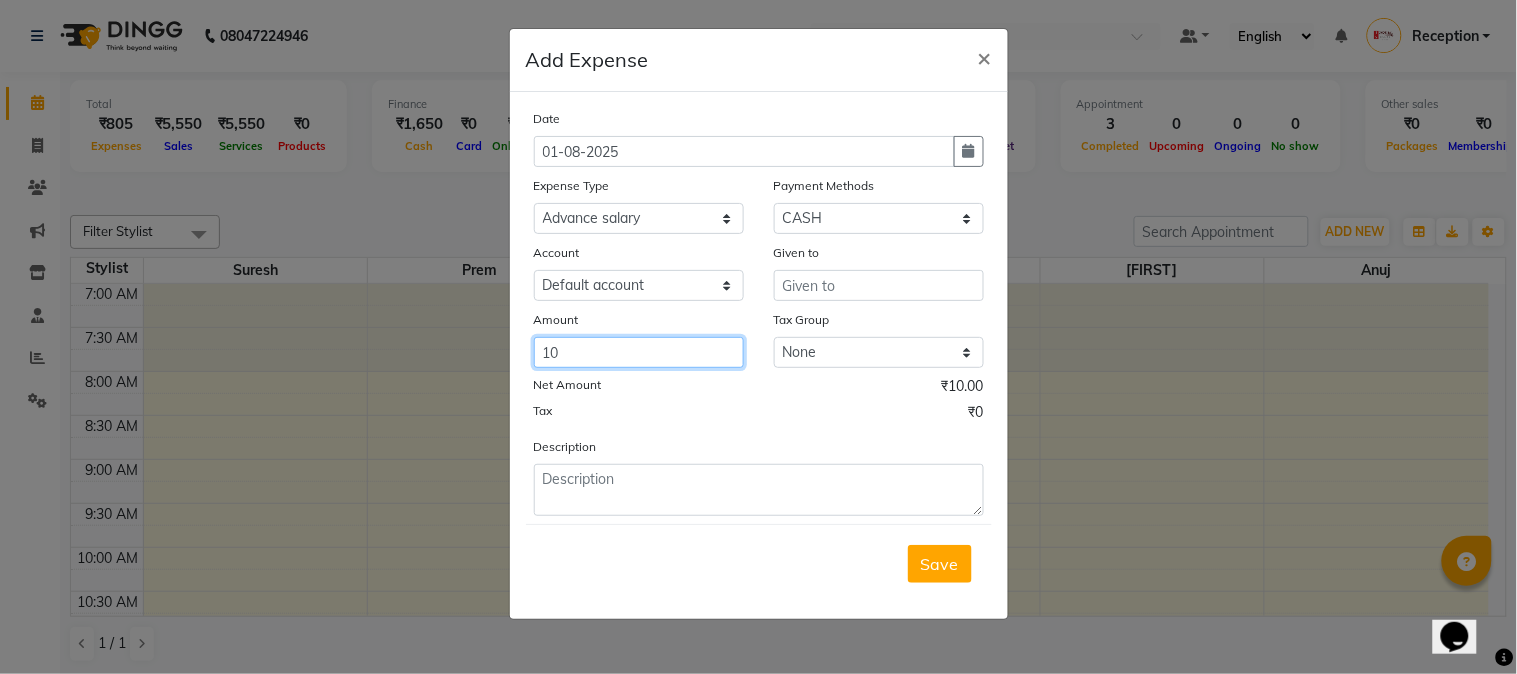type on "10" 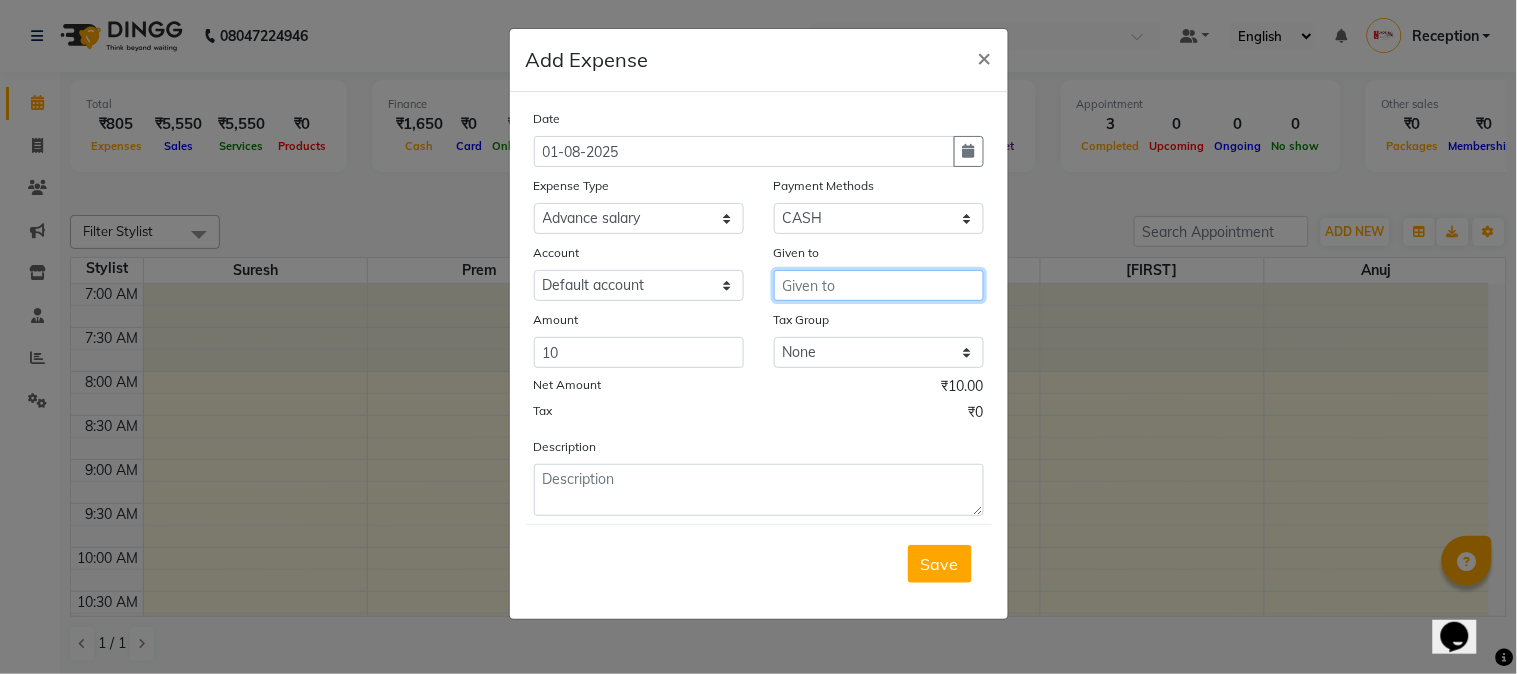 click at bounding box center (879, 285) 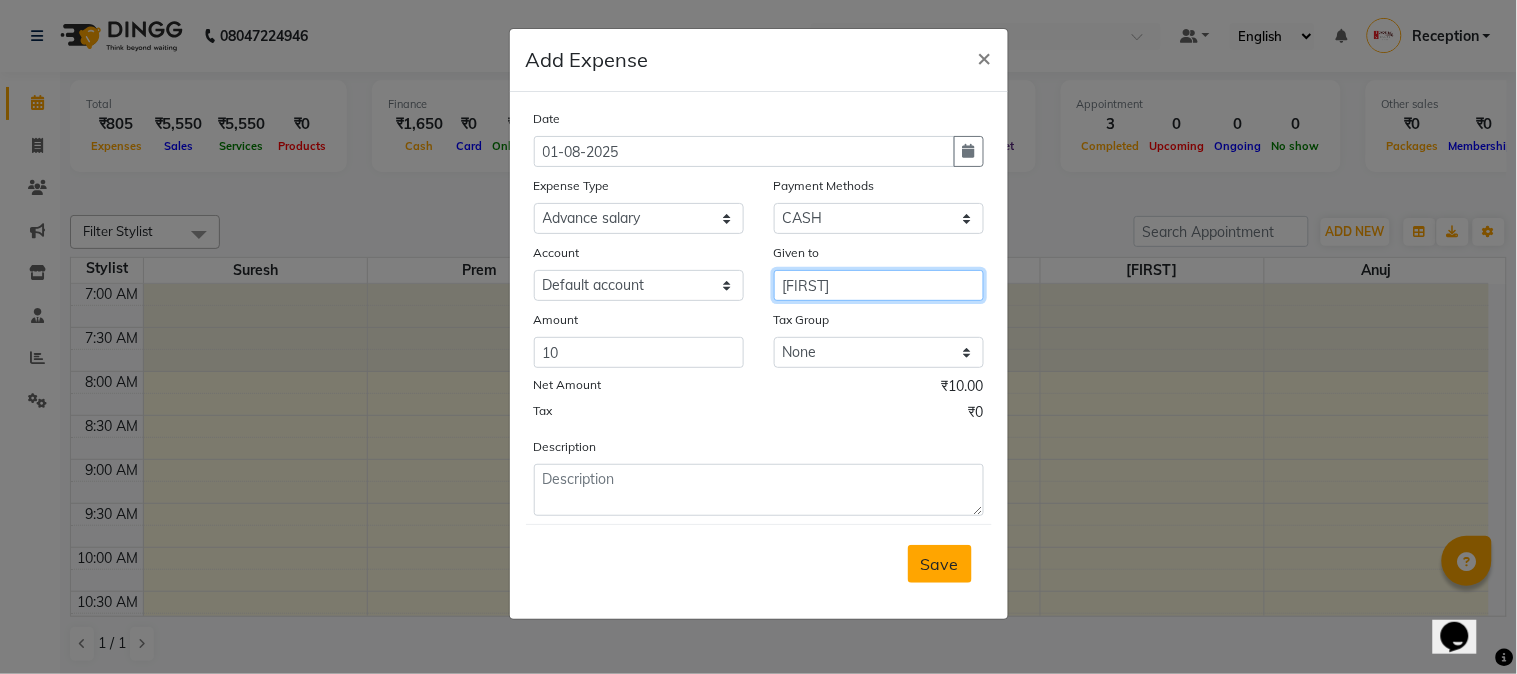 type on "[FIRST]" 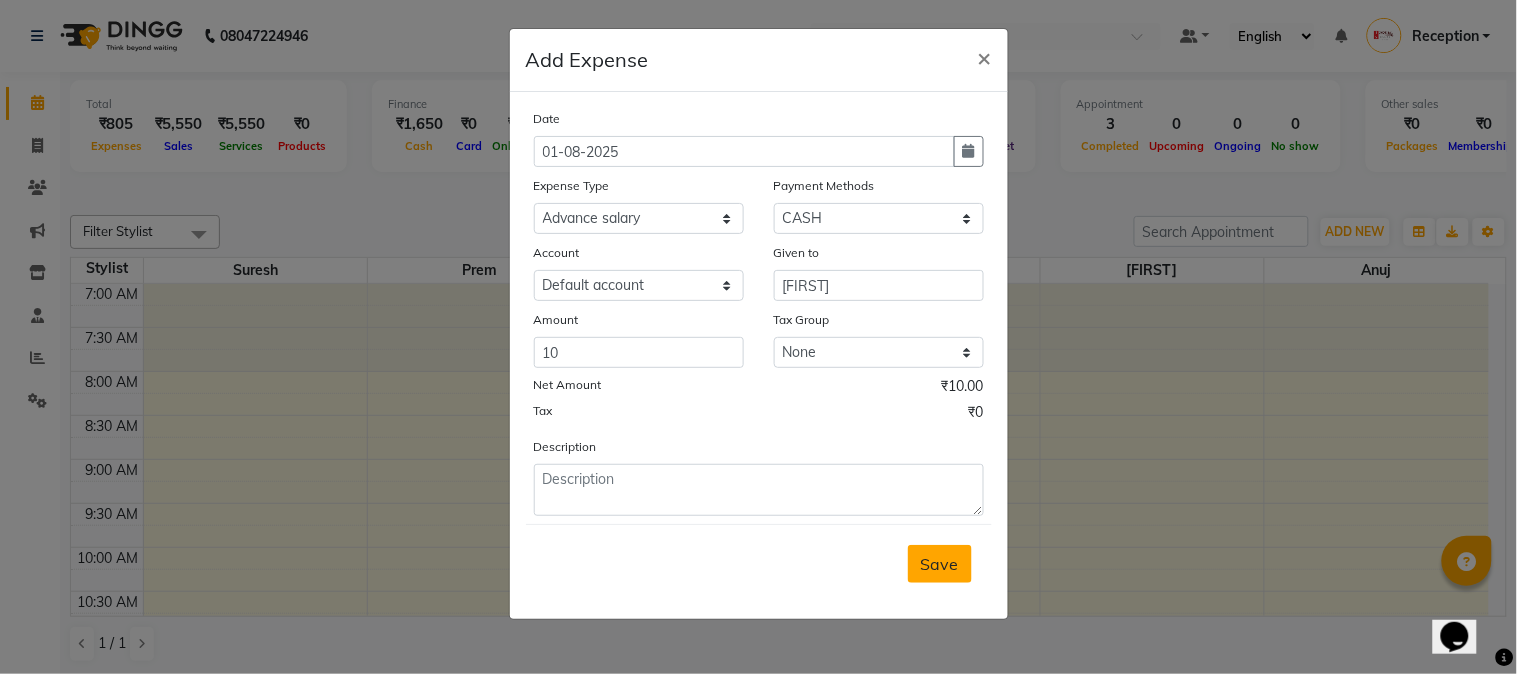 click on "Save" at bounding box center [940, 564] 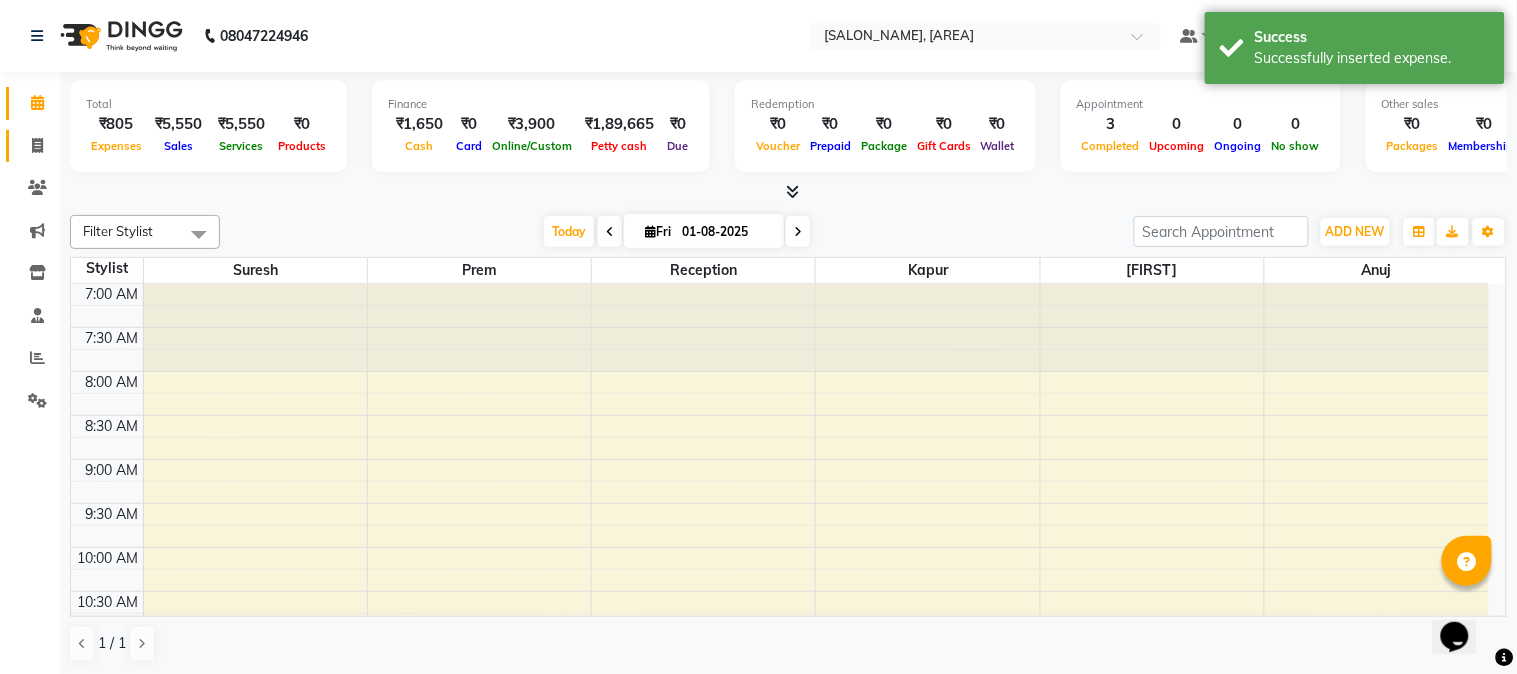click on "Invoice" 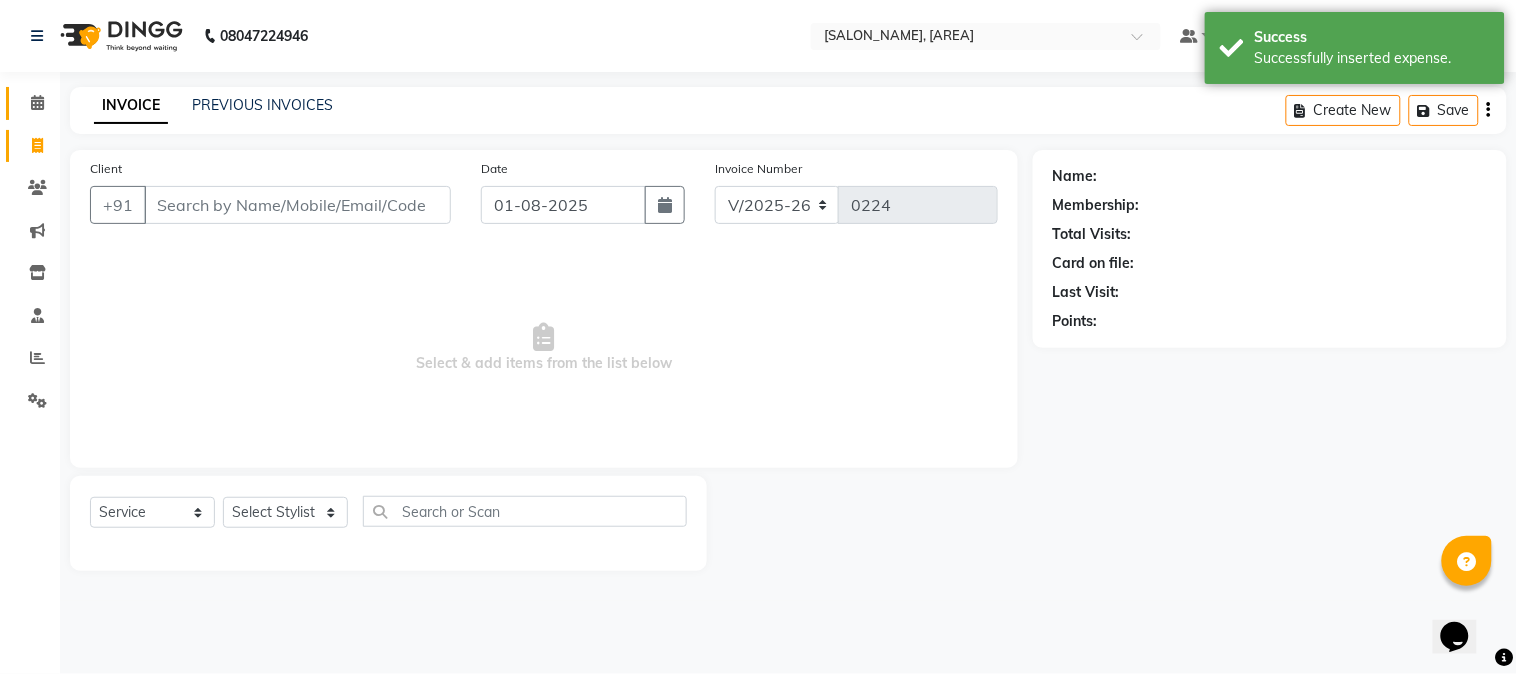 click on "Calendar" 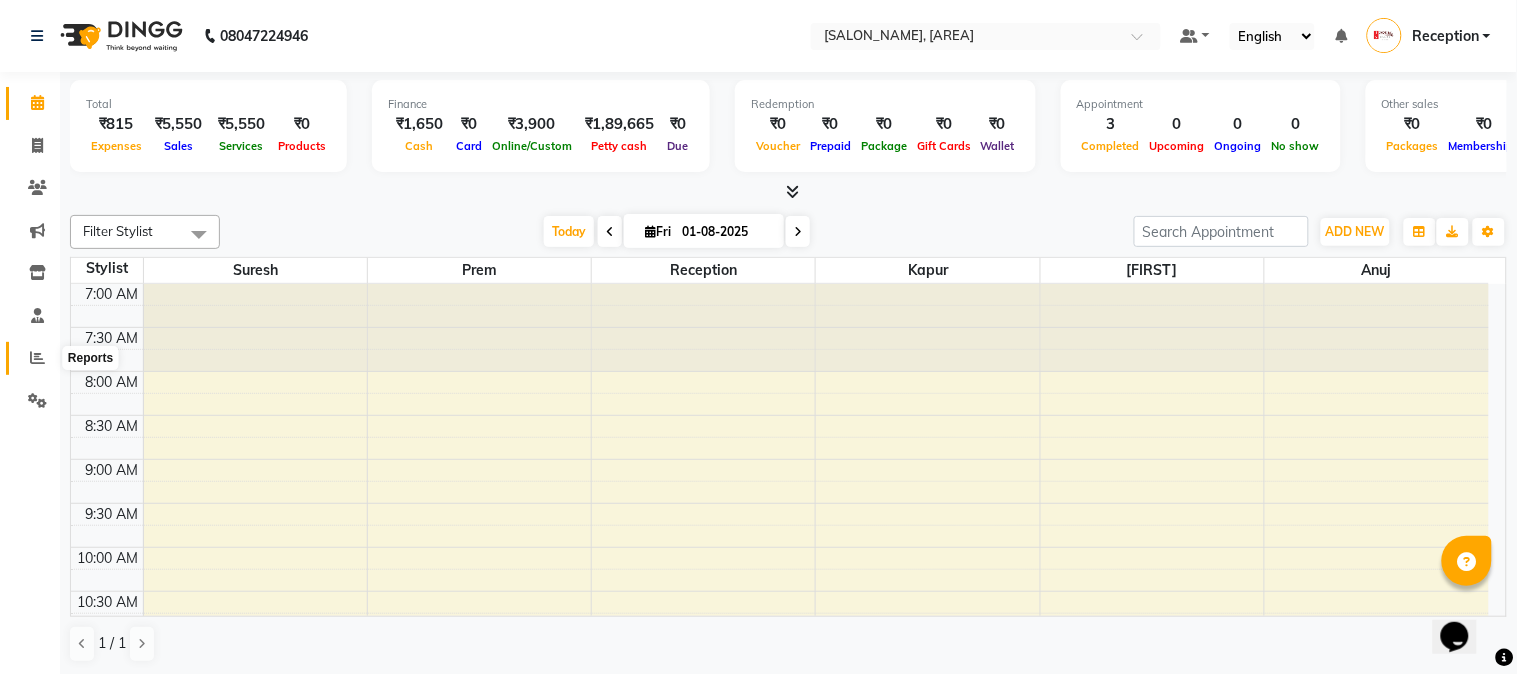 click 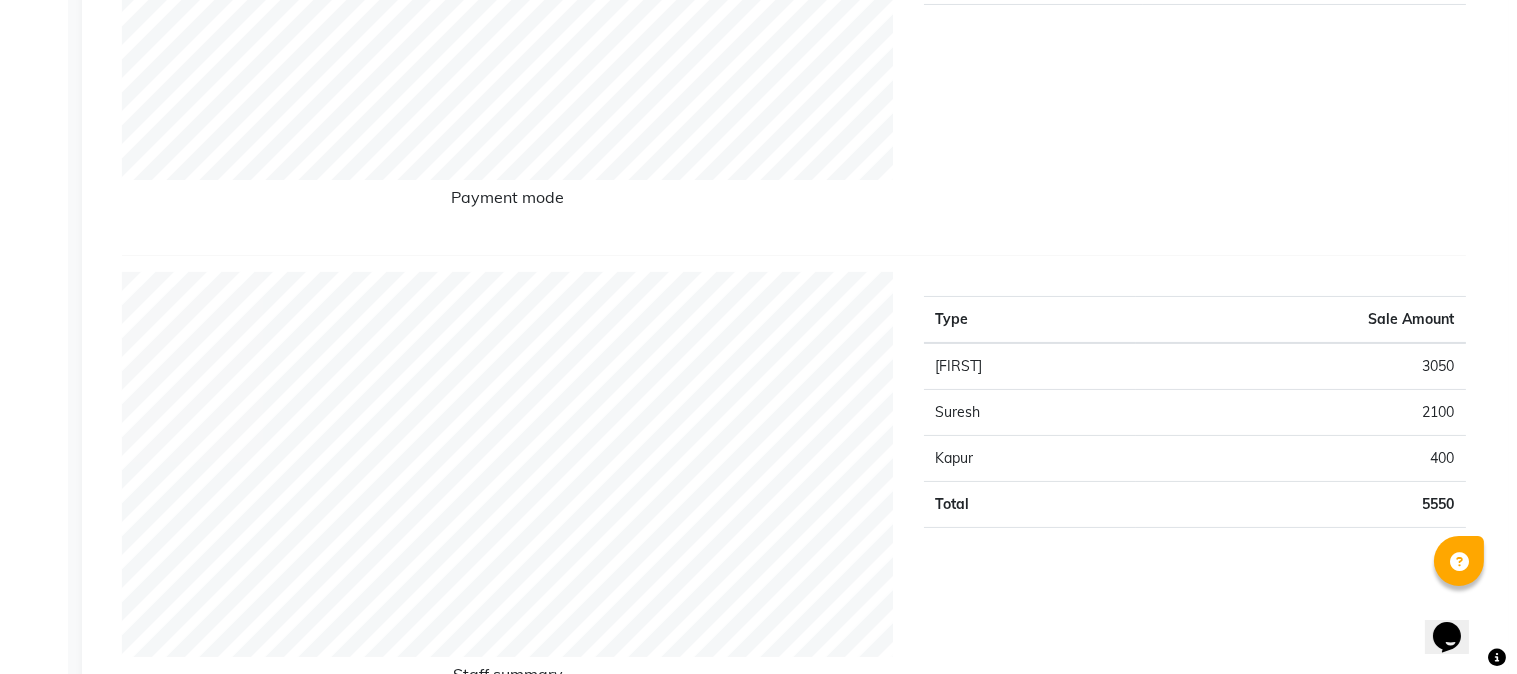 scroll, scrollTop: 0, scrollLeft: 0, axis: both 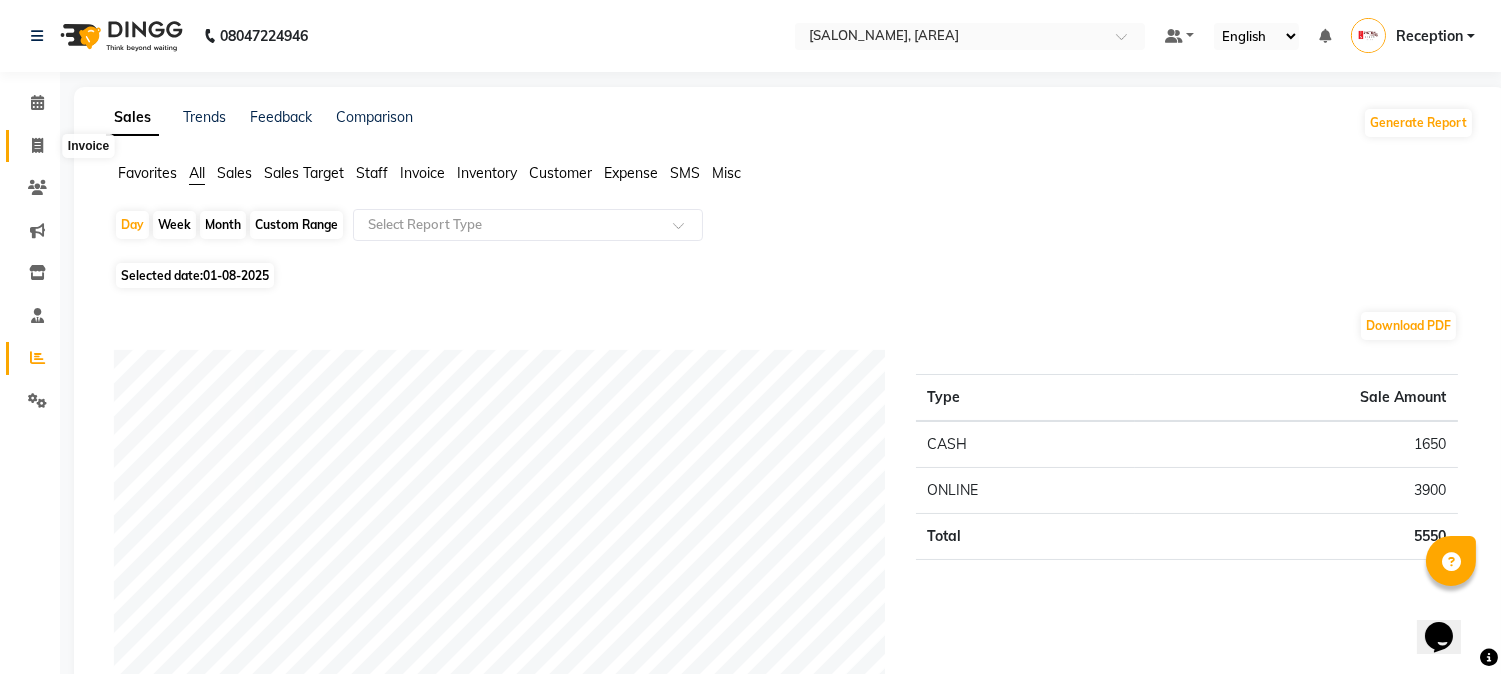 click 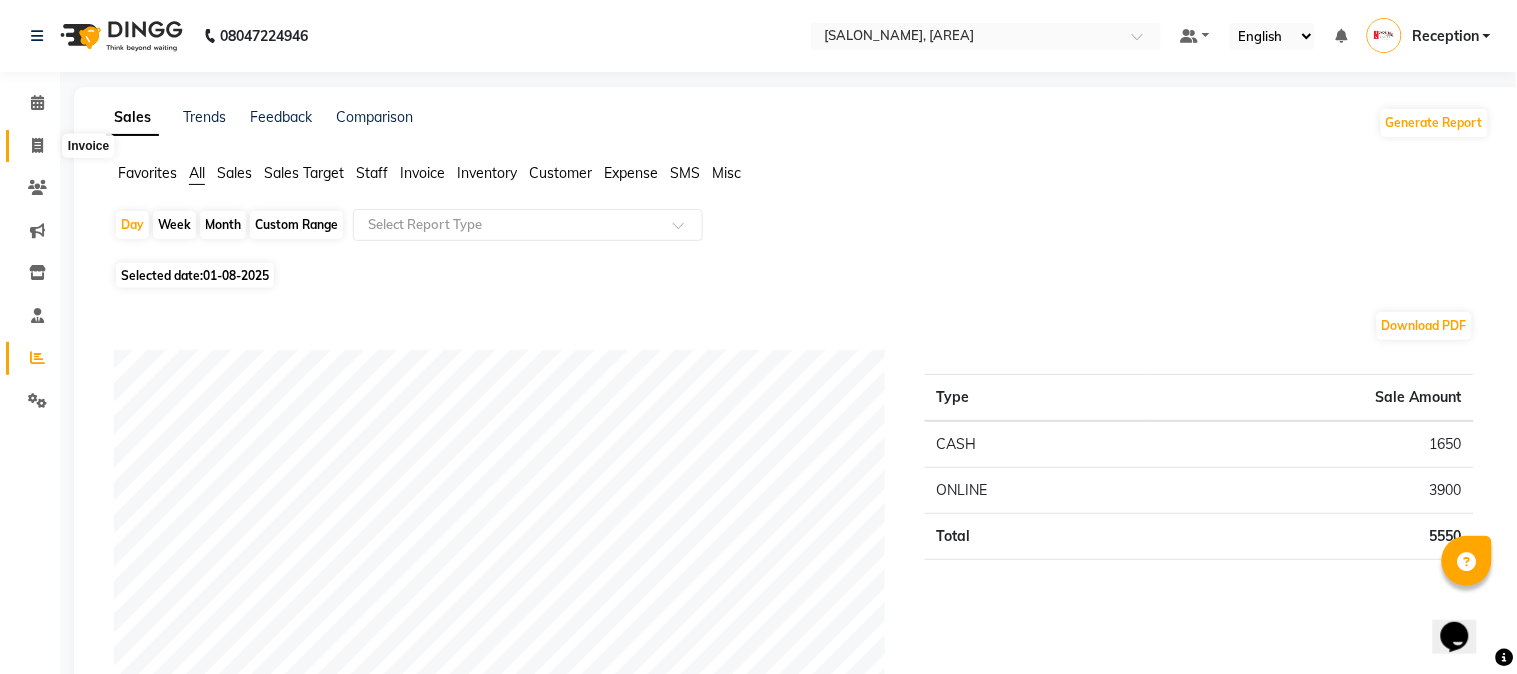 select on "643" 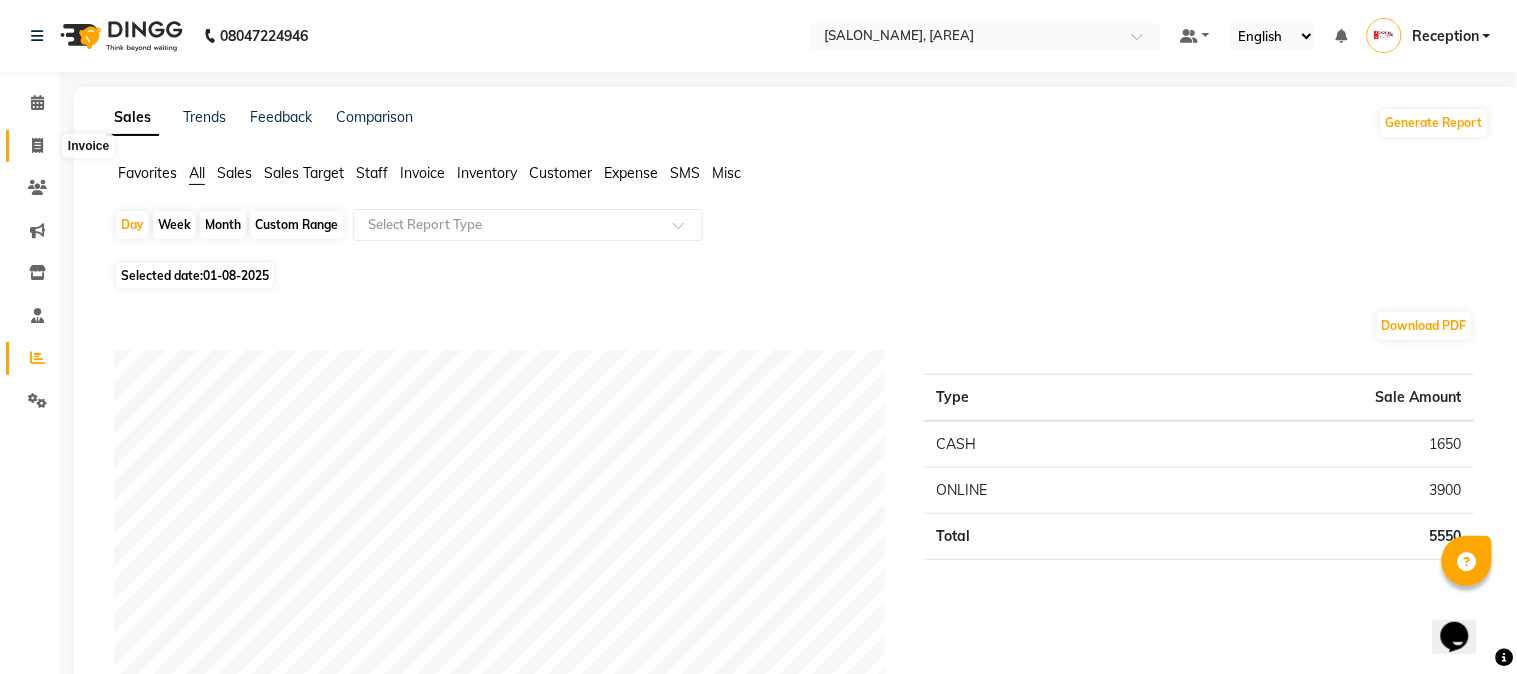 select on "service" 